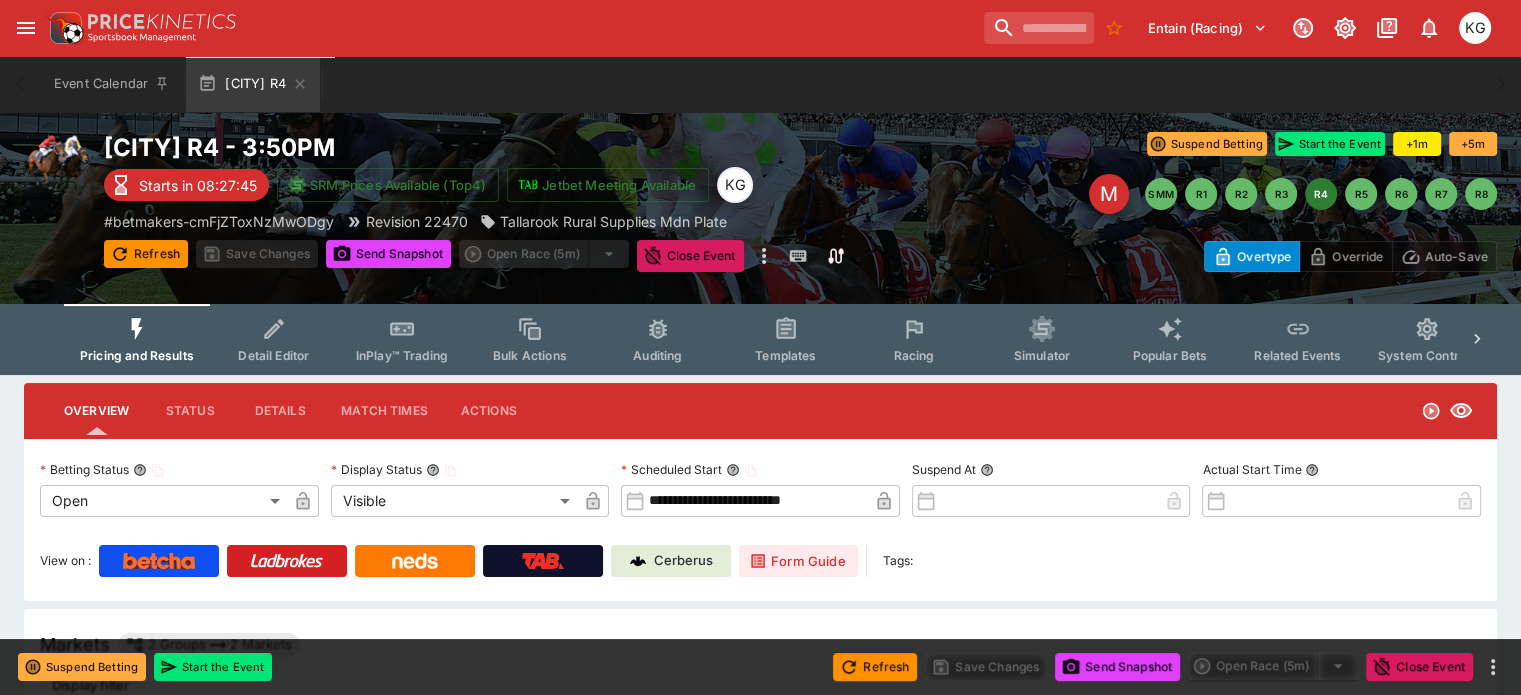 scroll, scrollTop: 0, scrollLeft: 0, axis: both 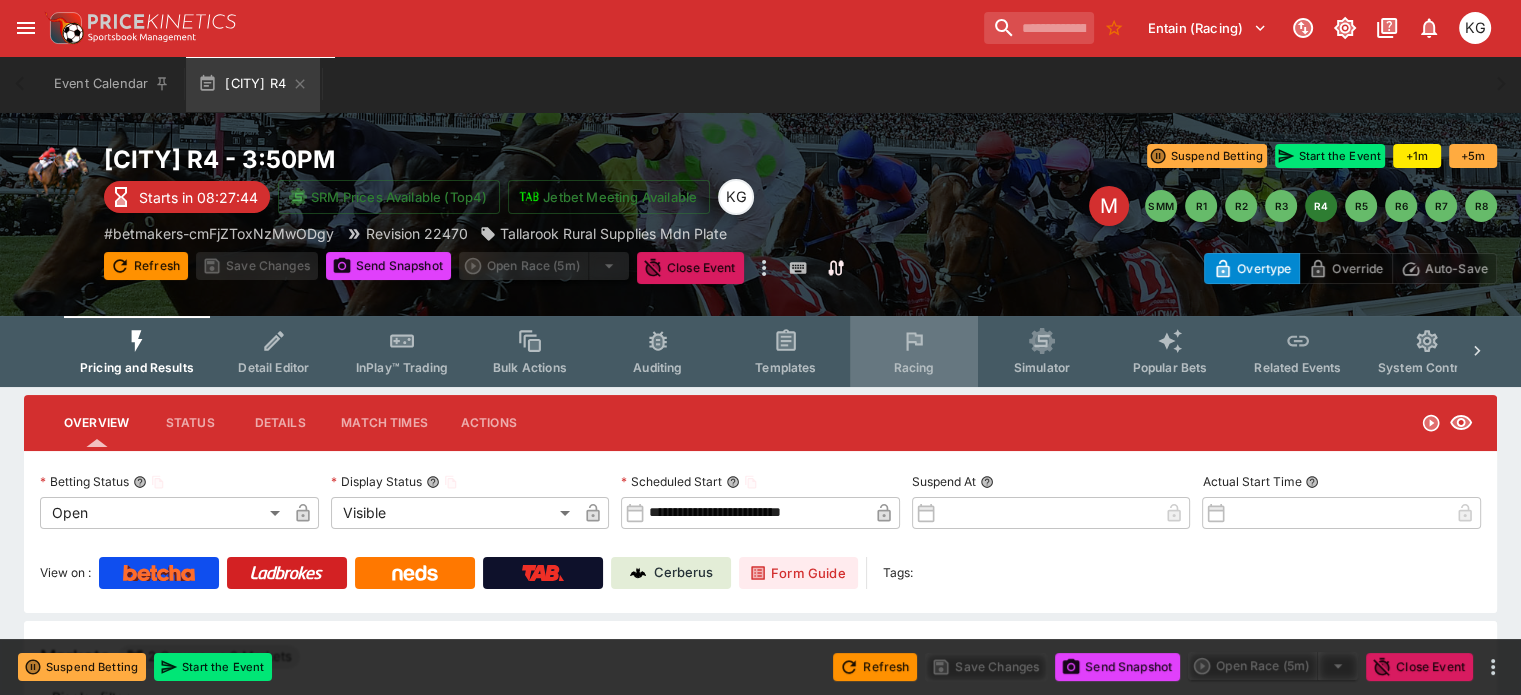click on "Racing" at bounding box center (913, 367) 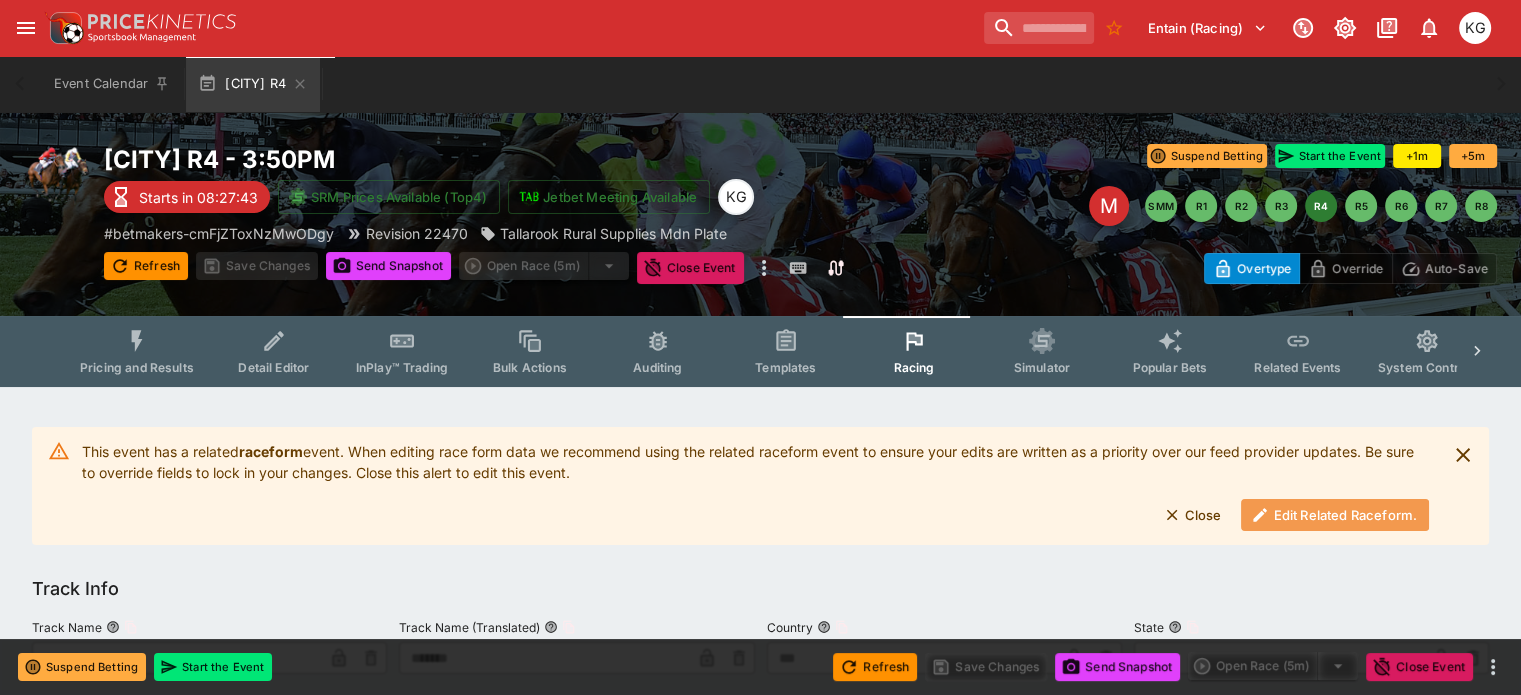 click on "Edit Related Raceform." at bounding box center (1335, 515) 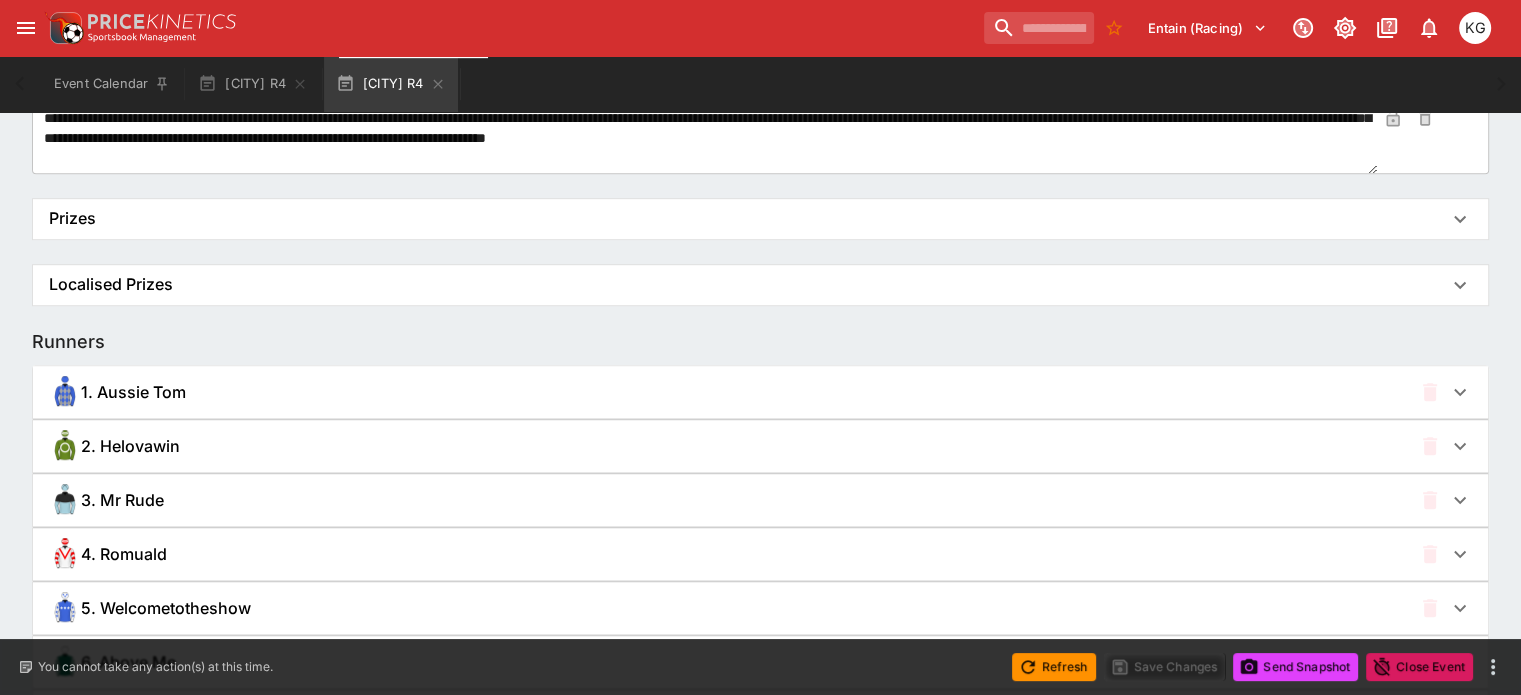 scroll, scrollTop: 1404, scrollLeft: 0, axis: vertical 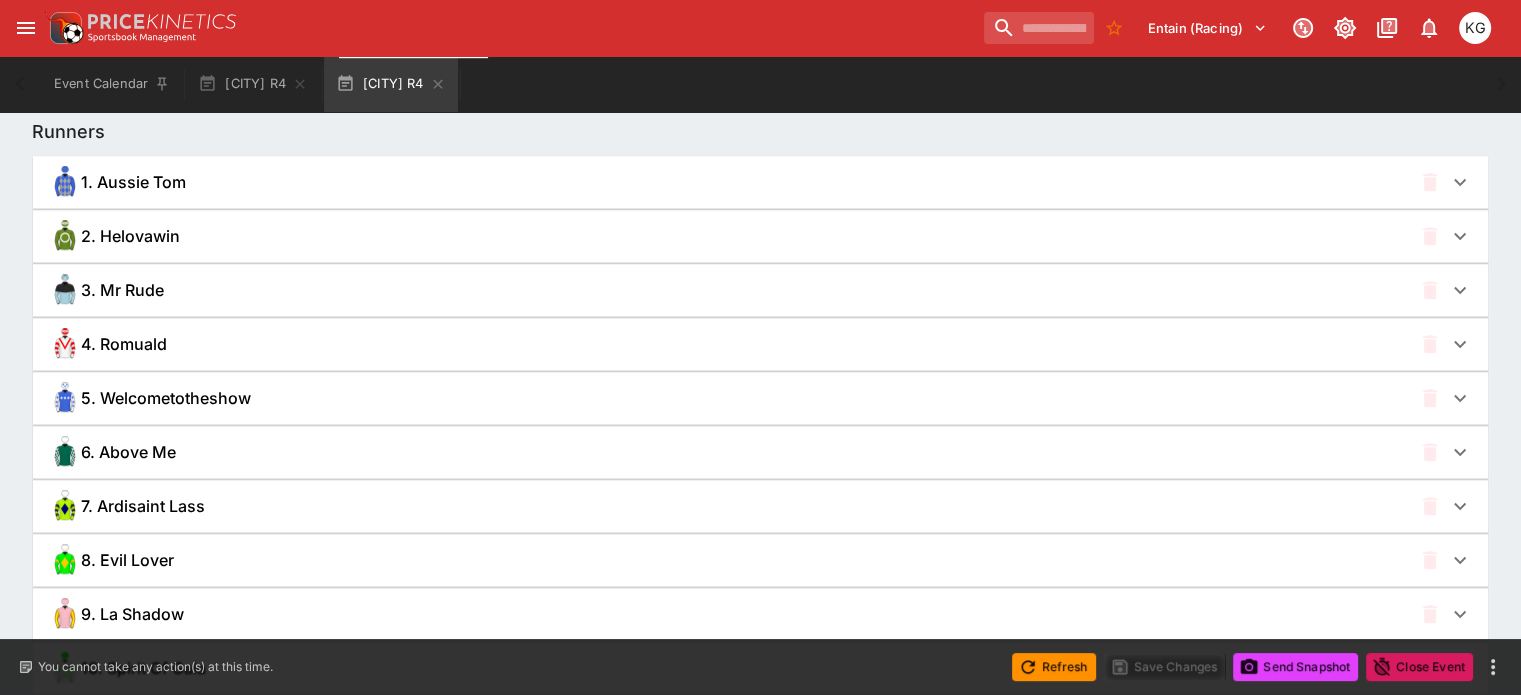 click 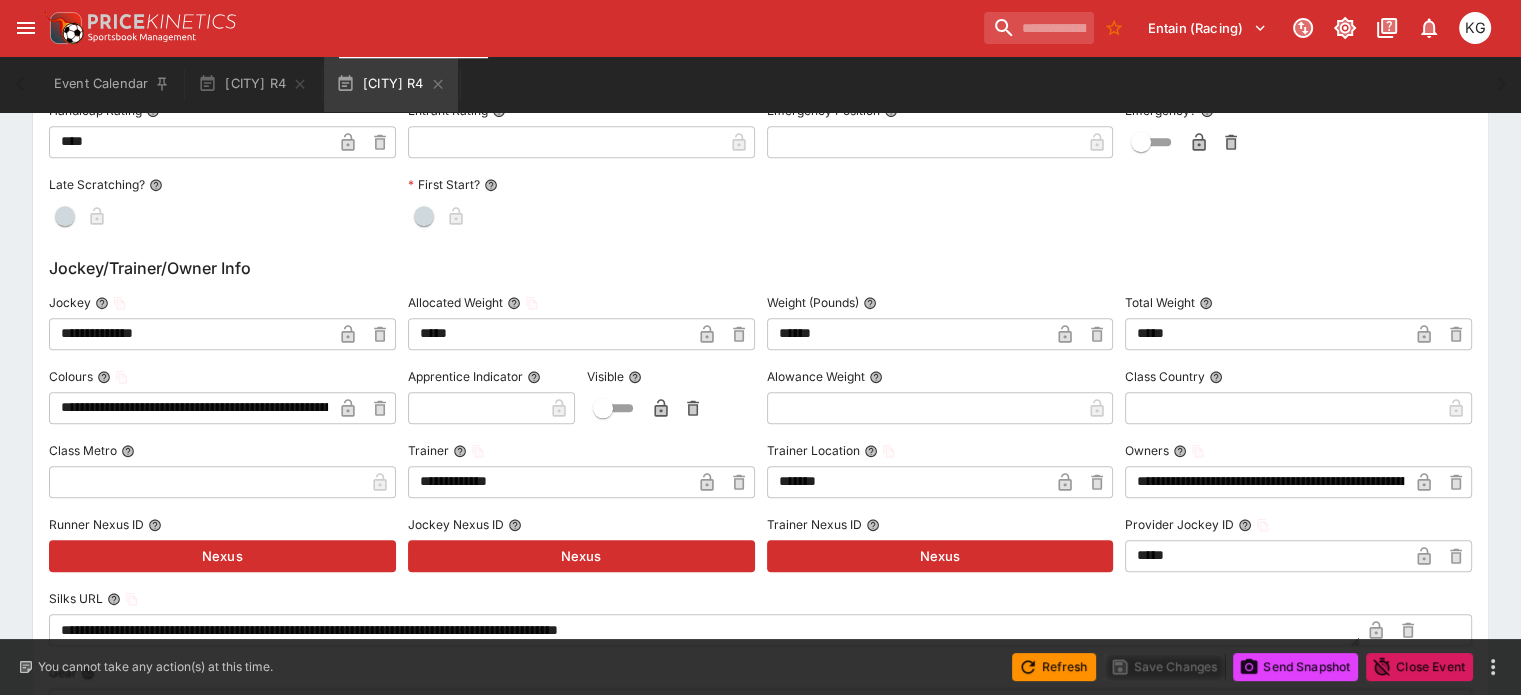 scroll, scrollTop: 2104, scrollLeft: 0, axis: vertical 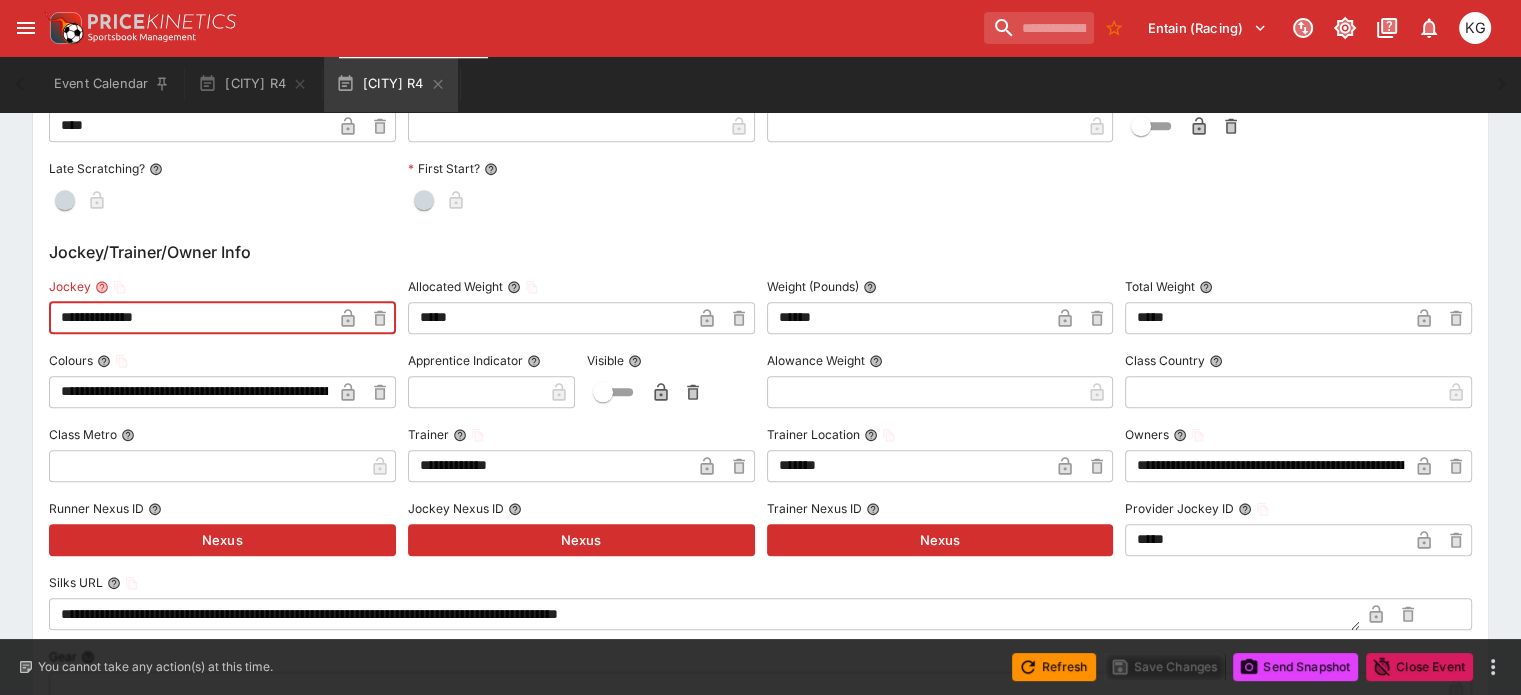 drag, startPoint x: 211, startPoint y: 319, endPoint x: 55, endPoint y: 317, distance: 156.01282 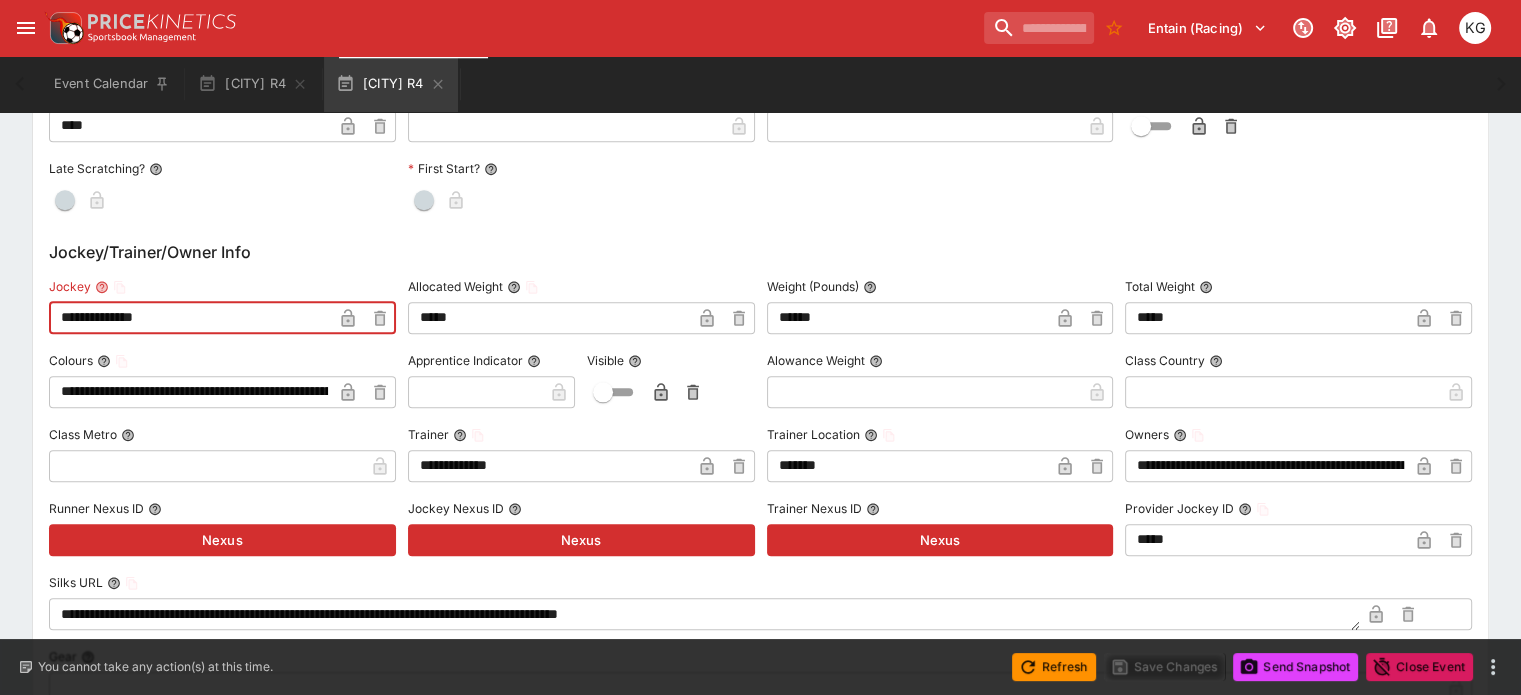 click on "**********" at bounding box center (760, 346) 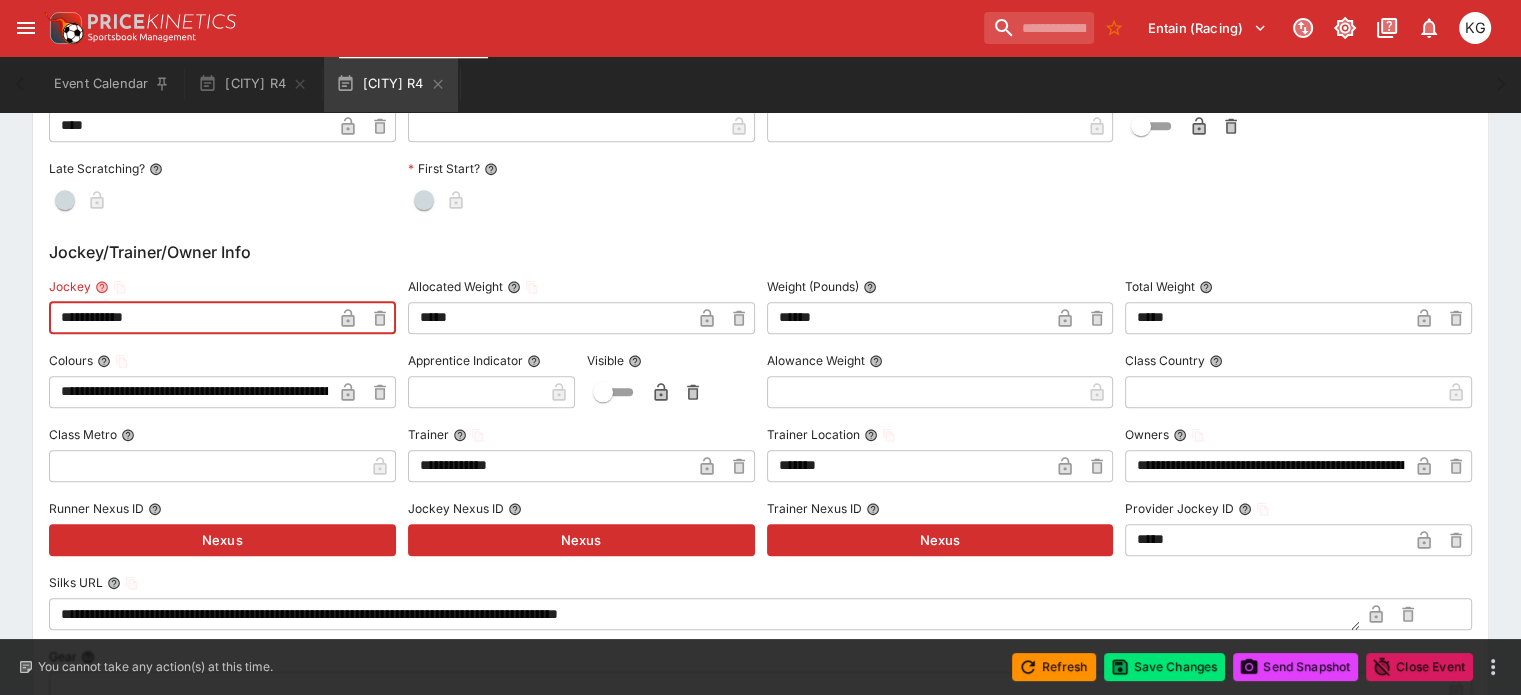 type on "**********" 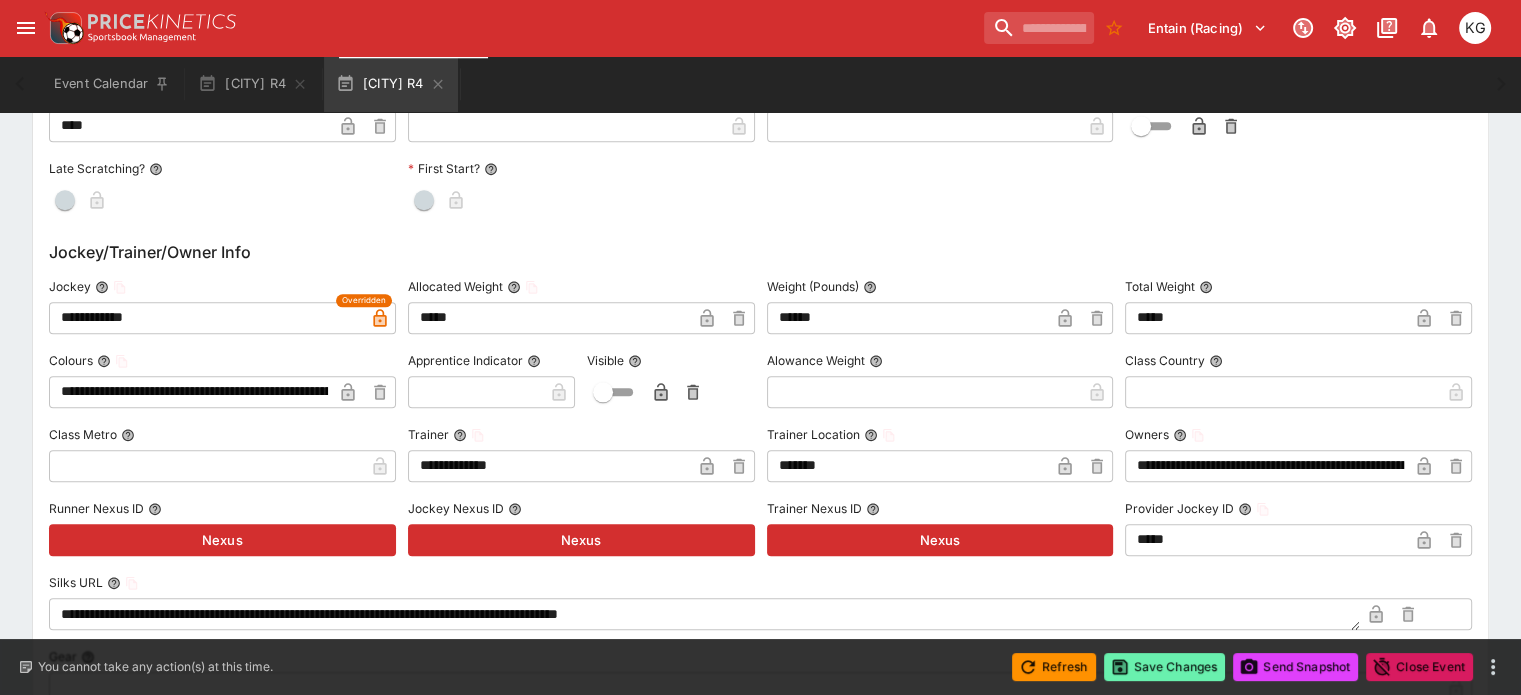 click on "Save Changes" at bounding box center (1165, 667) 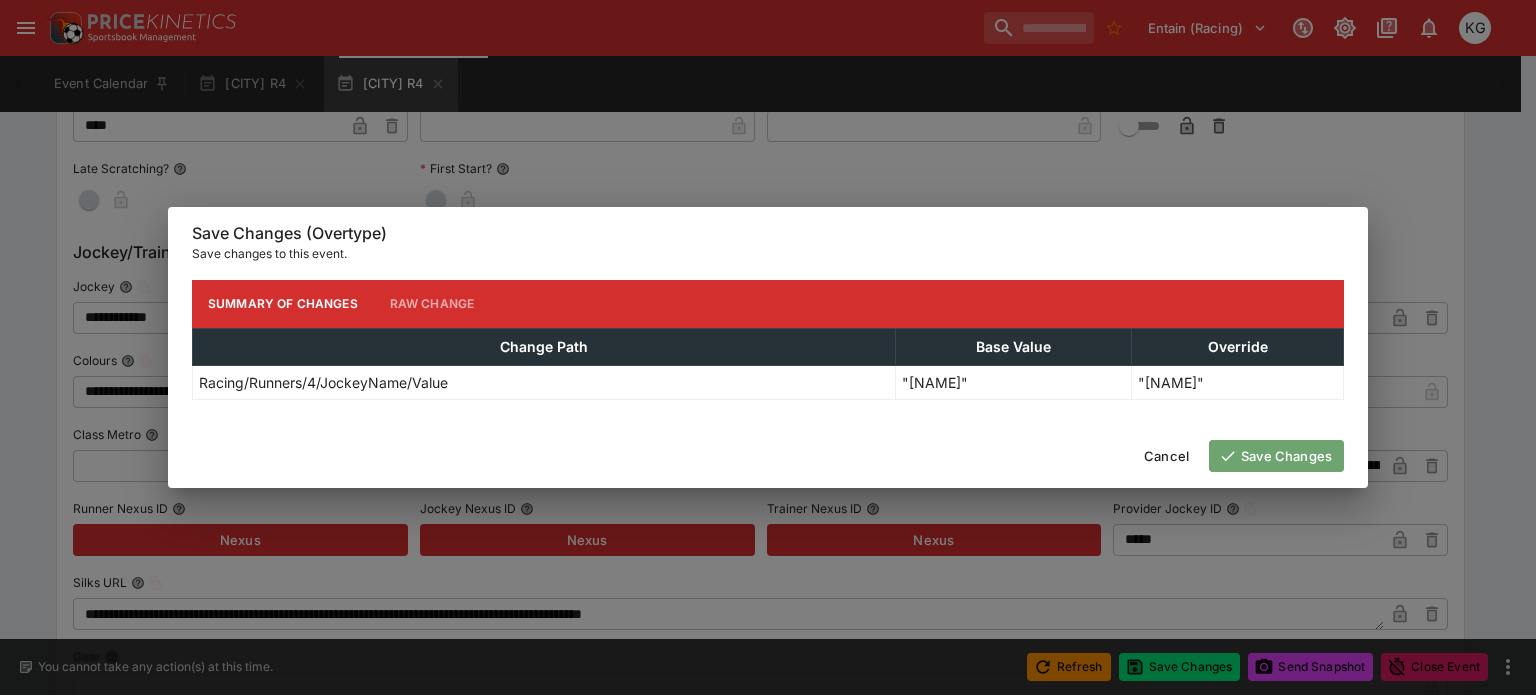 click on "Save Changes" at bounding box center [1276, 456] 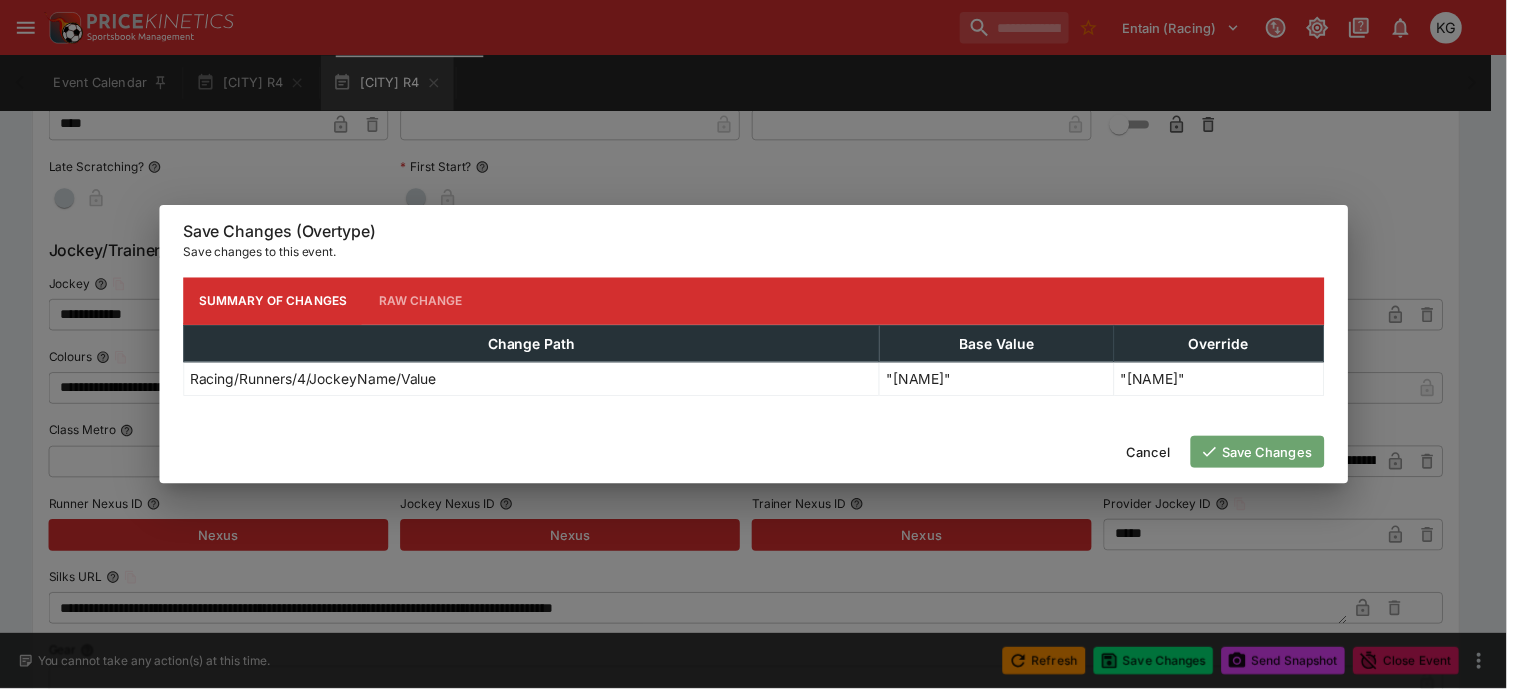 scroll, scrollTop: 0, scrollLeft: 0, axis: both 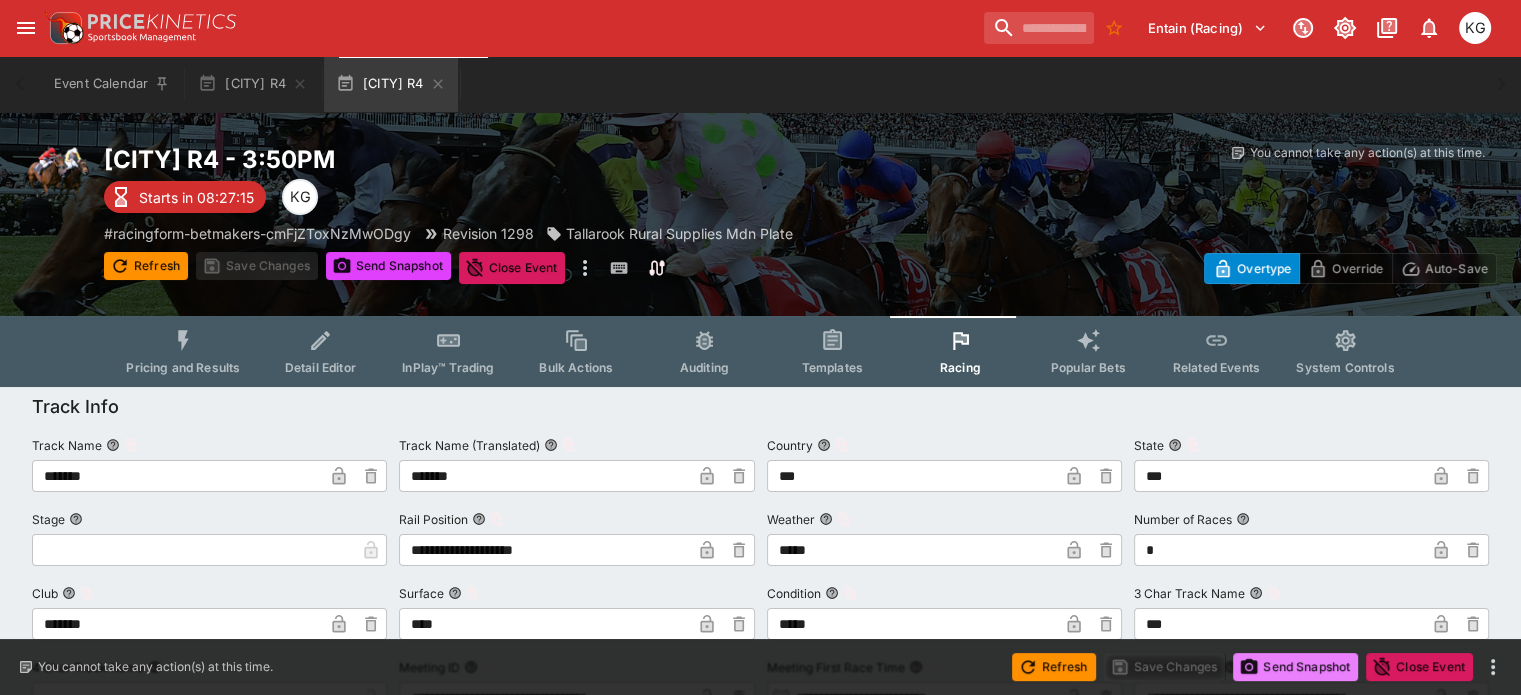 click on "Send Snapshot" at bounding box center [1295, 667] 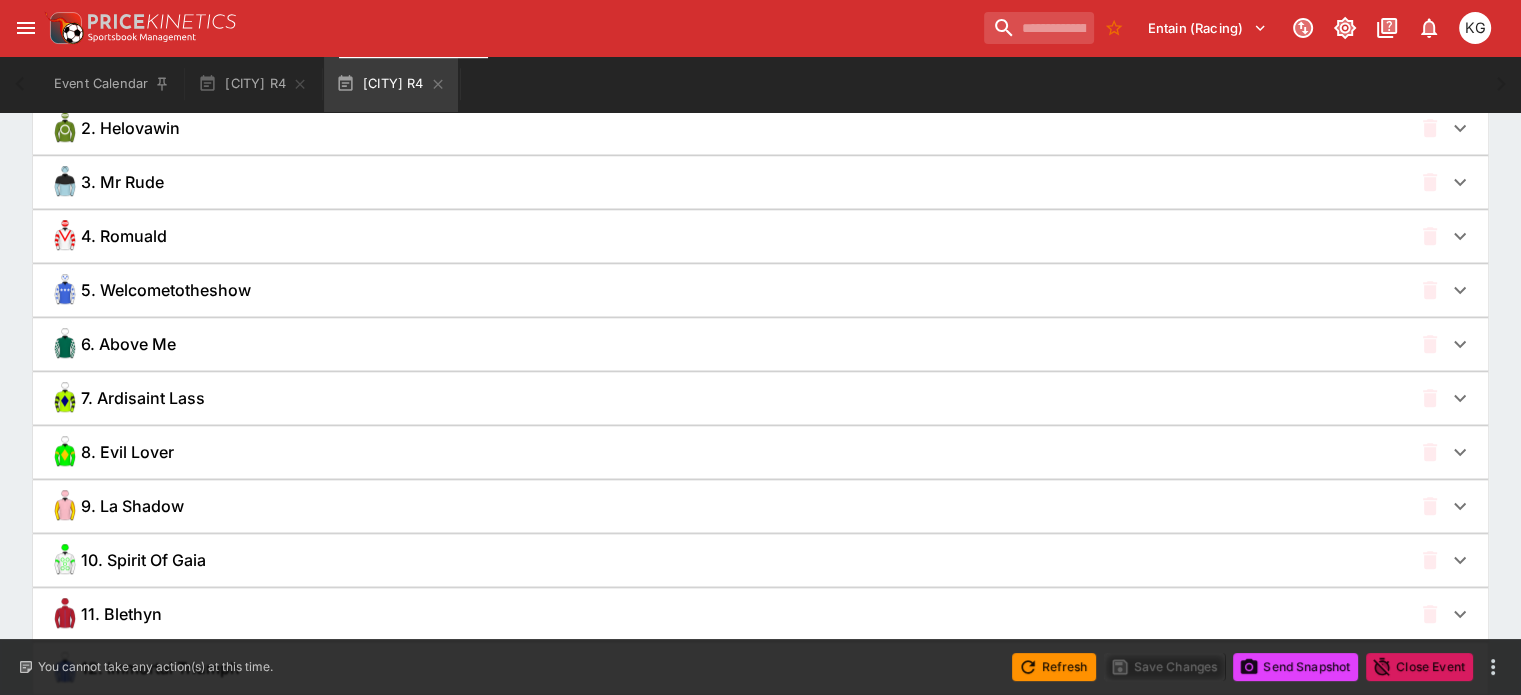 scroll, scrollTop: 1500, scrollLeft: 0, axis: vertical 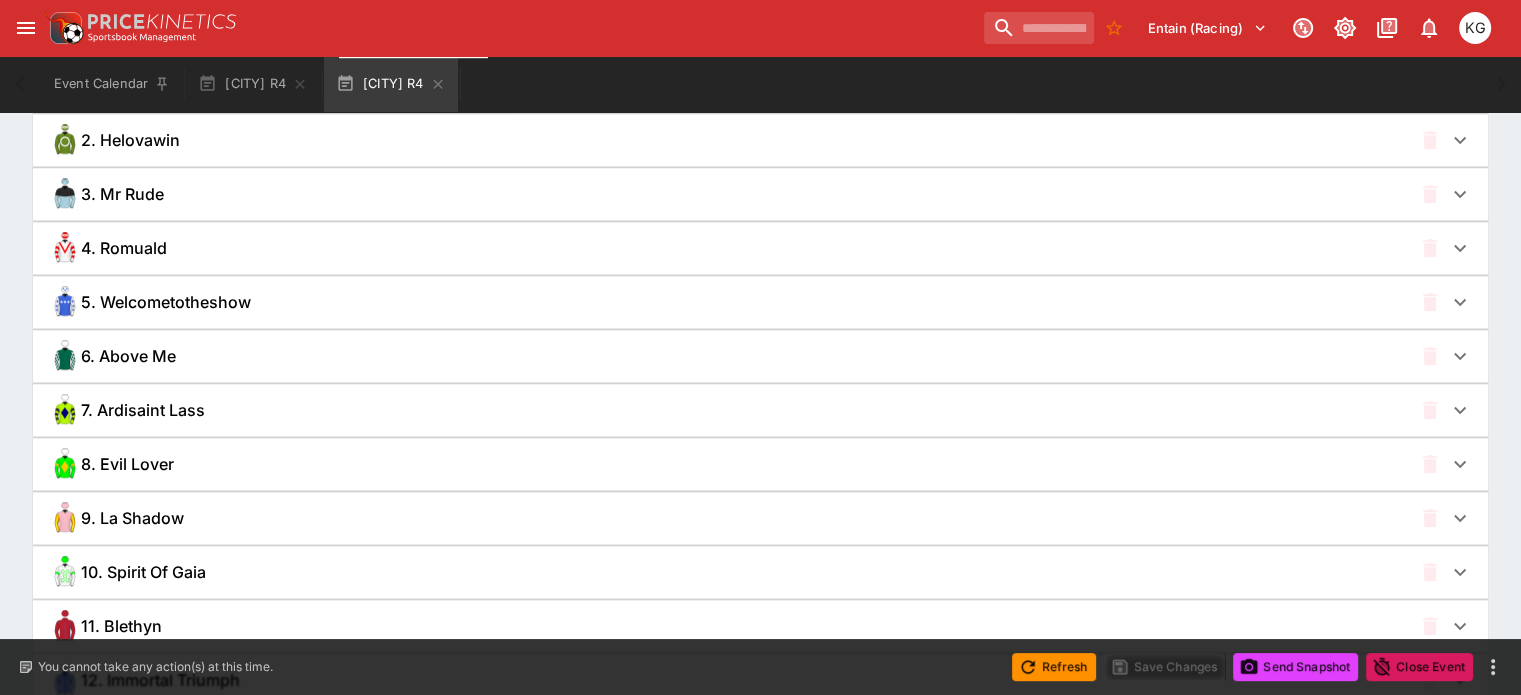 click 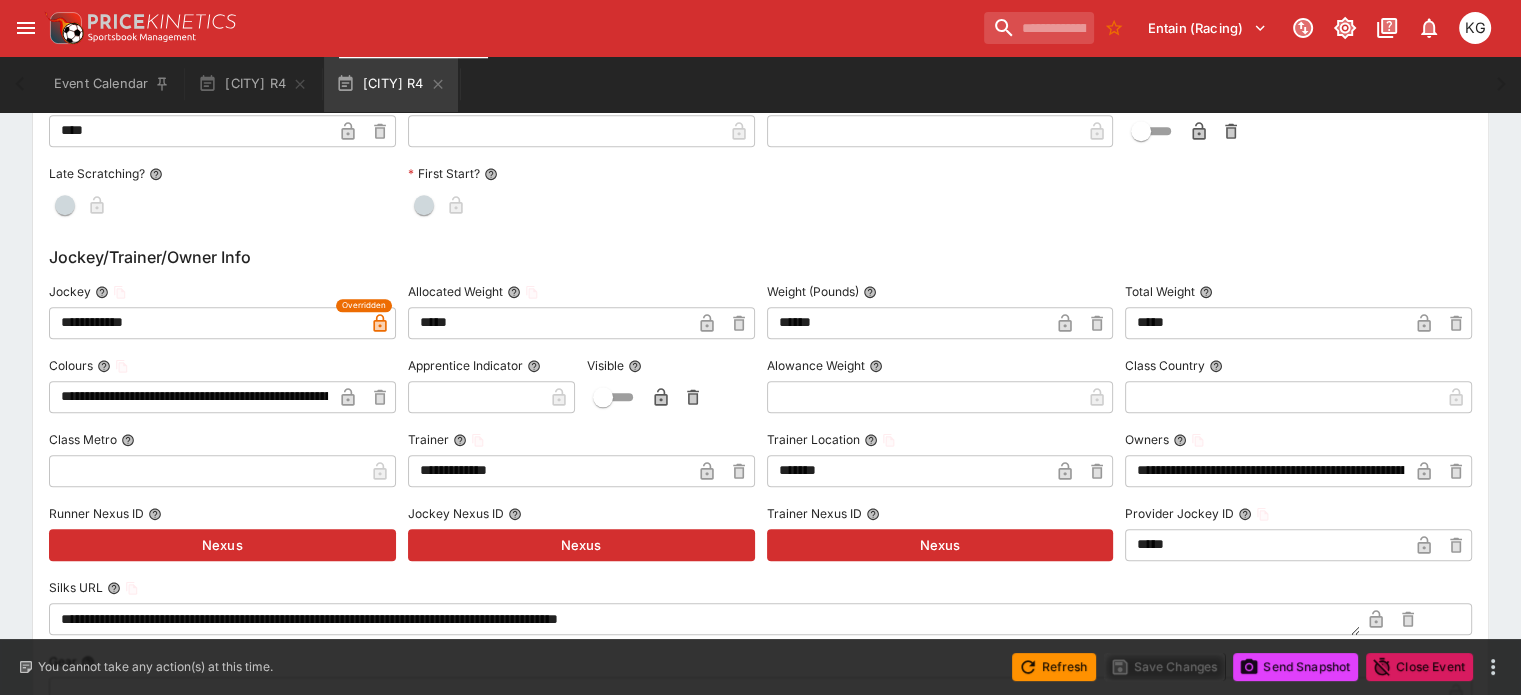 scroll, scrollTop: 2100, scrollLeft: 0, axis: vertical 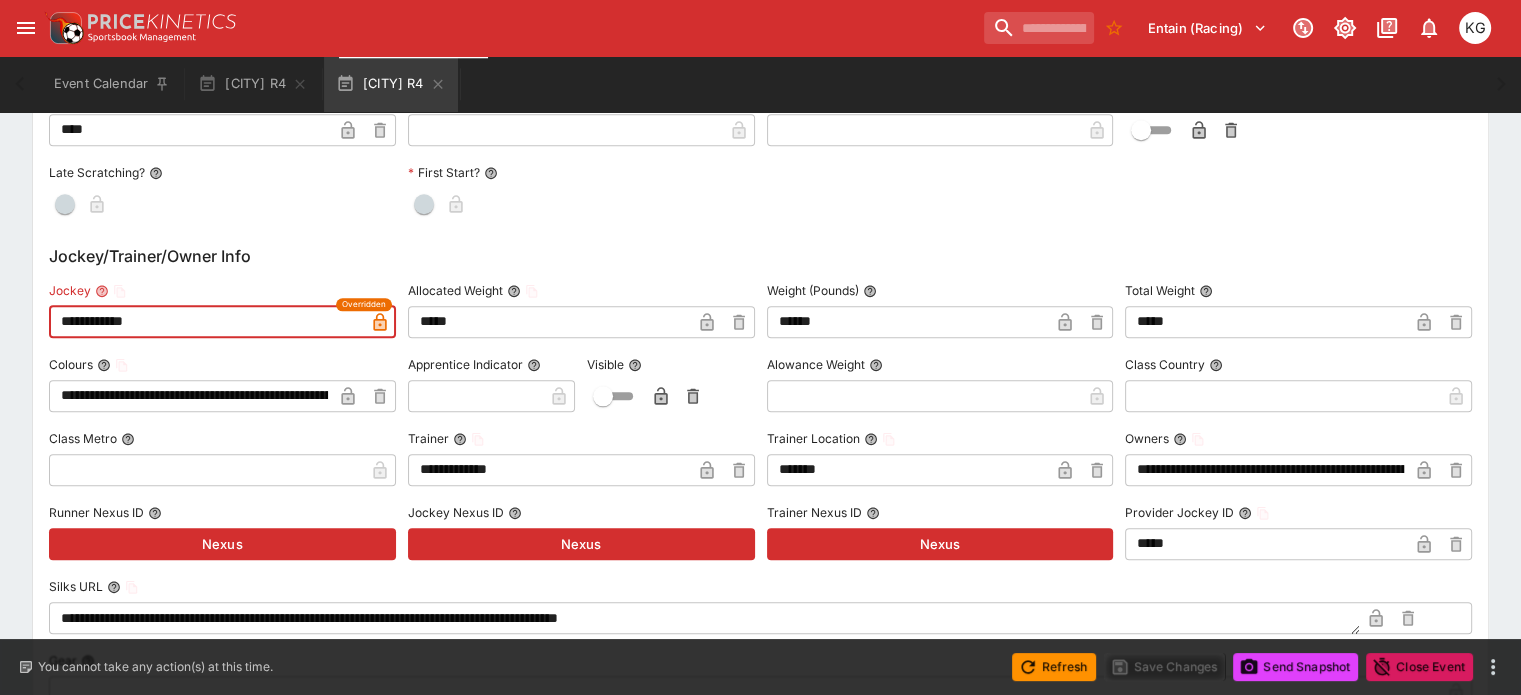 drag, startPoint x: 176, startPoint y: 311, endPoint x: 76, endPoint y: 305, distance: 100.17984 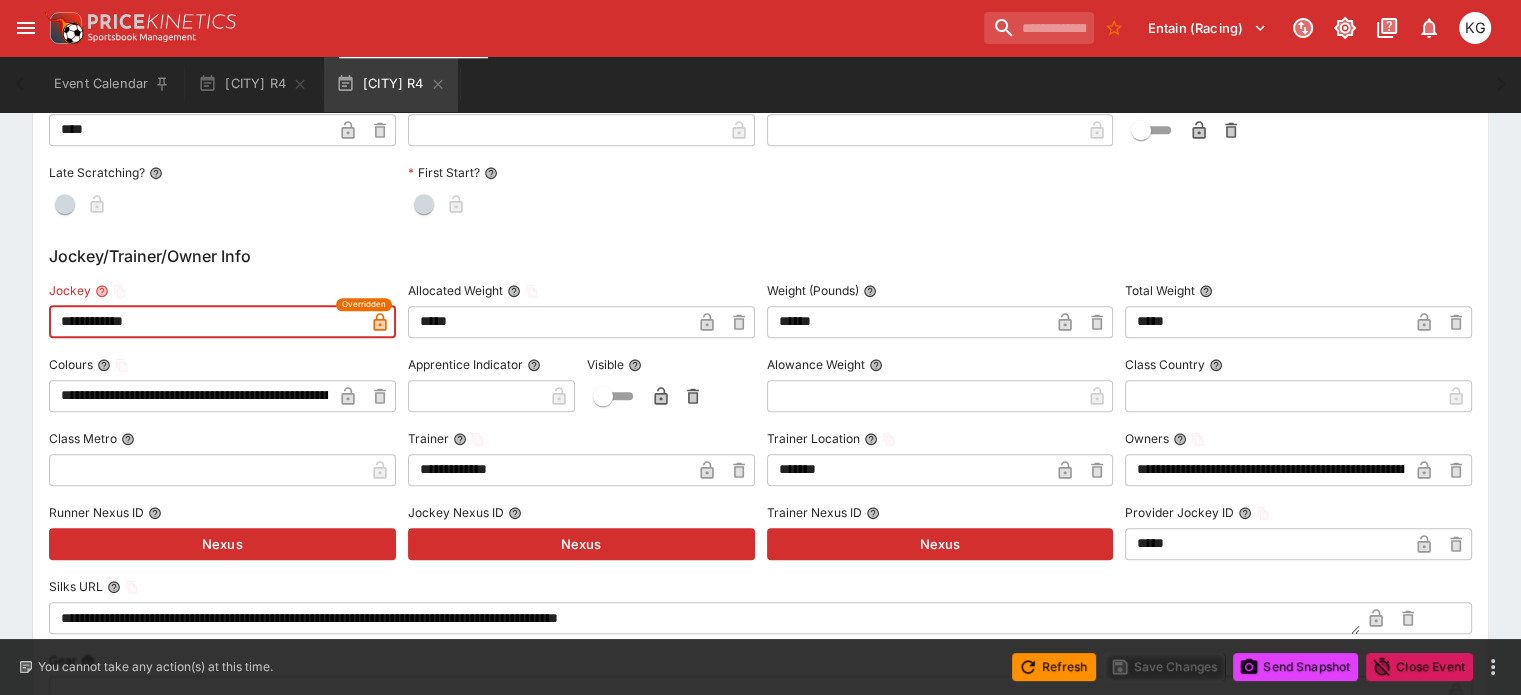 click on "**********" at bounding box center [206, 322] 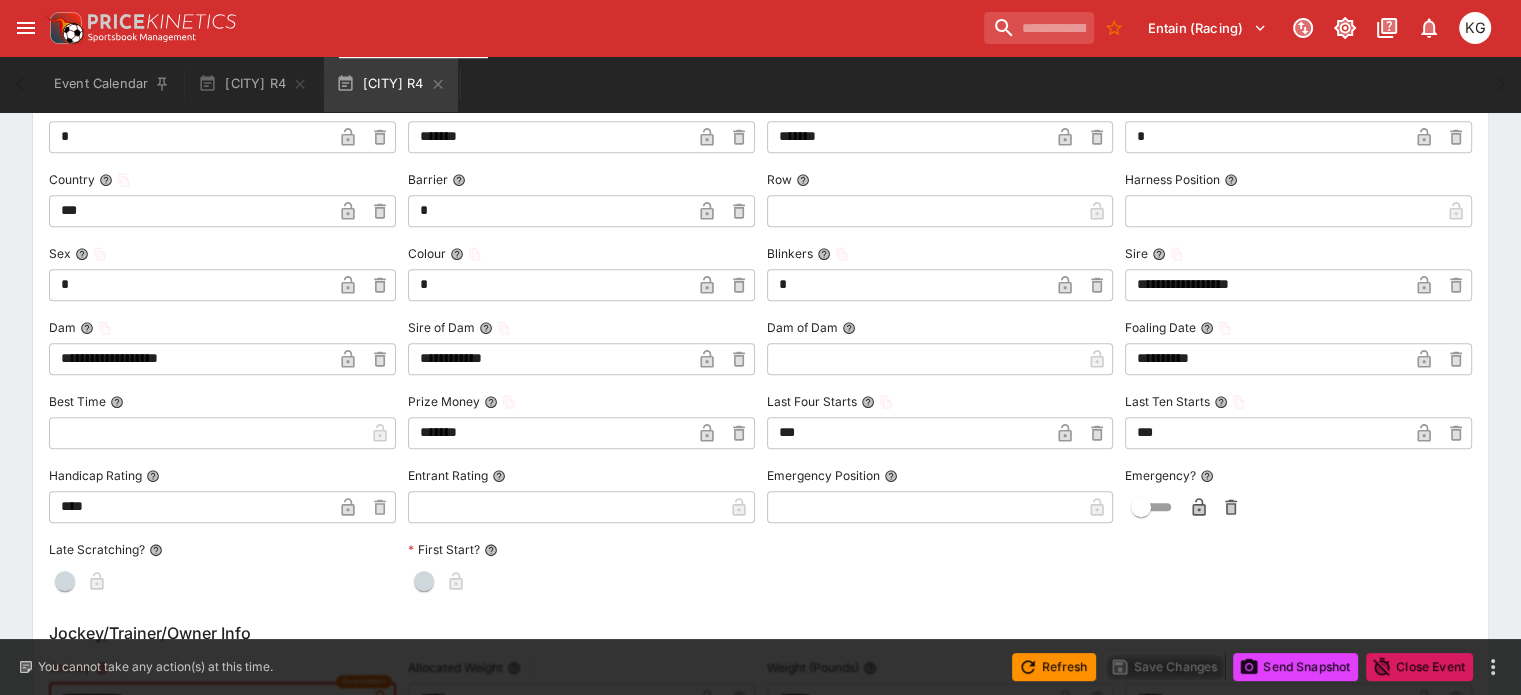 scroll, scrollTop: 1700, scrollLeft: 0, axis: vertical 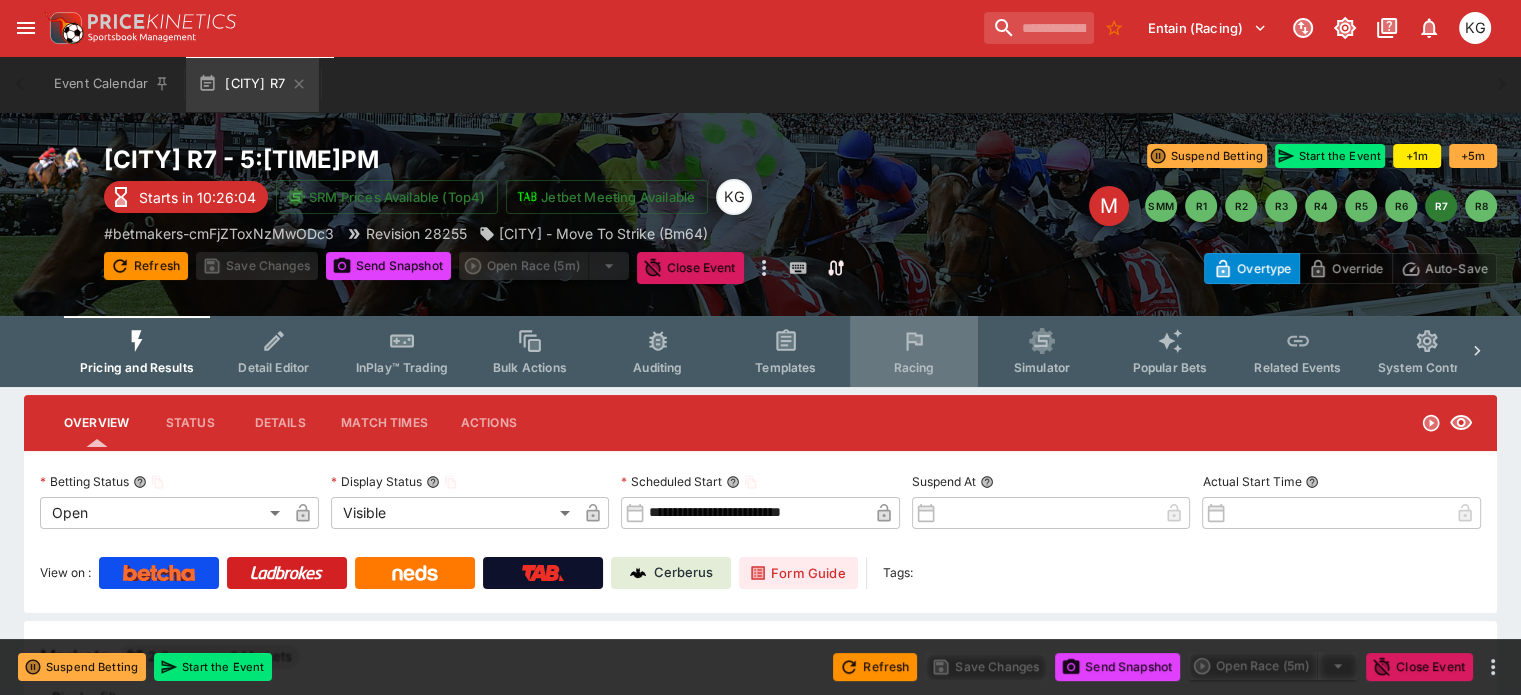 click on "Racing" at bounding box center (914, 351) 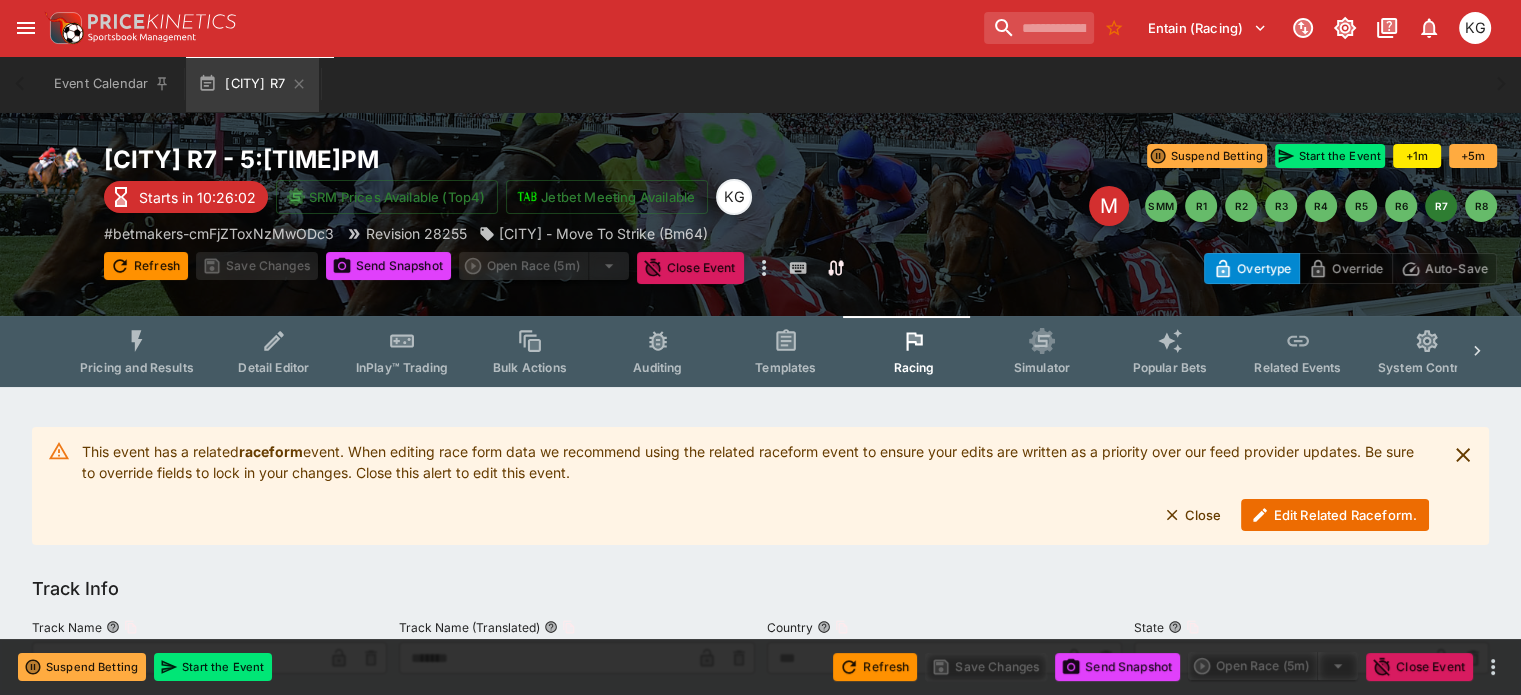 click on "Edit Related Raceform." at bounding box center (1335, 515) 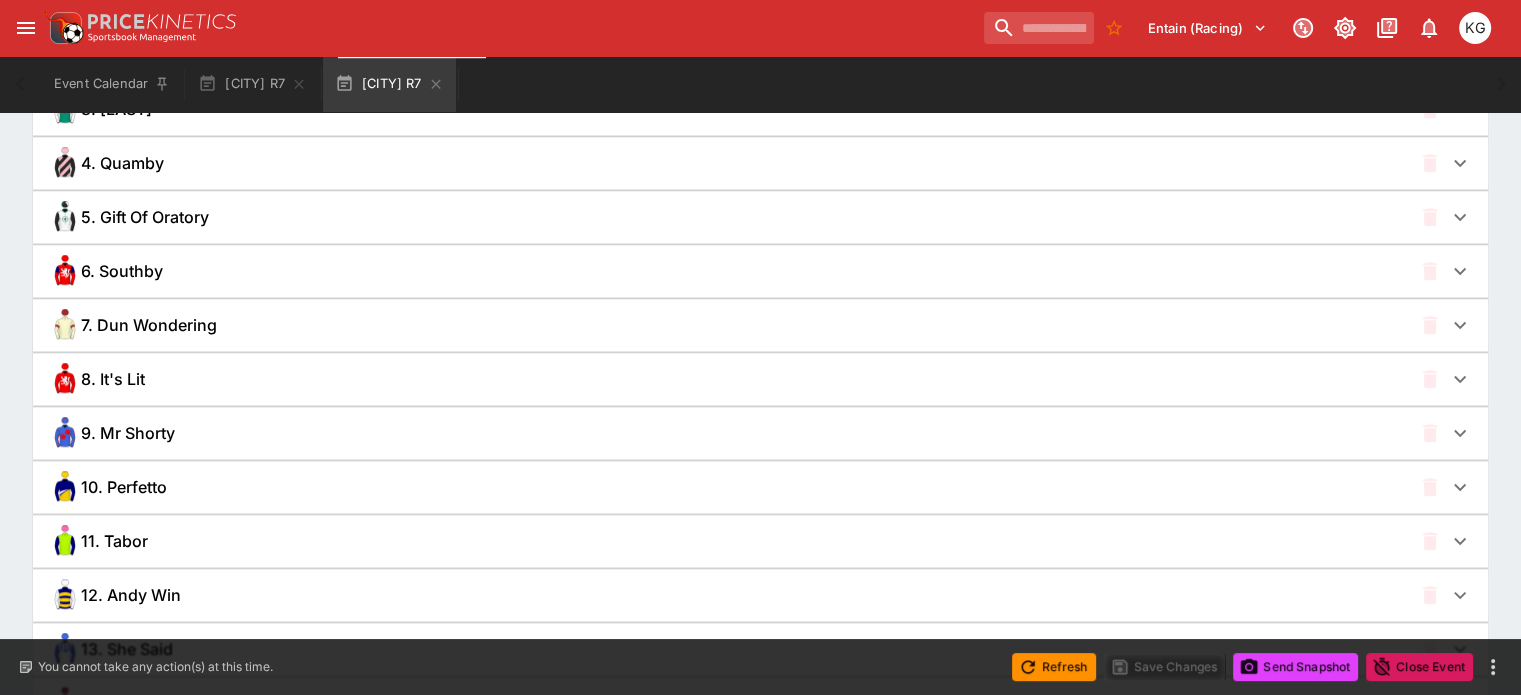 scroll, scrollTop: 1600, scrollLeft: 0, axis: vertical 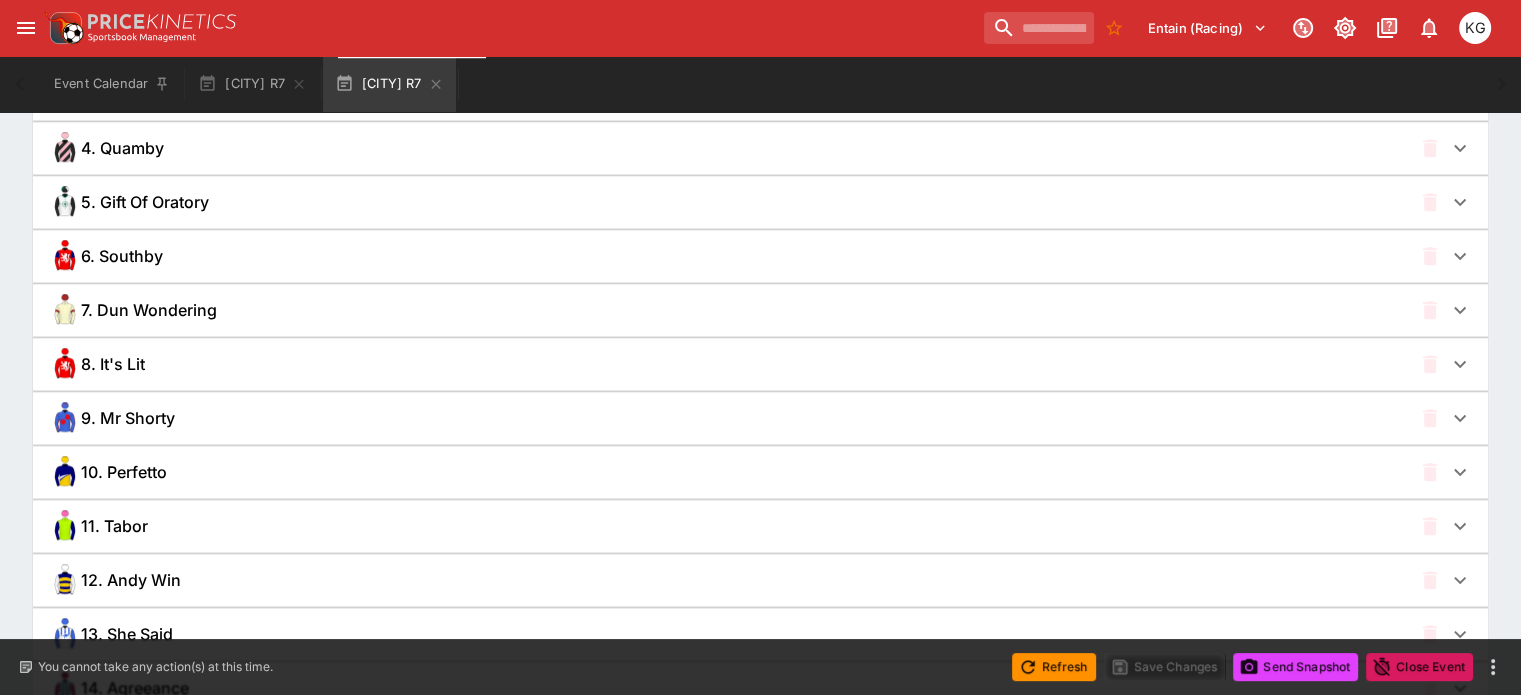click 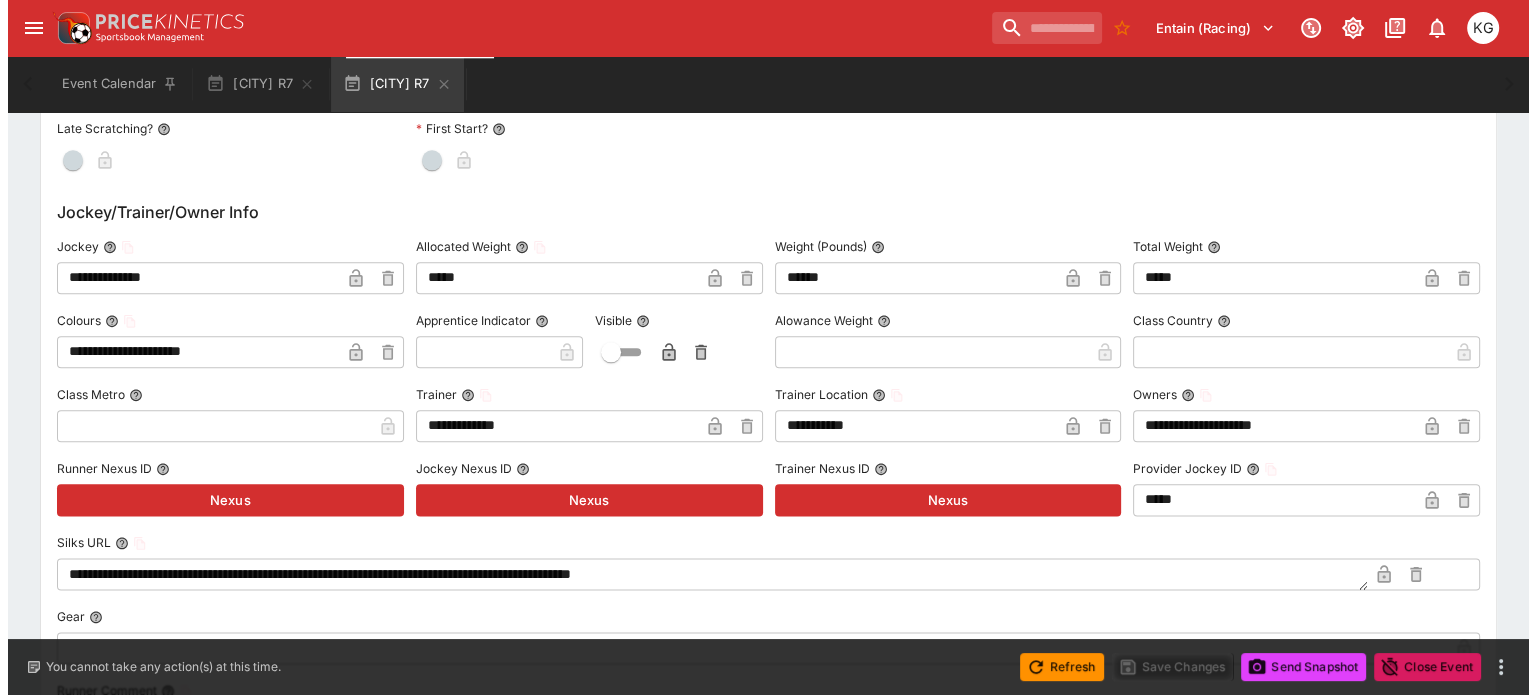 scroll, scrollTop: 2300, scrollLeft: 0, axis: vertical 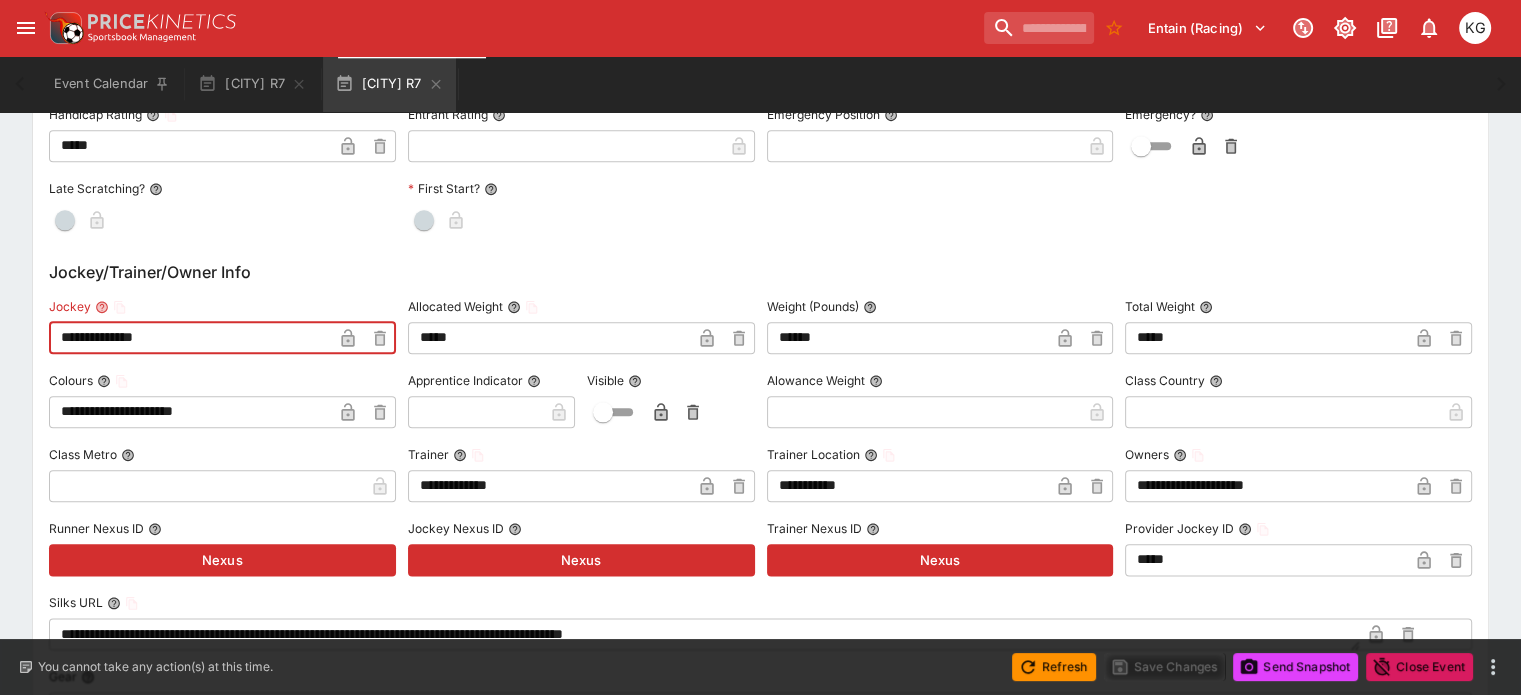 drag, startPoint x: 191, startPoint y: 332, endPoint x: 44, endPoint y: 331, distance: 147.0034 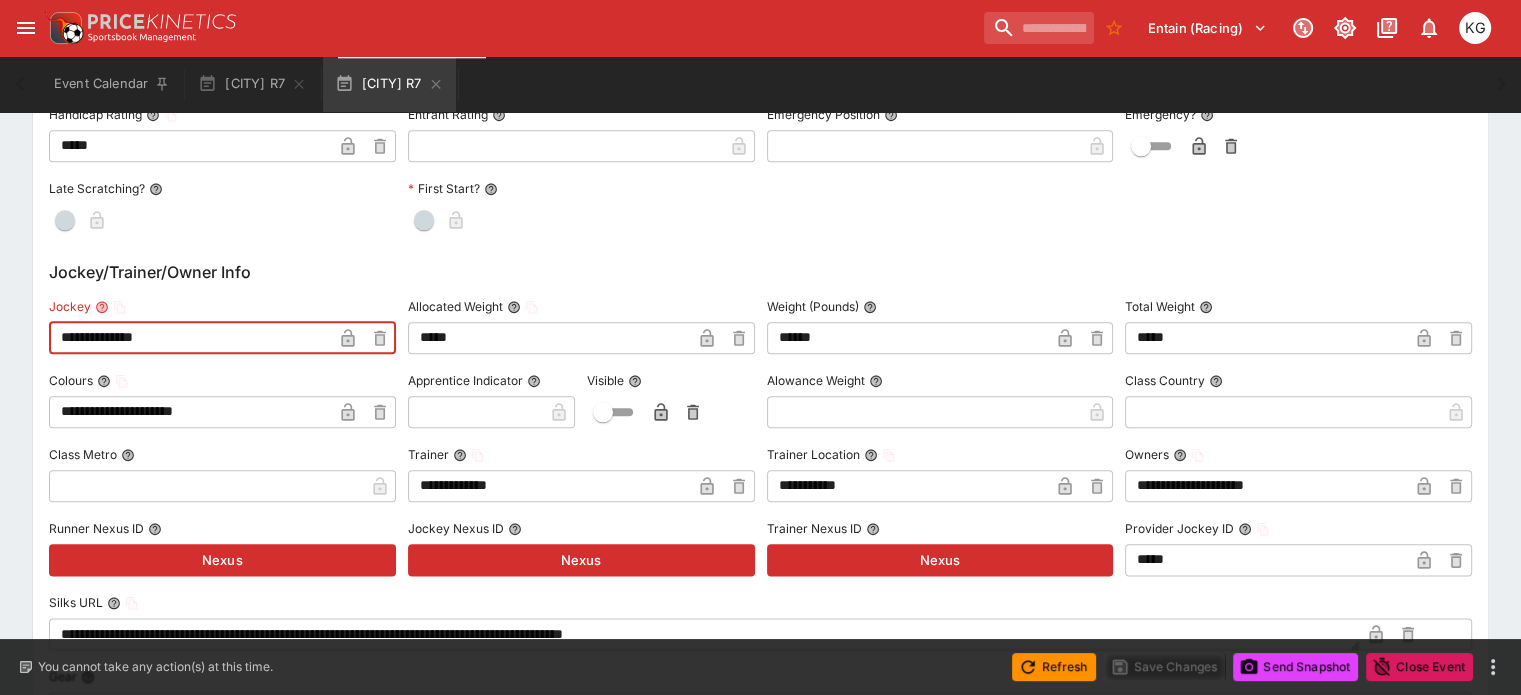 paste 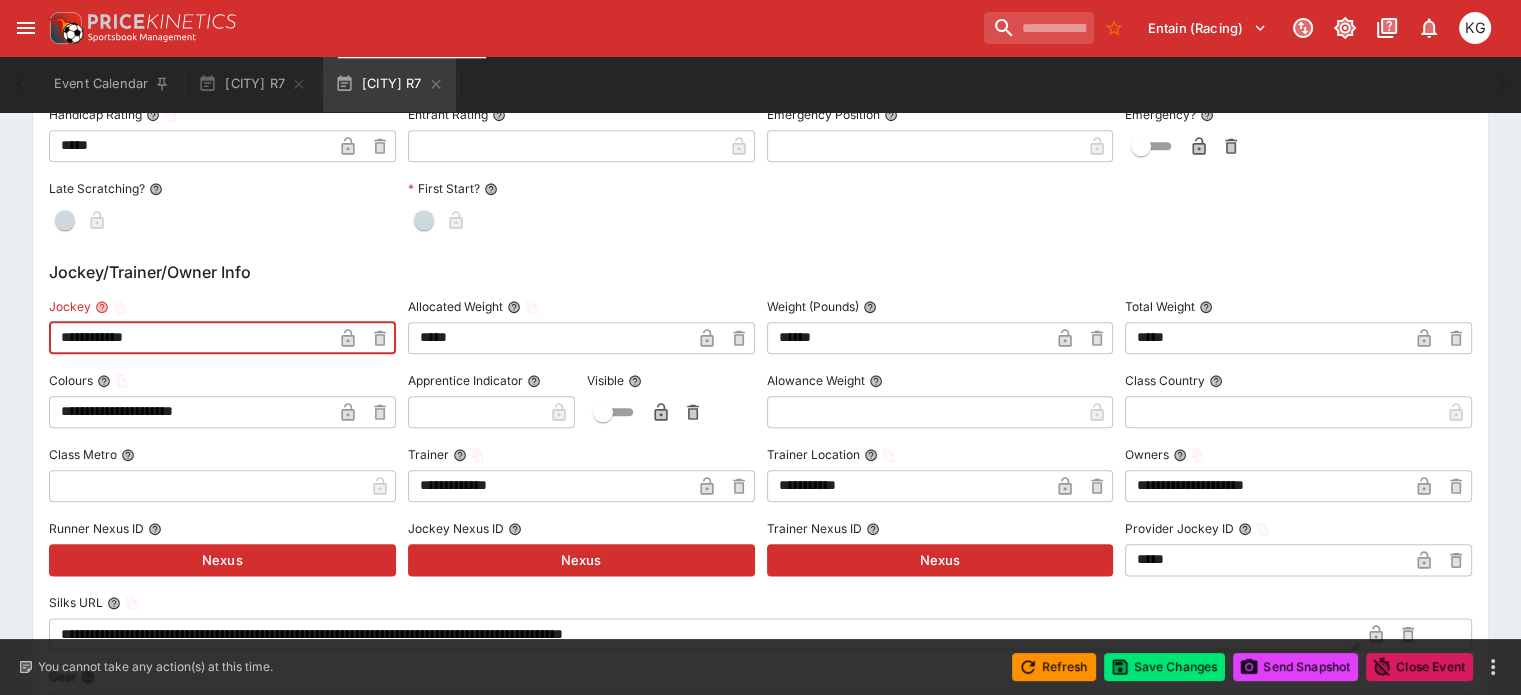 type on "**********" 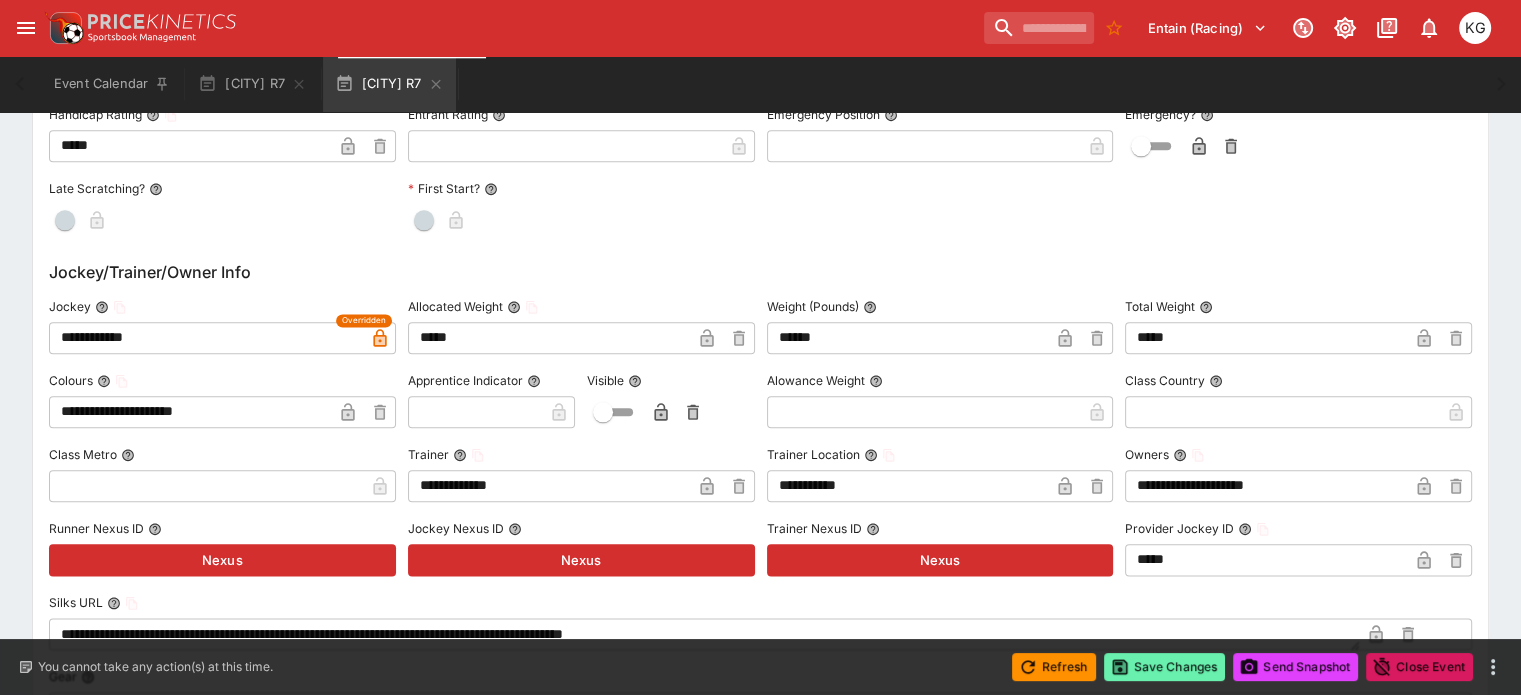 click on "Save Changes" at bounding box center (1165, 667) 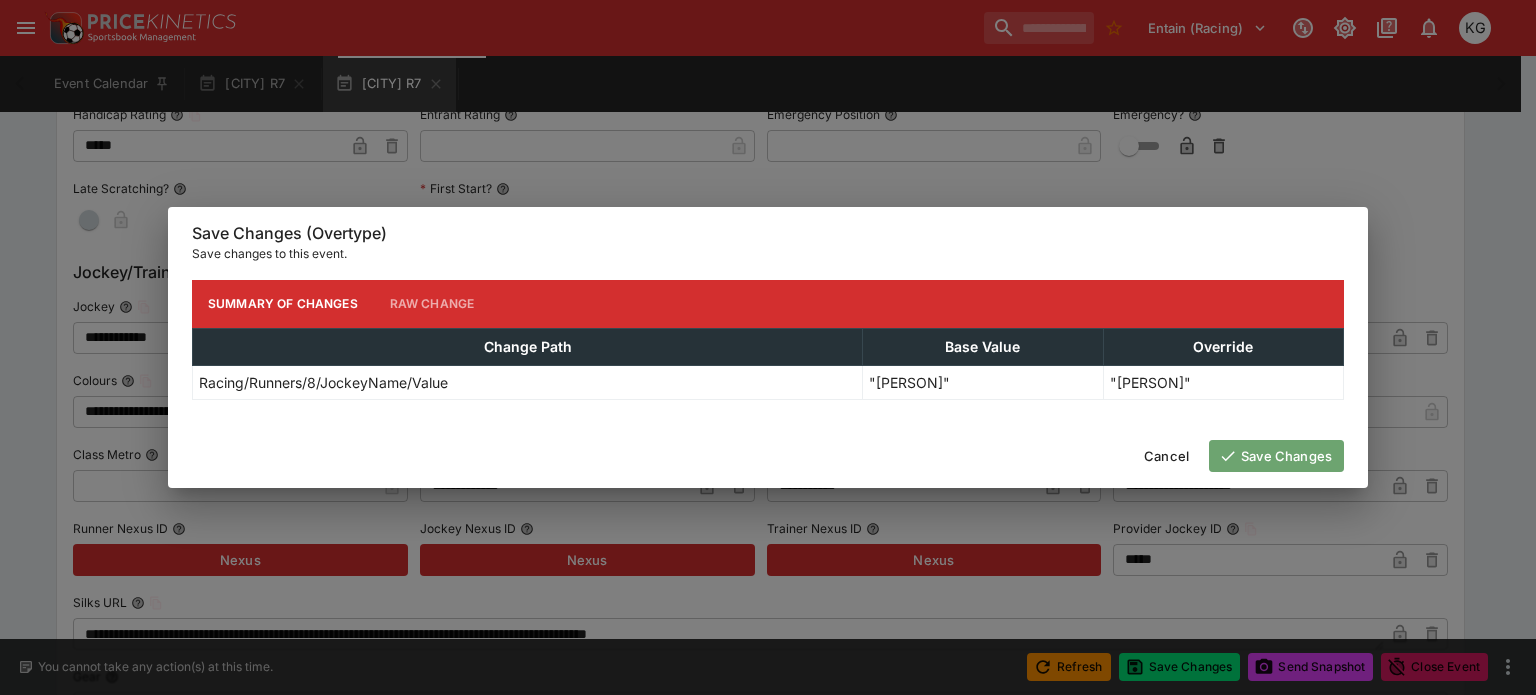click on "Save Changes" at bounding box center (1276, 456) 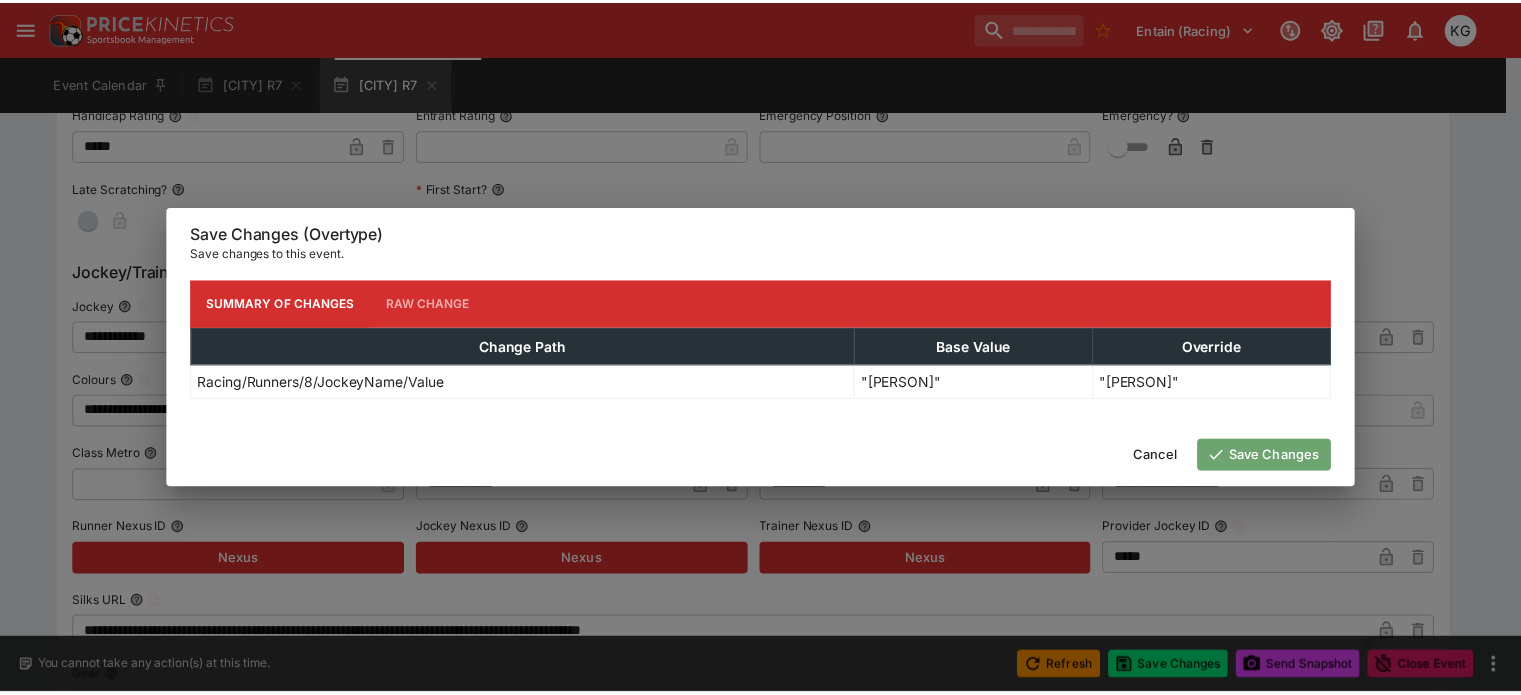 scroll, scrollTop: 0, scrollLeft: 0, axis: both 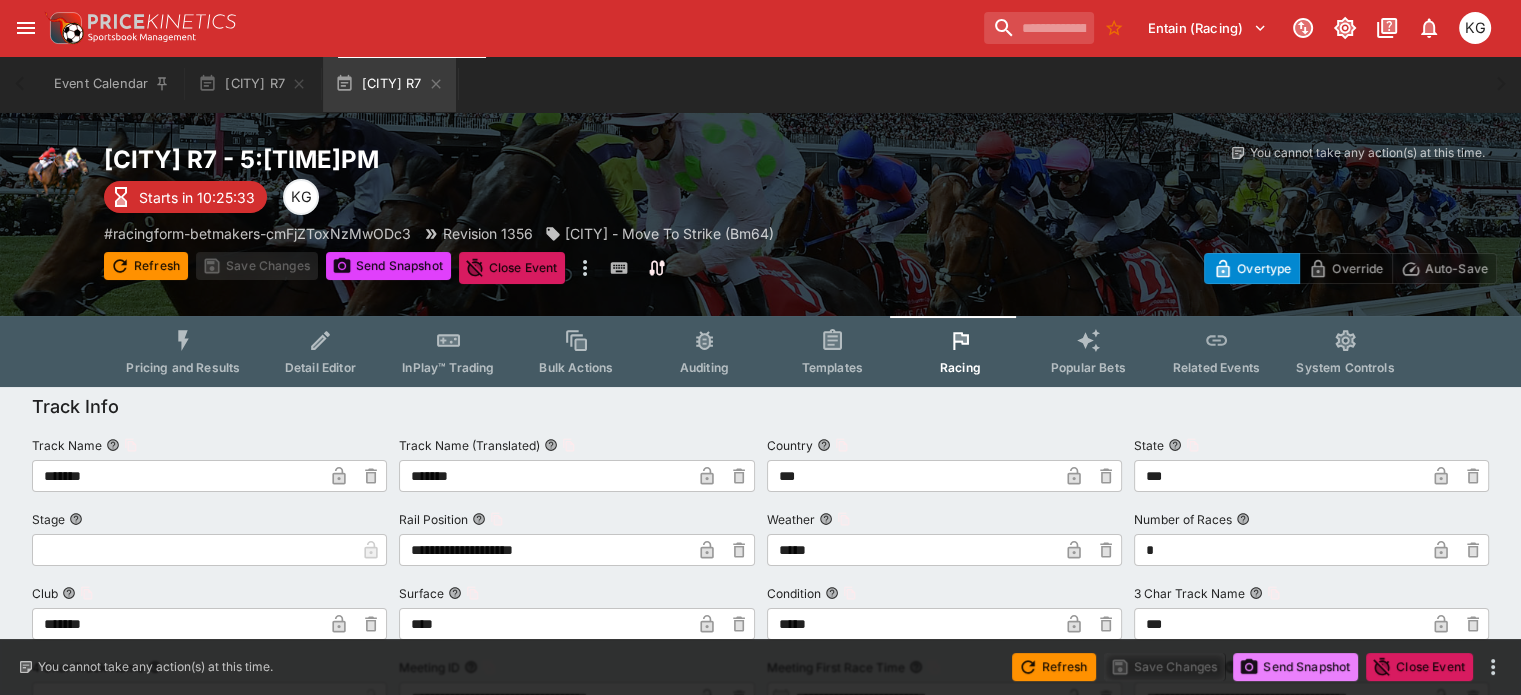 click on "Send Snapshot" at bounding box center (1295, 667) 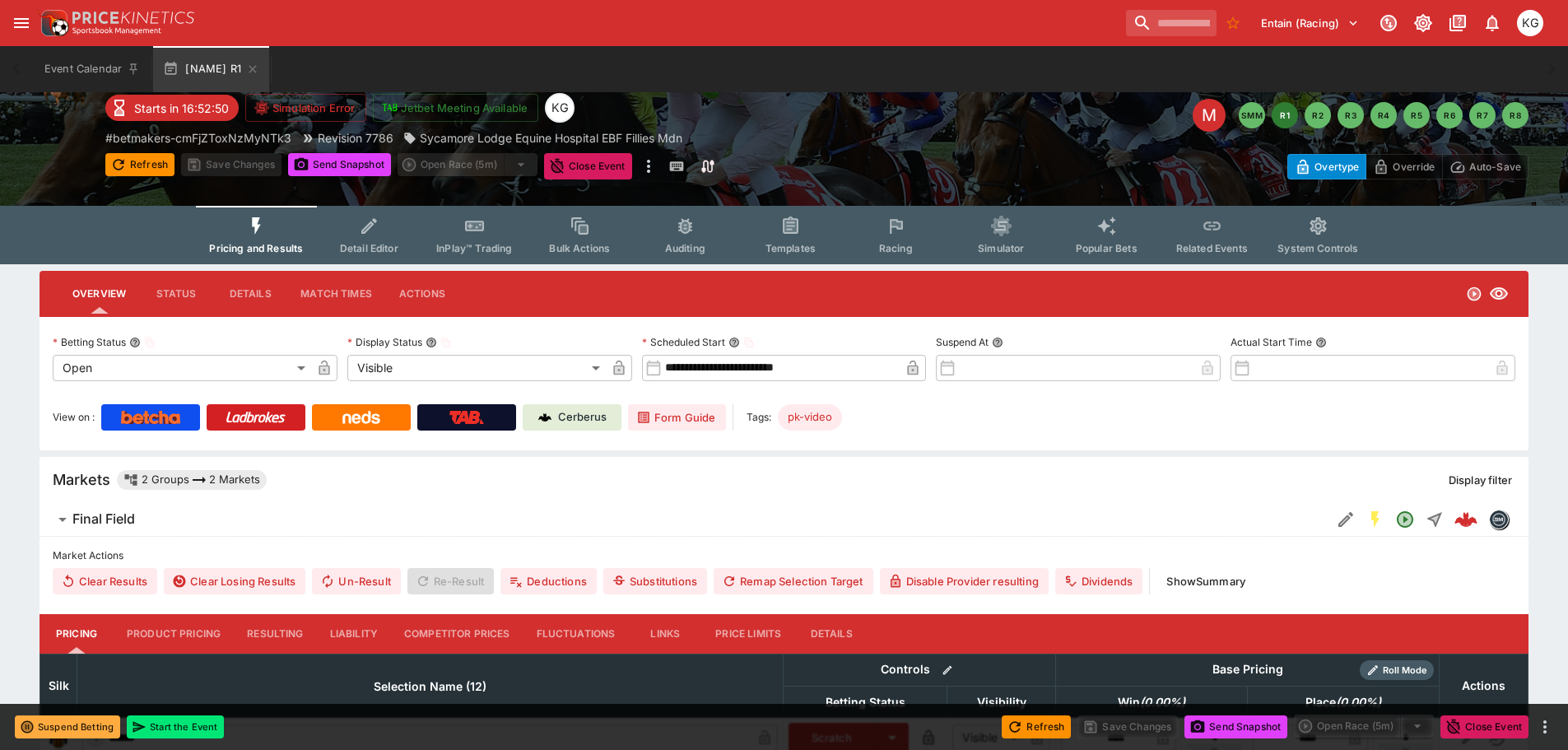 scroll, scrollTop: 0, scrollLeft: 0, axis: both 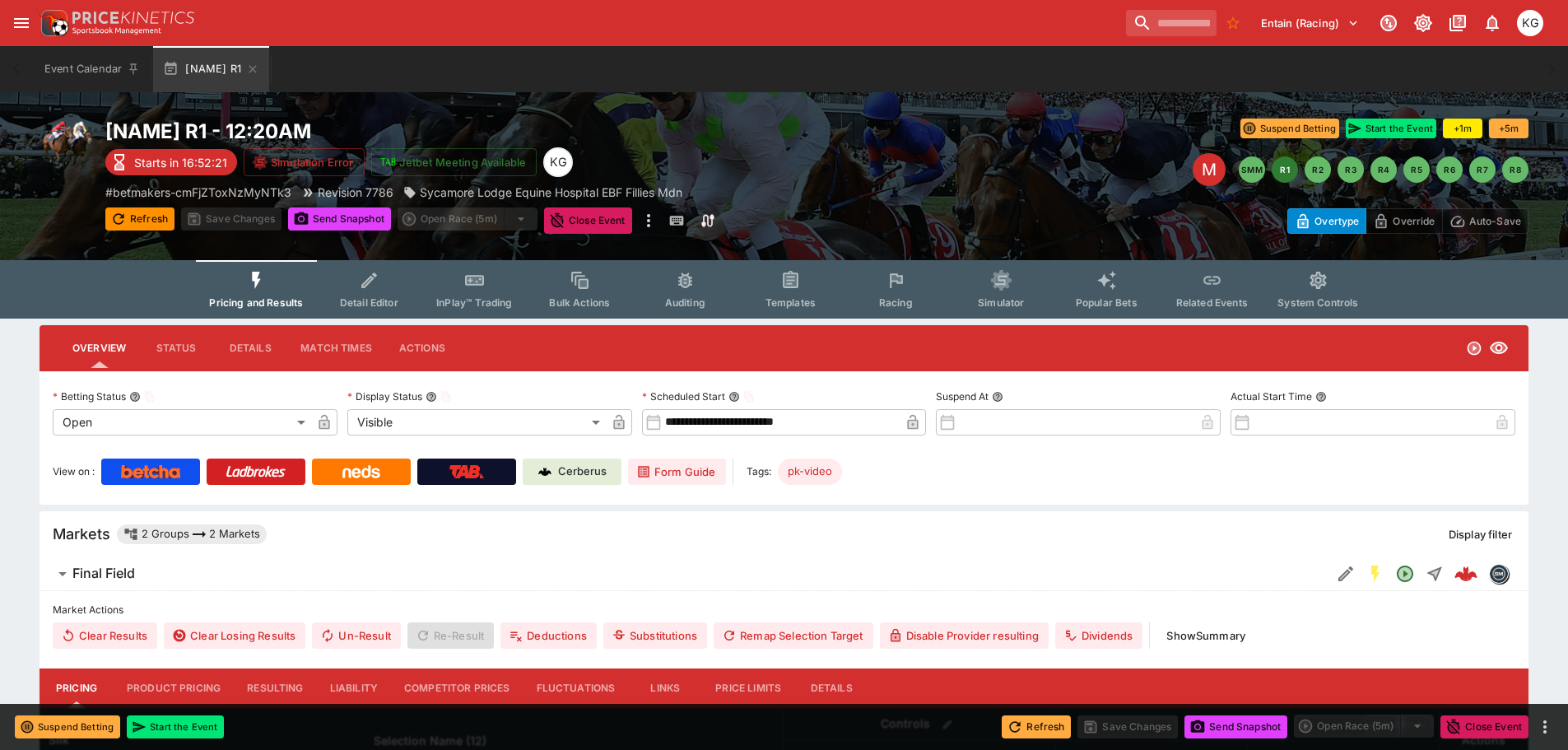 click on "Refresh" at bounding box center [1036, 727] 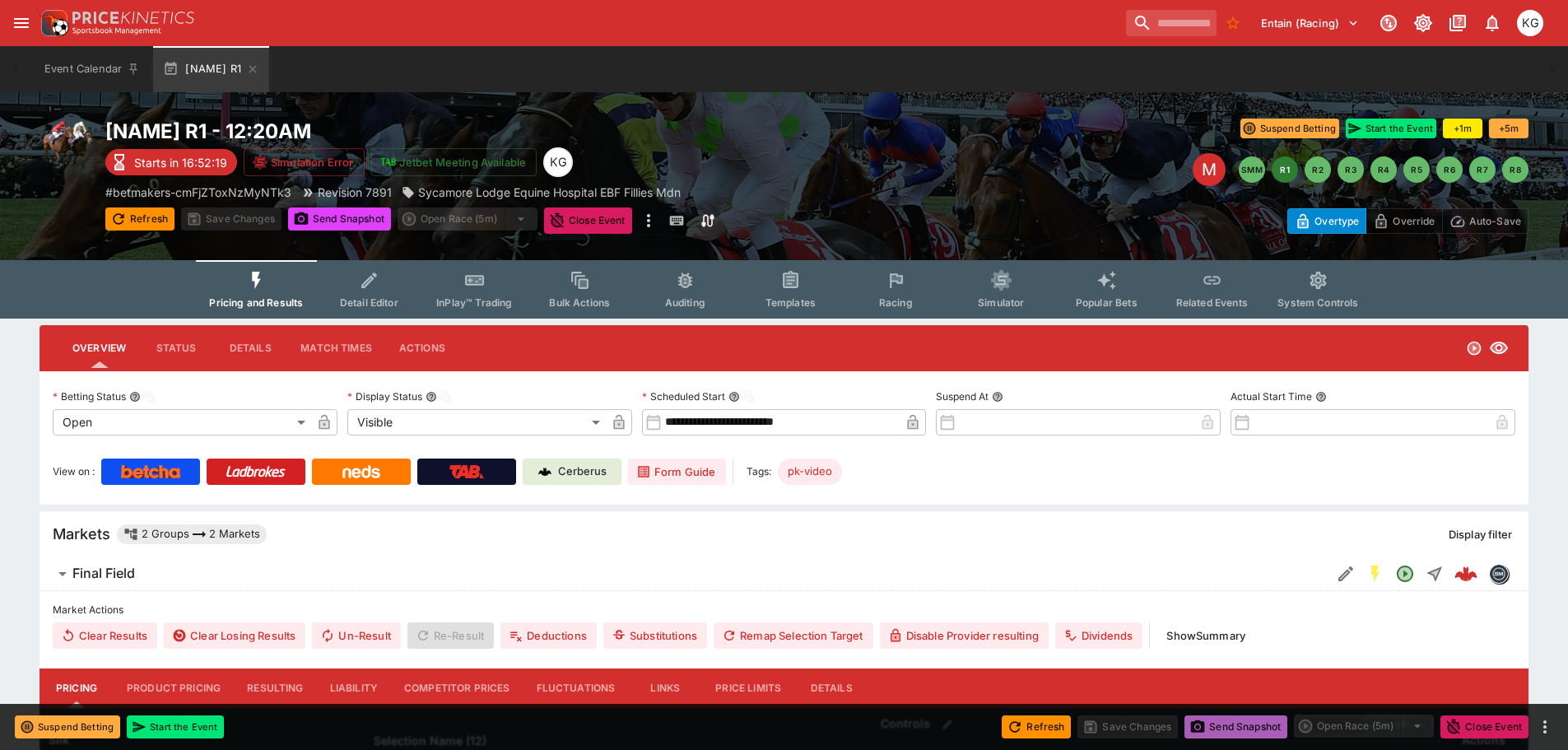 click on "Send Snapshot" at bounding box center [1235, 727] 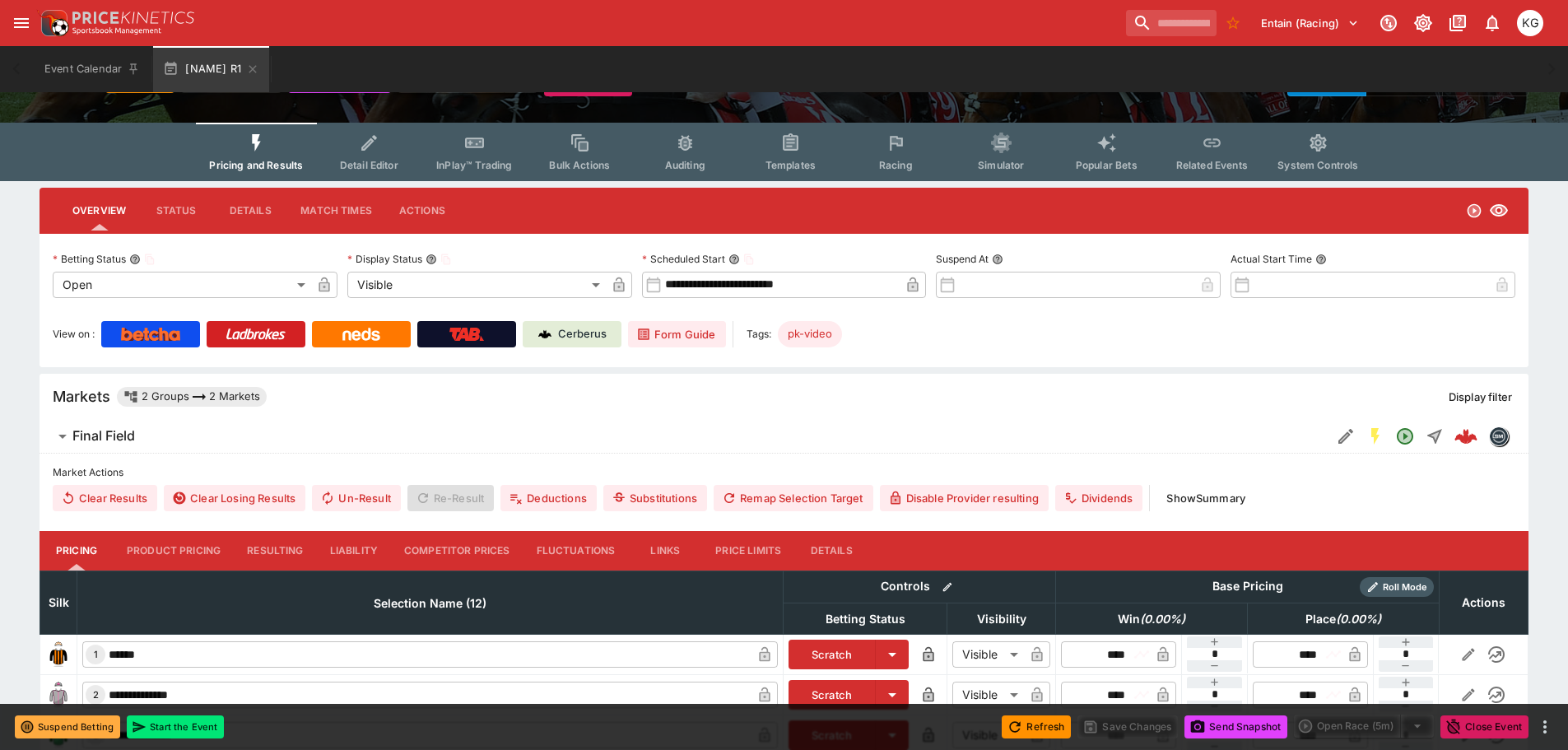 scroll, scrollTop: 57, scrollLeft: 0, axis: vertical 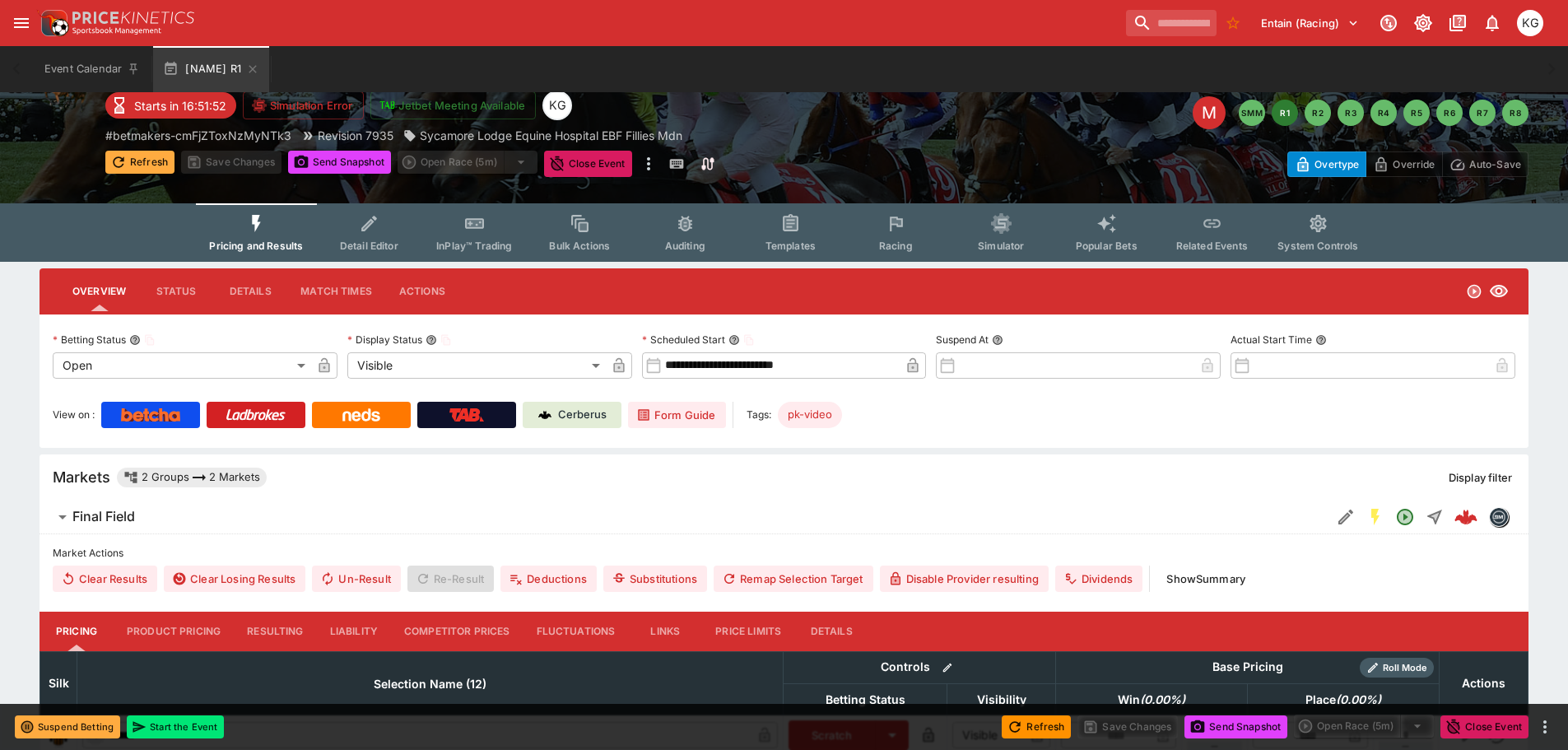 click on "Refresh" at bounding box center (140, 162) 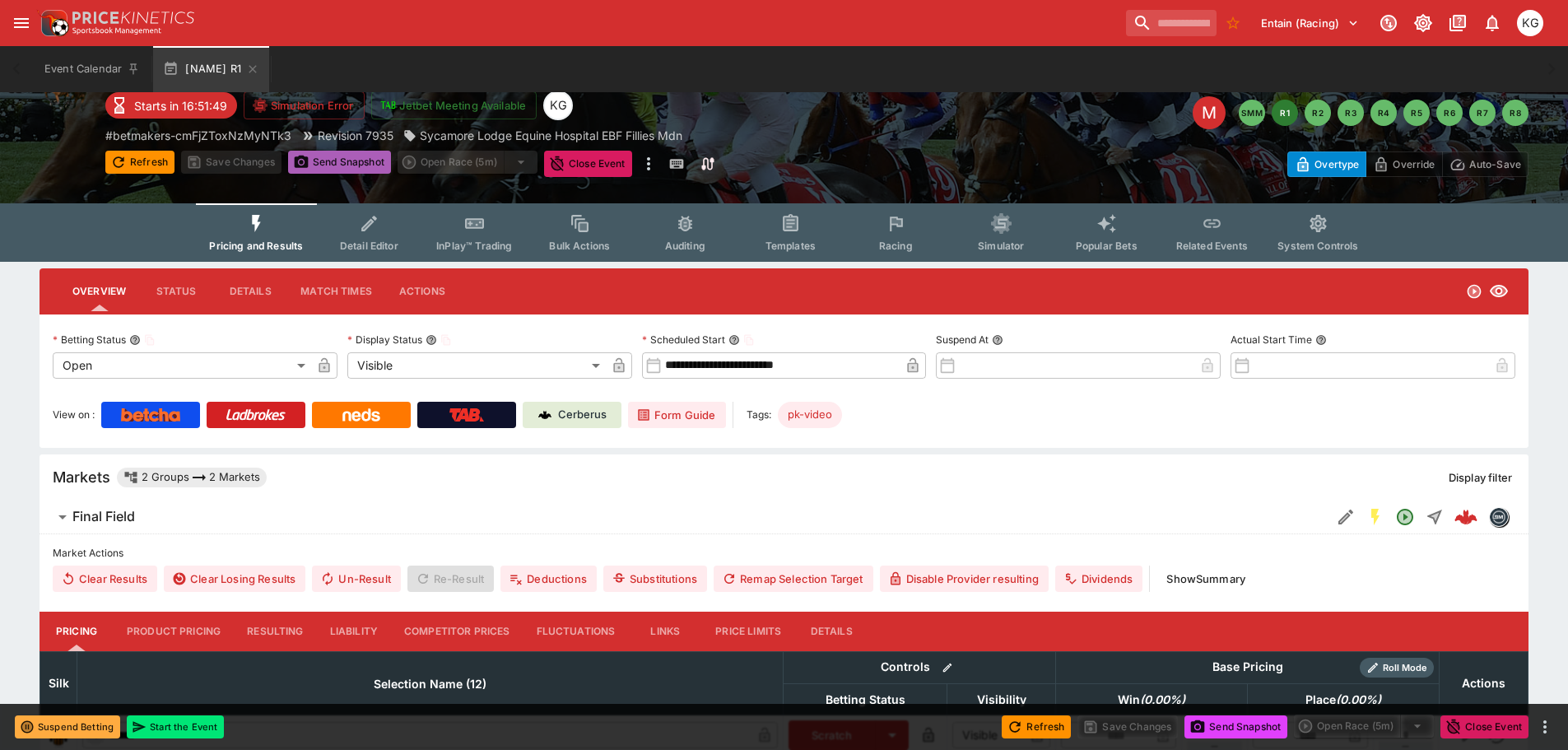 click on "Send Snapshot" at bounding box center (339, 162) 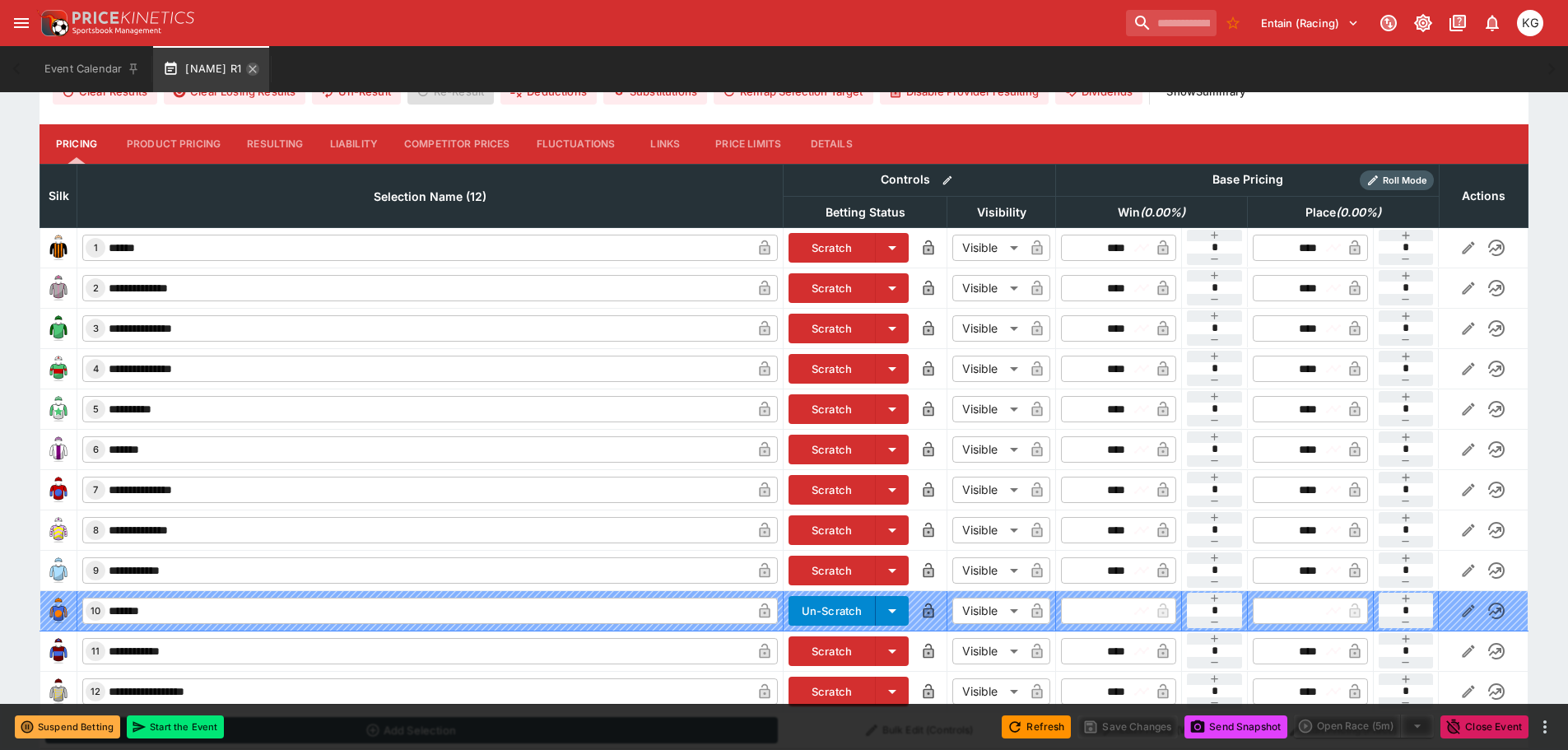scroll, scrollTop: 468, scrollLeft: 0, axis: vertical 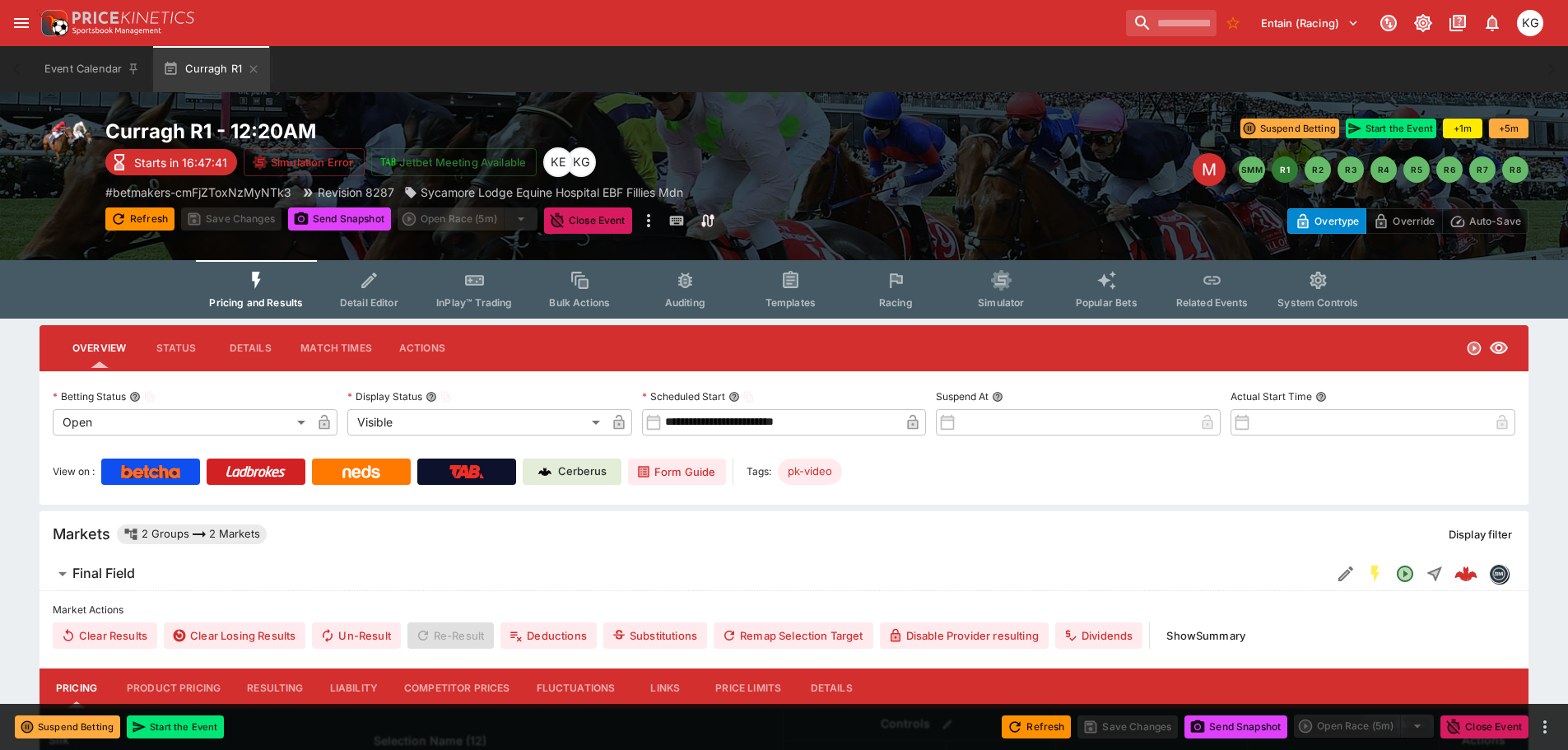 click on "Pricing and Results" at bounding box center [256, 302] 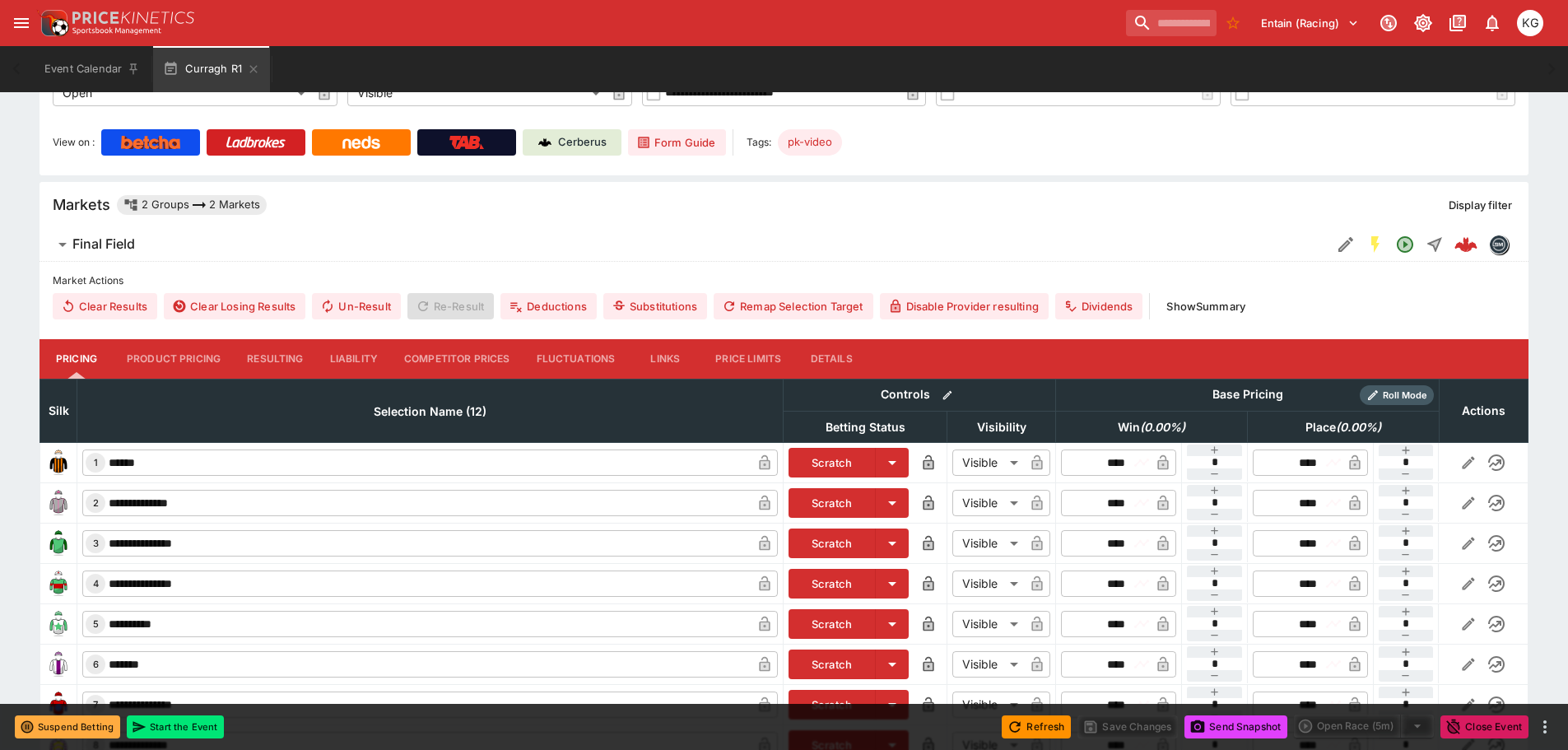 scroll, scrollTop: 247, scrollLeft: 0, axis: vertical 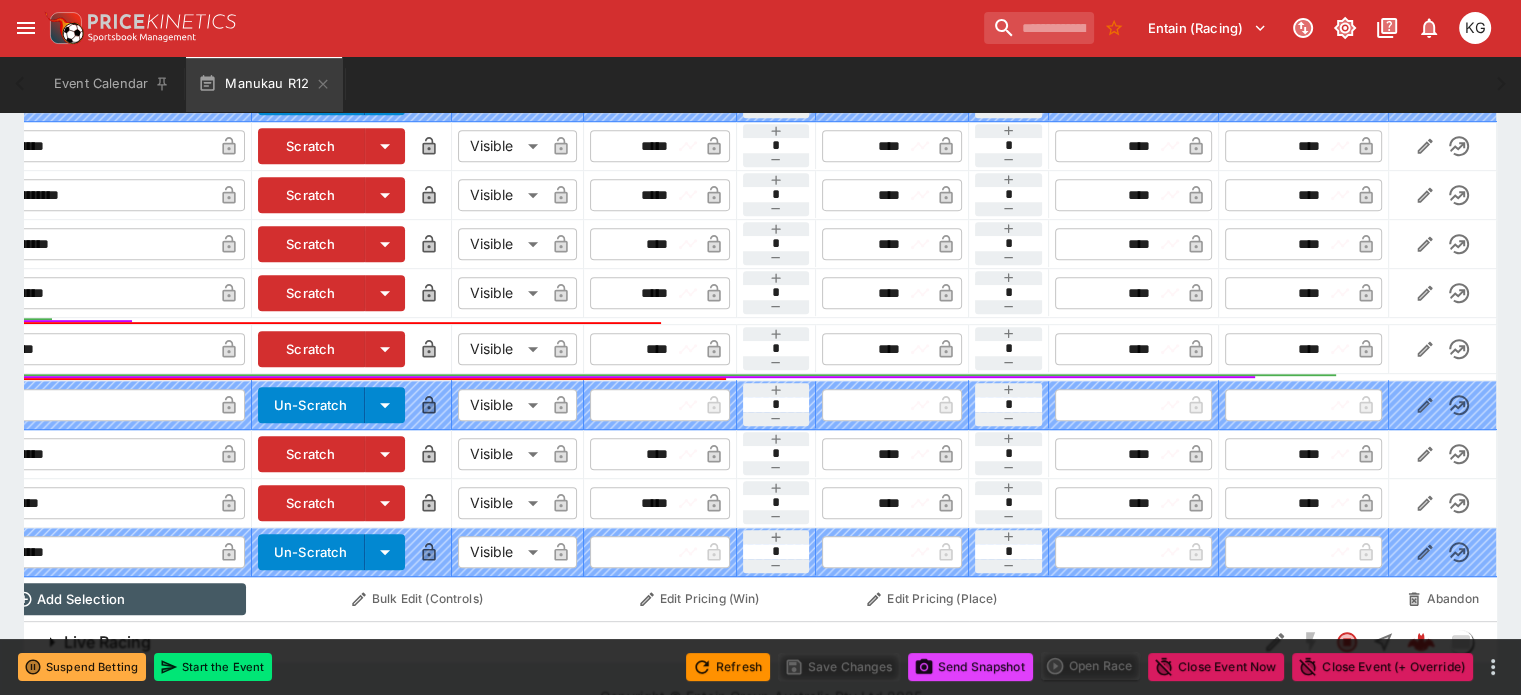 click 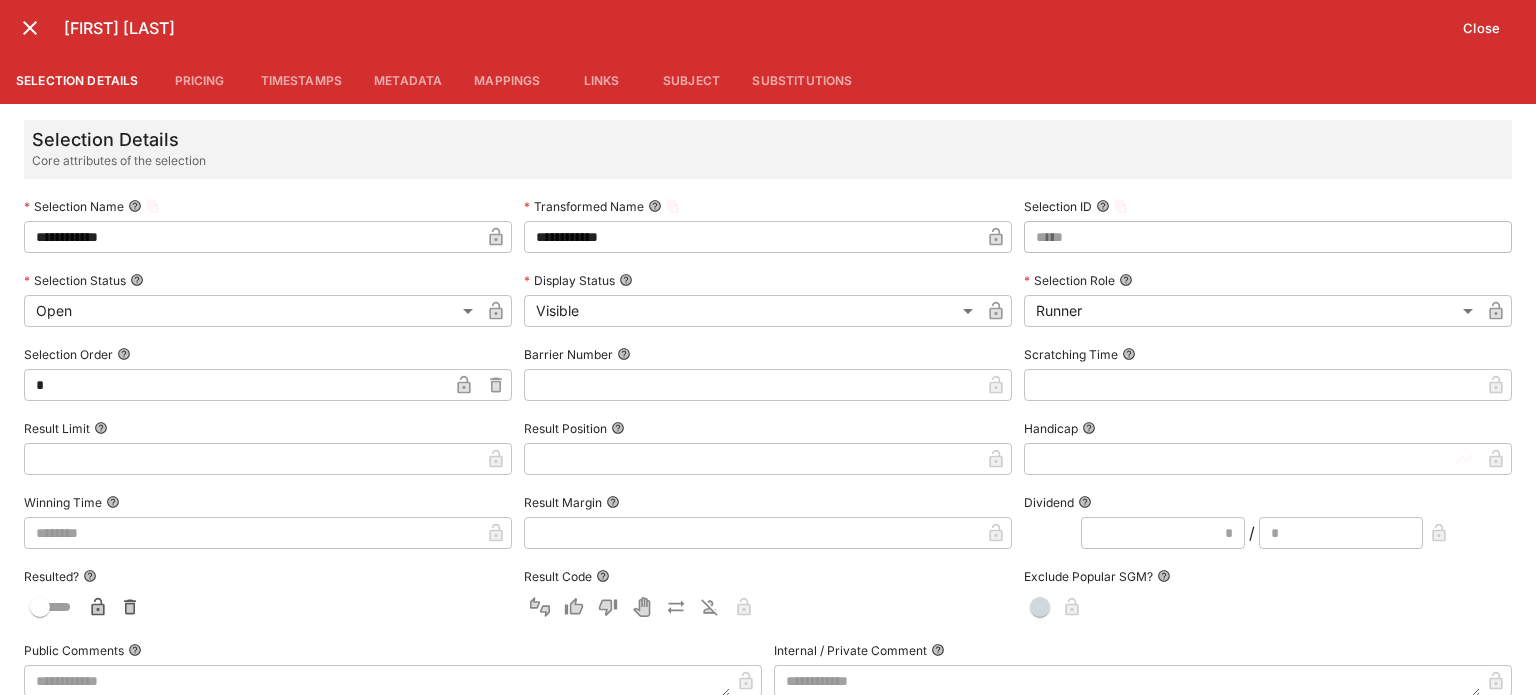 scroll, scrollTop: 0, scrollLeft: 180, axis: horizontal 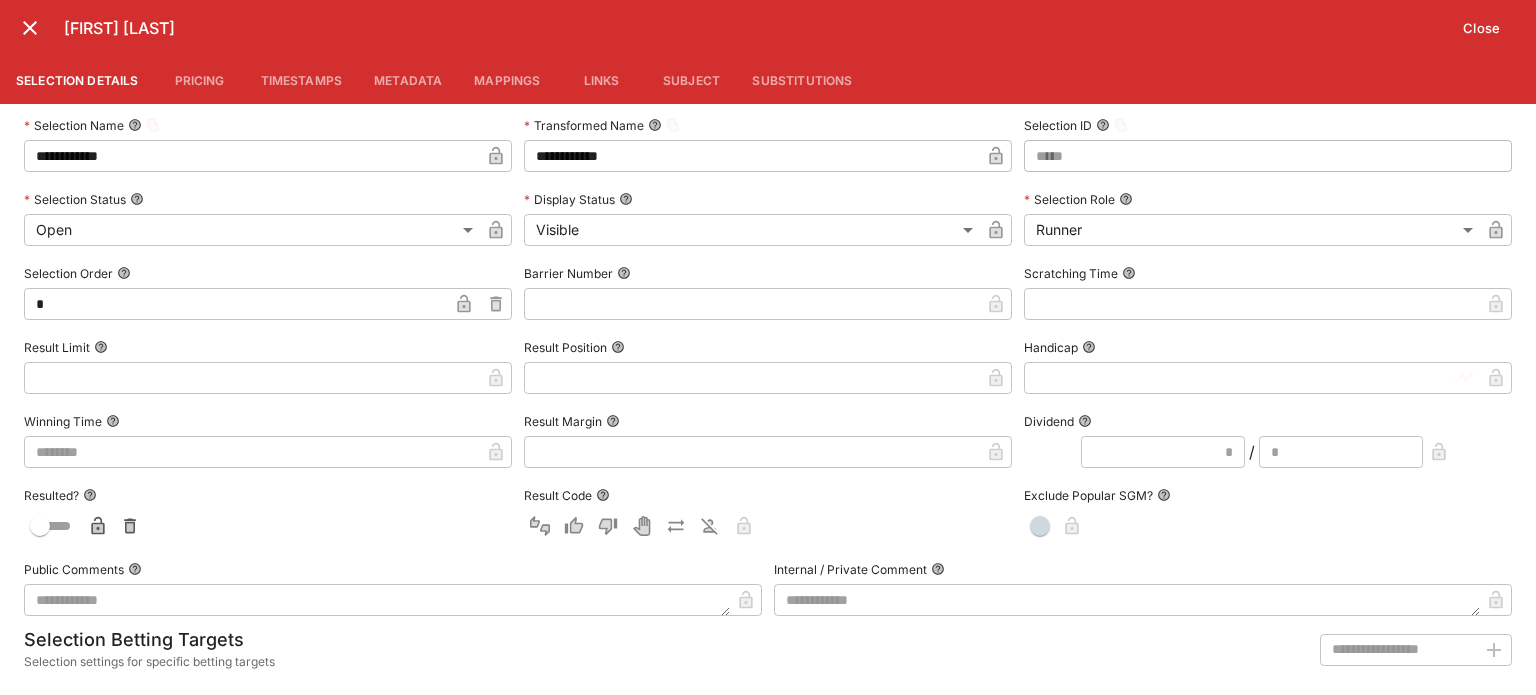 click at bounding box center (752, 304) 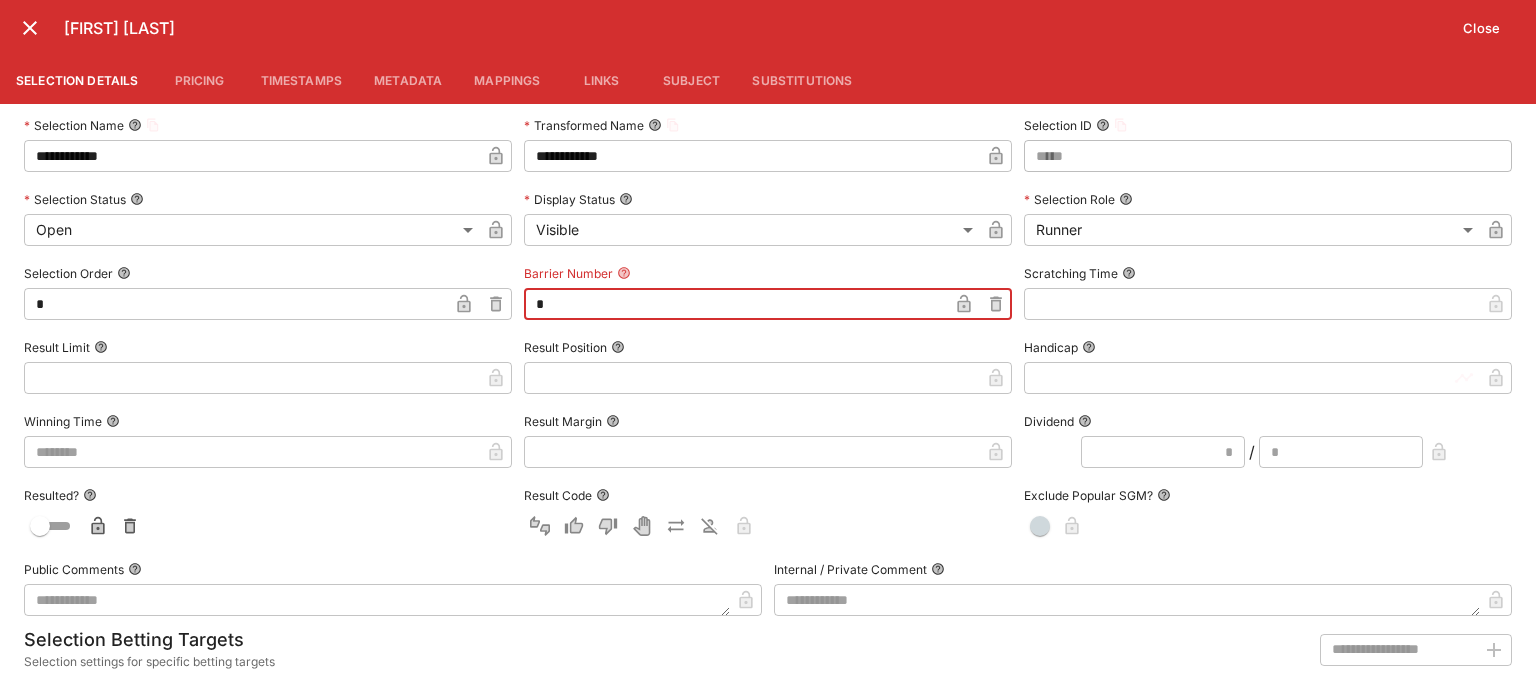 type on "*" 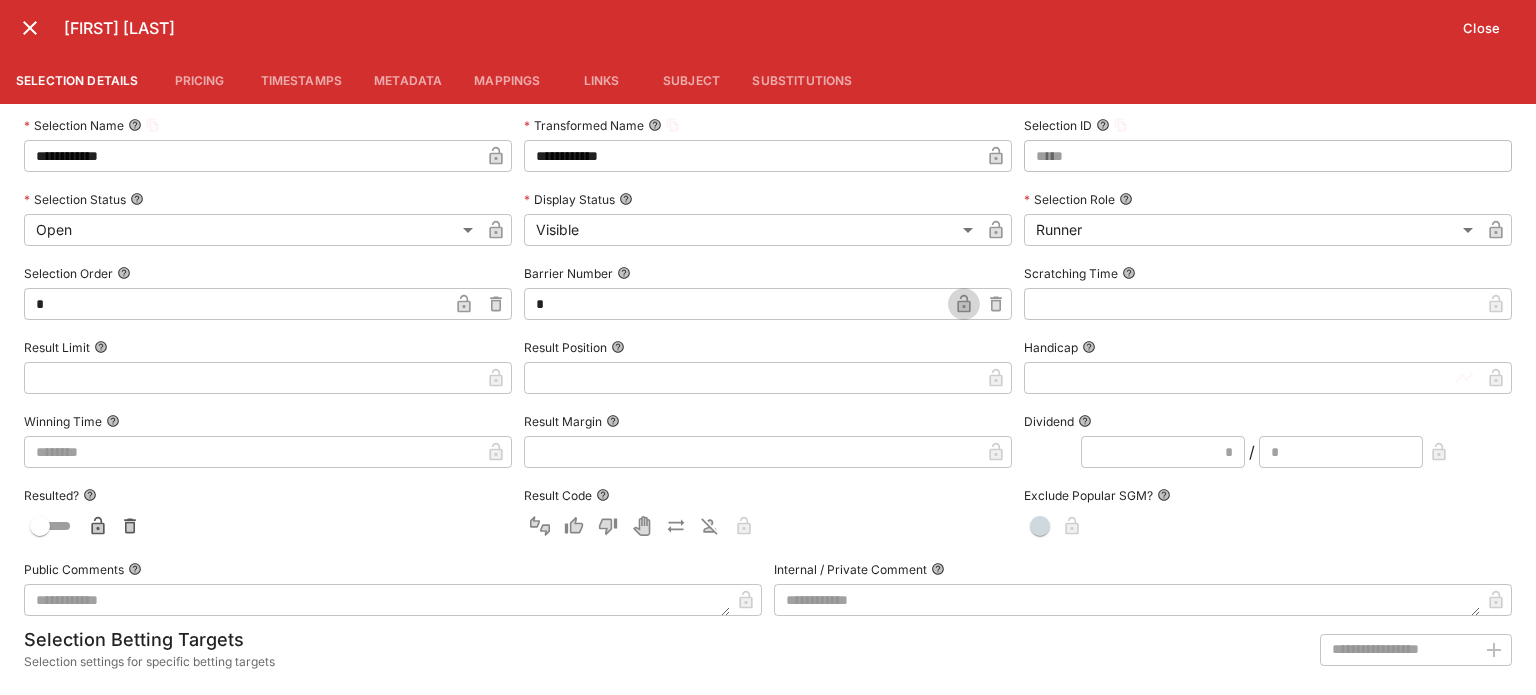 click 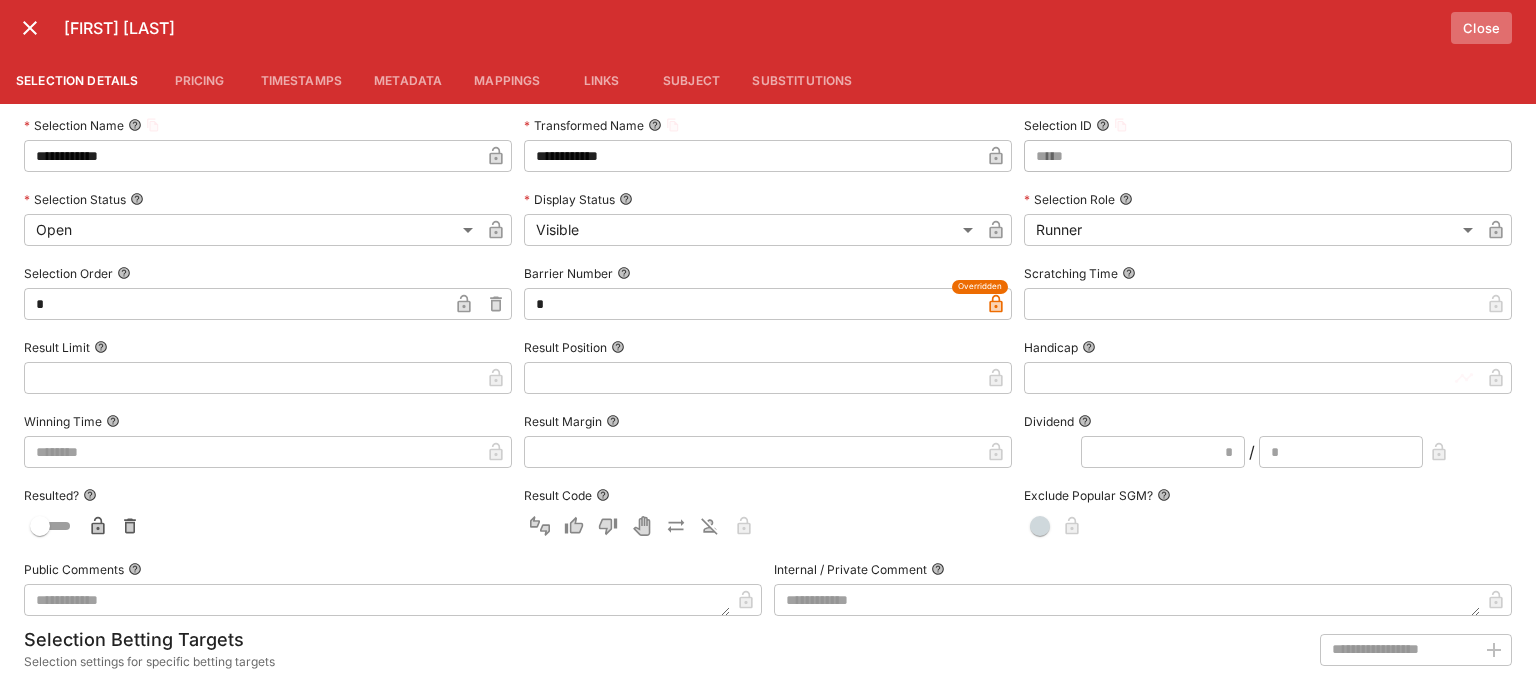 click on "Close" at bounding box center [1481, 28] 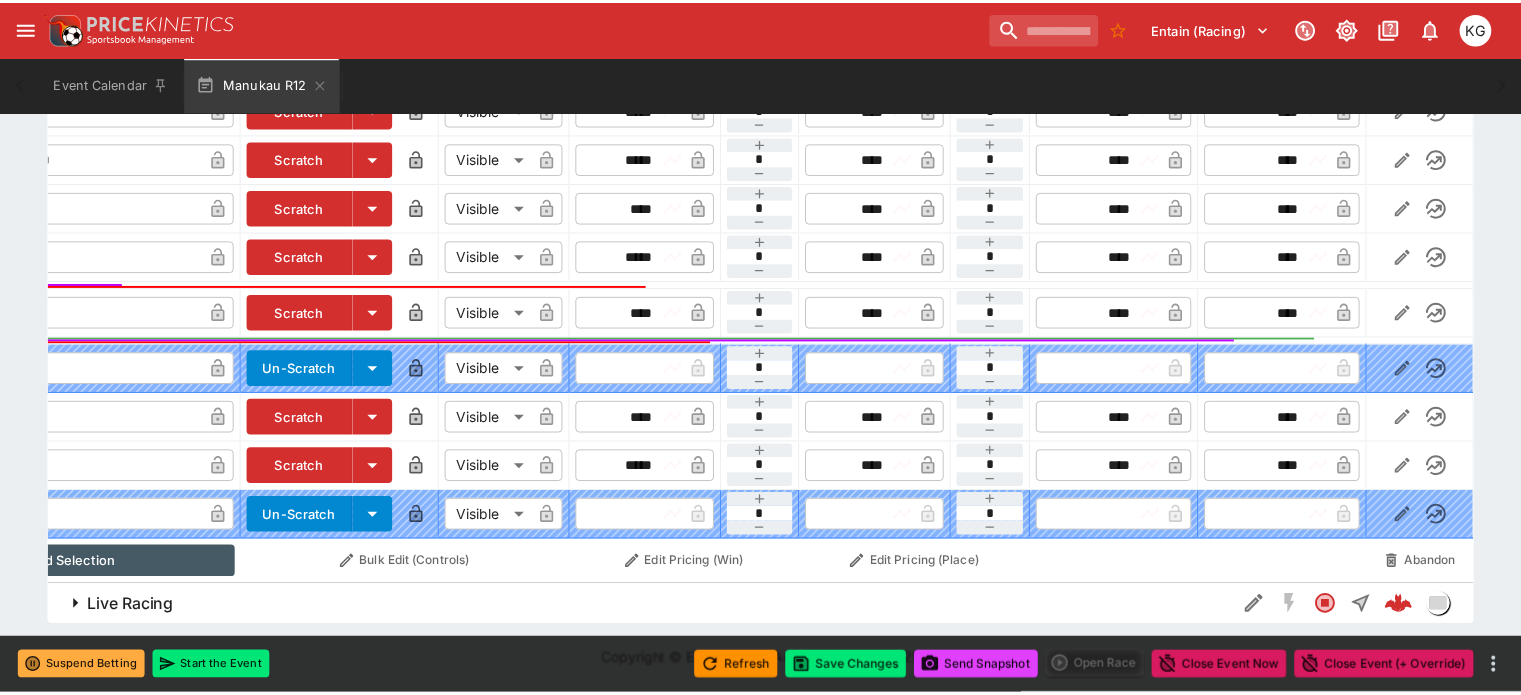 scroll, scrollTop: 0, scrollLeft: 166, axis: horizontal 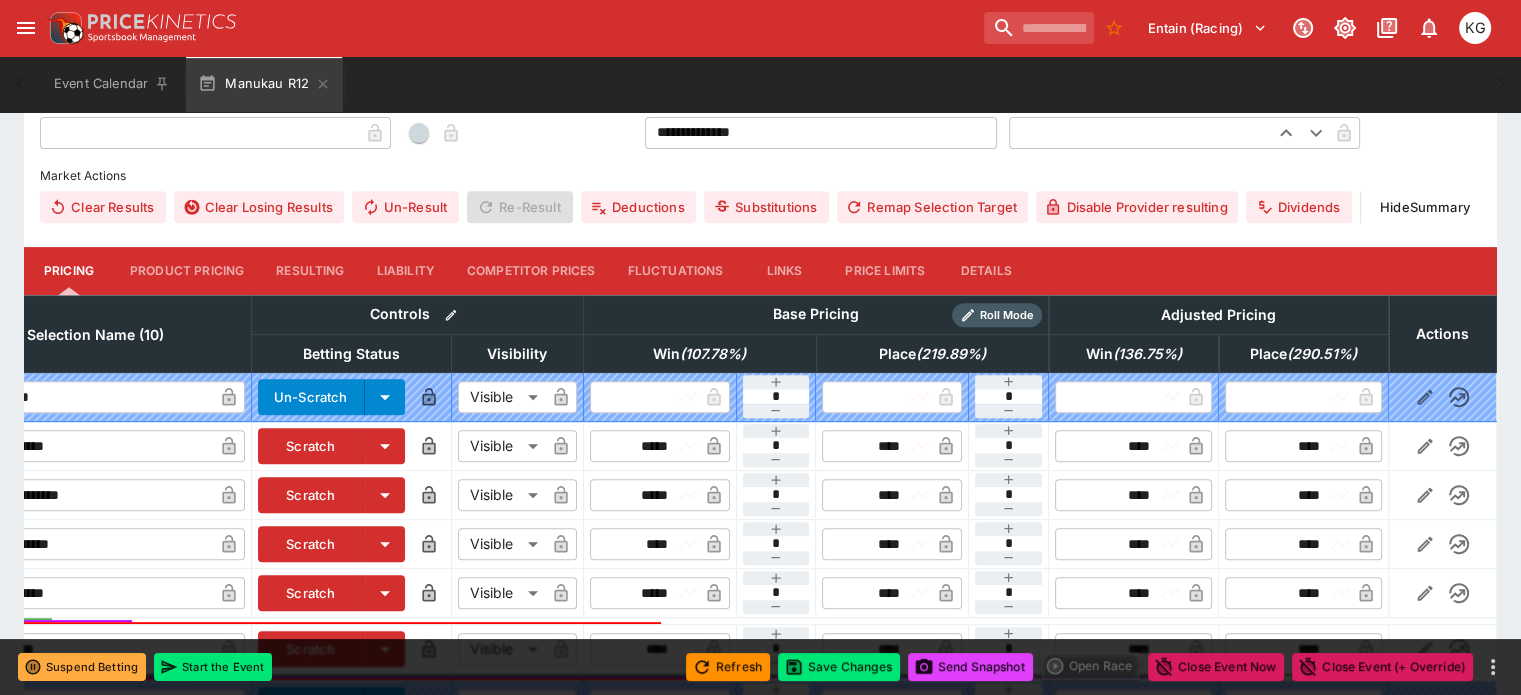 click on "Details" at bounding box center [986, 271] 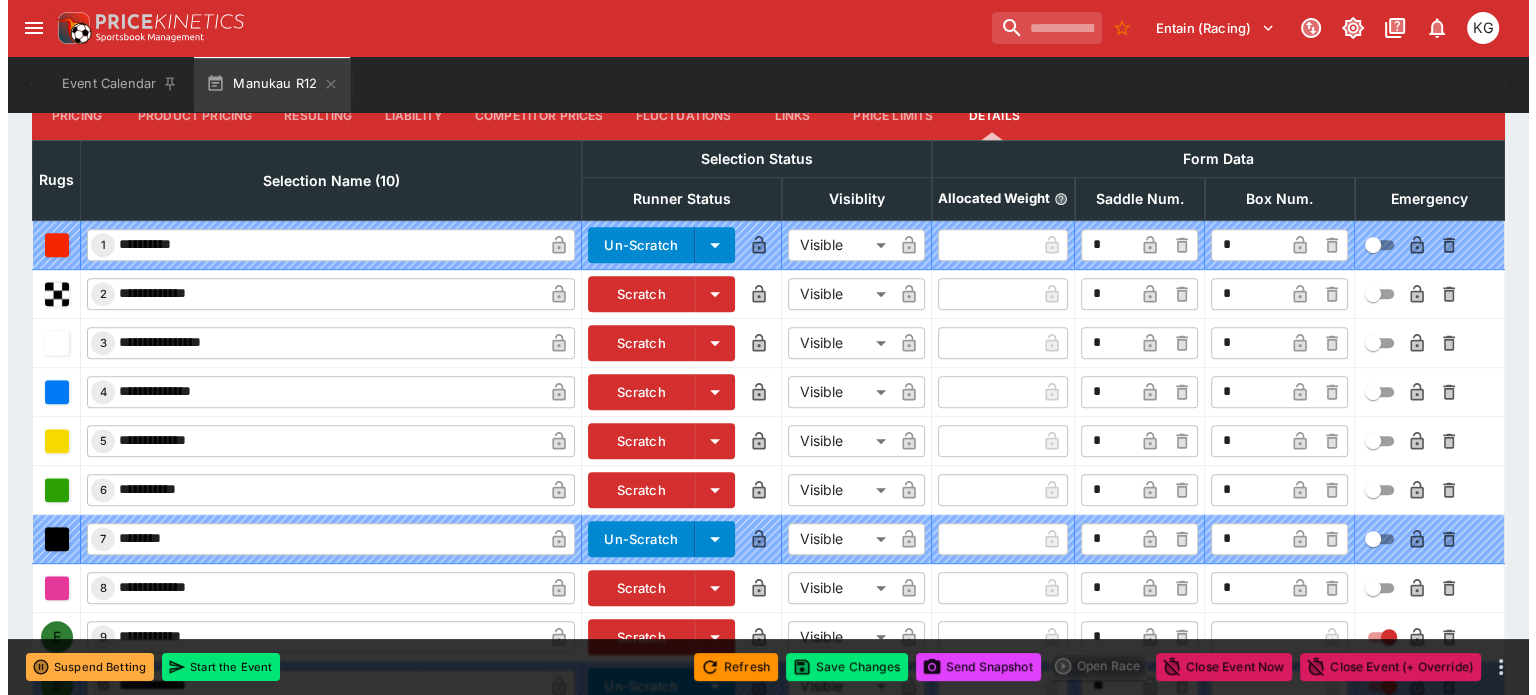 scroll, scrollTop: 990, scrollLeft: 0, axis: vertical 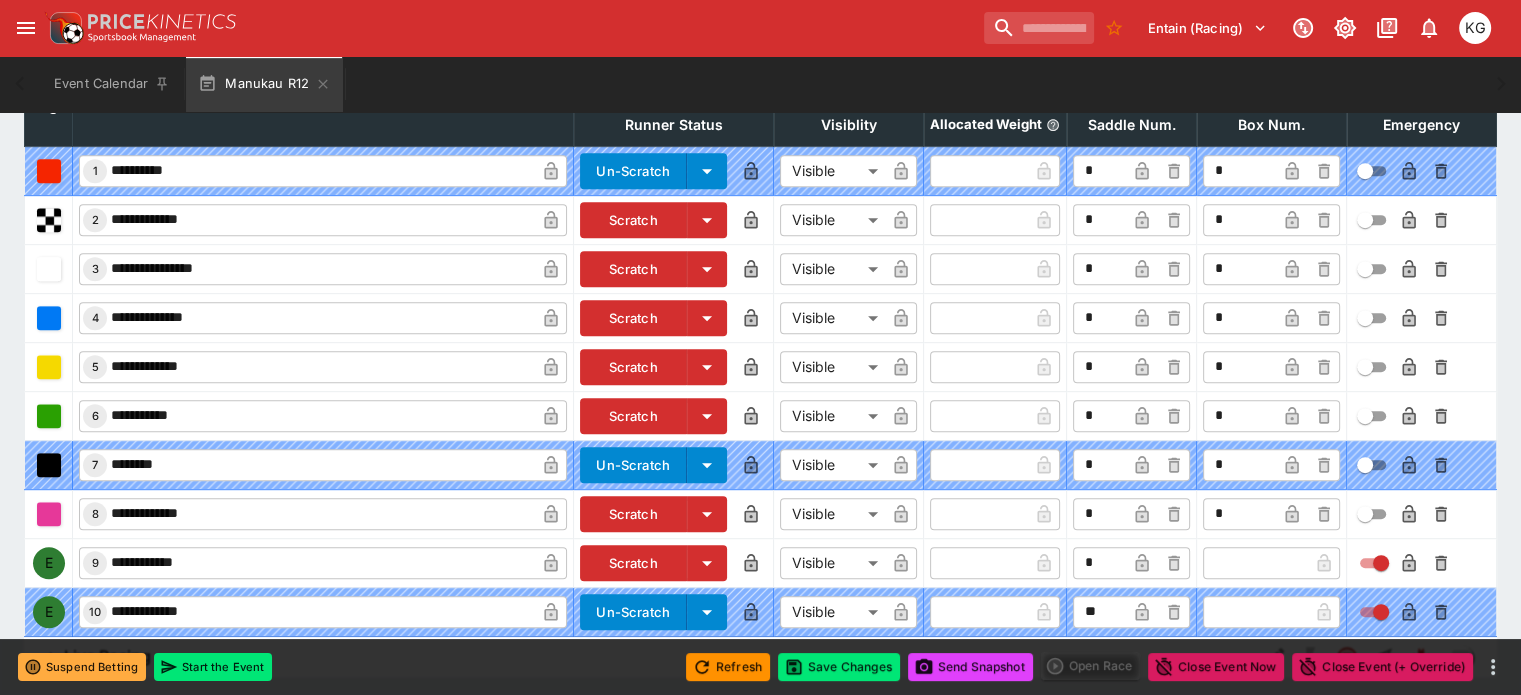 click at bounding box center (1255, 563) 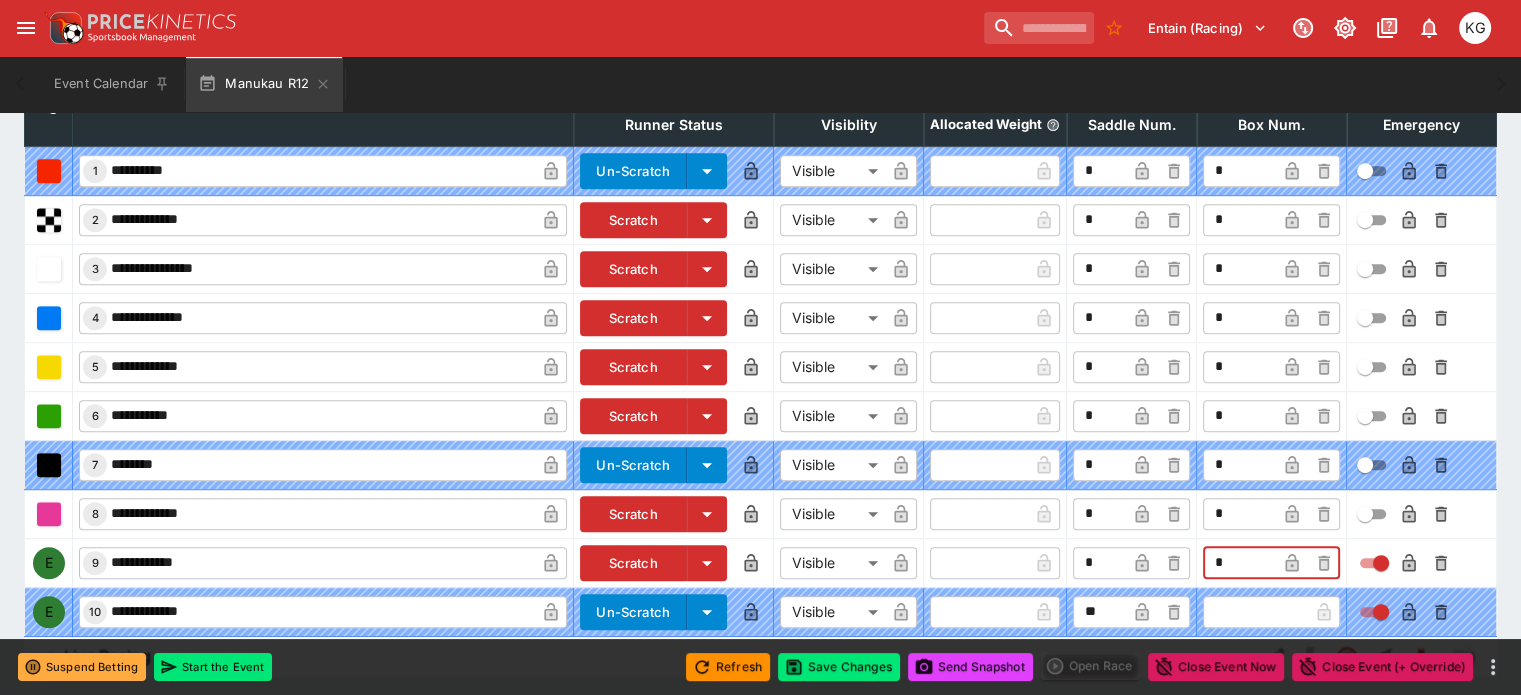 type on "*" 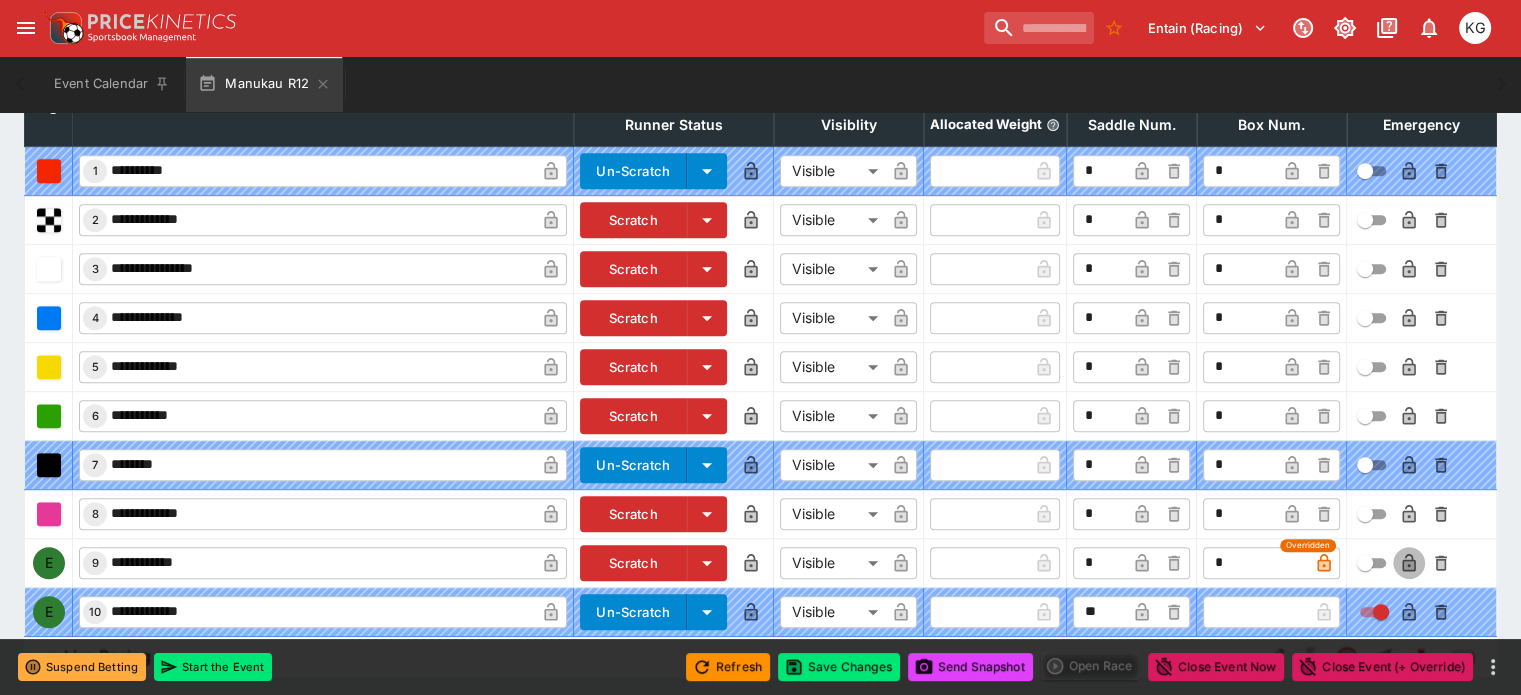 click 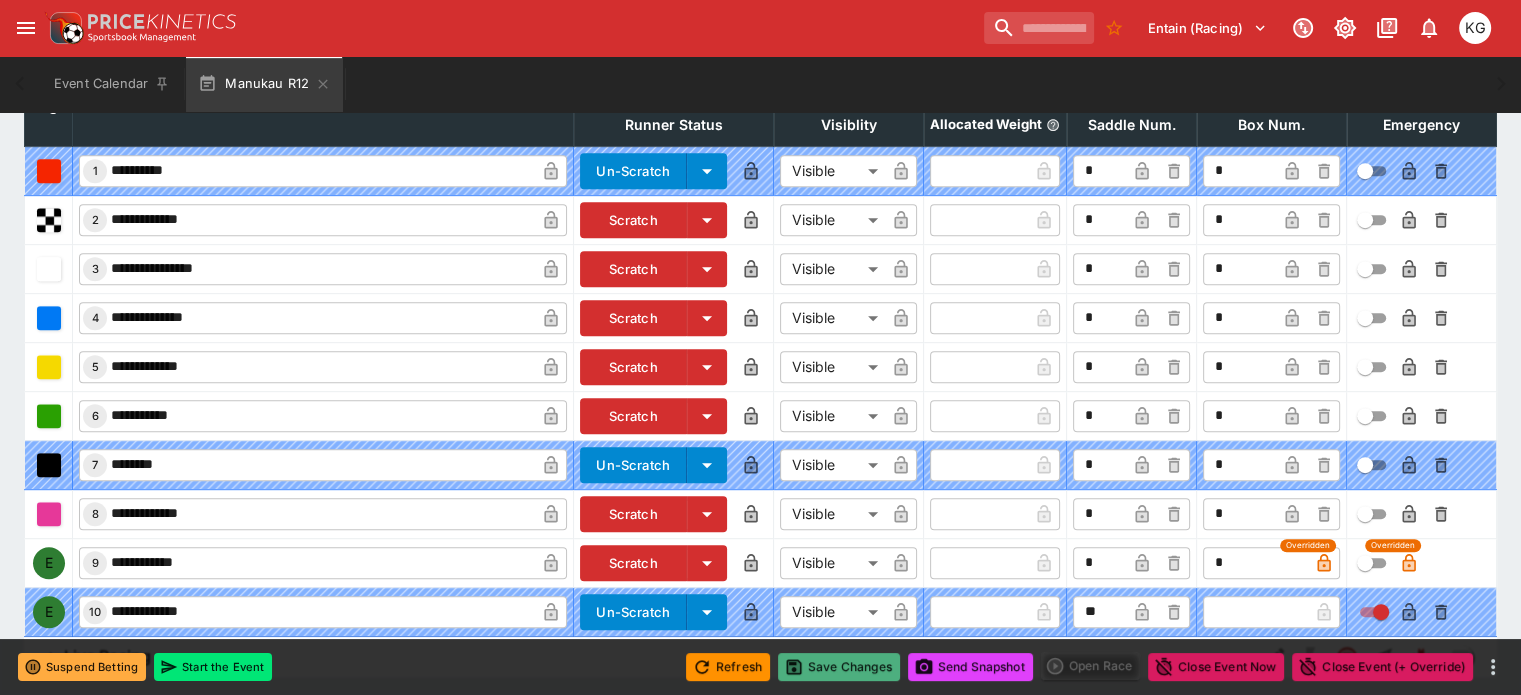 click on "Save Changes" at bounding box center [839, 667] 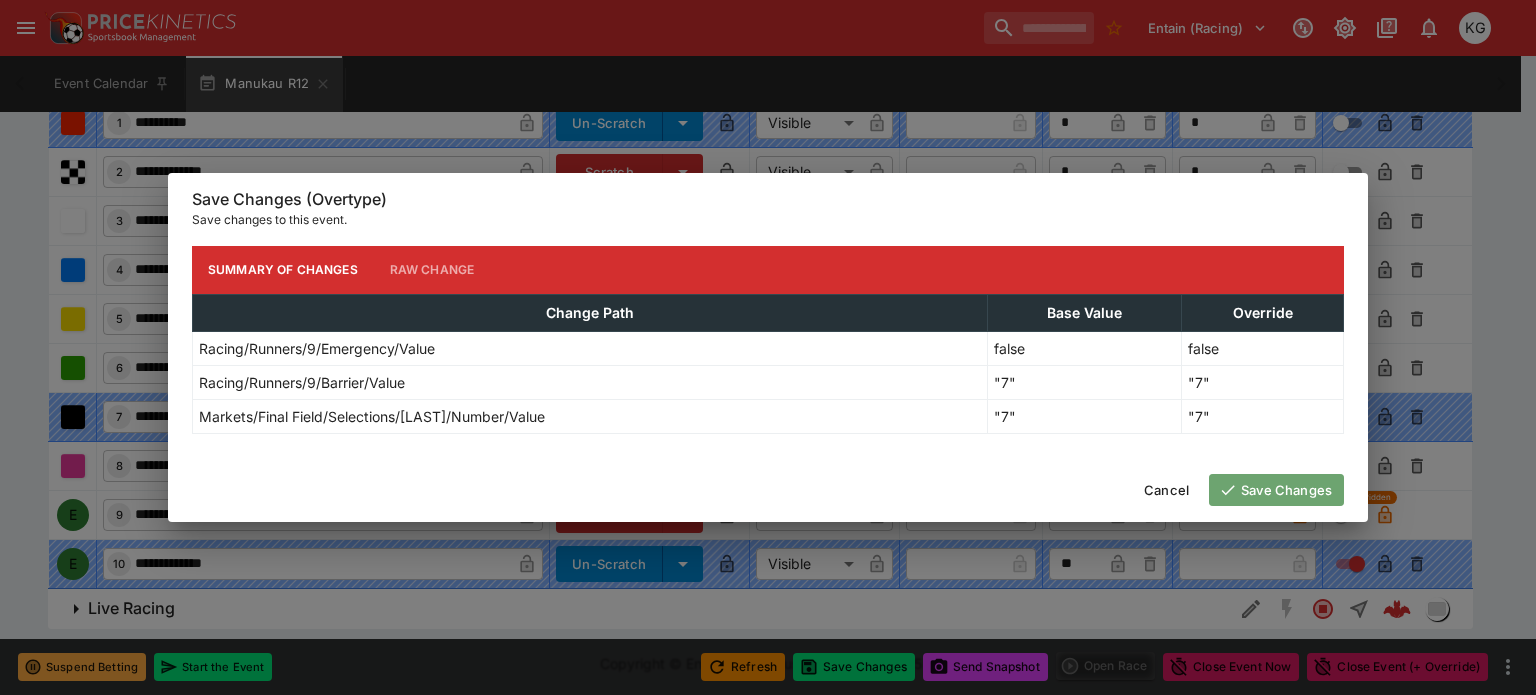click on "Save Changes" at bounding box center (1276, 490) 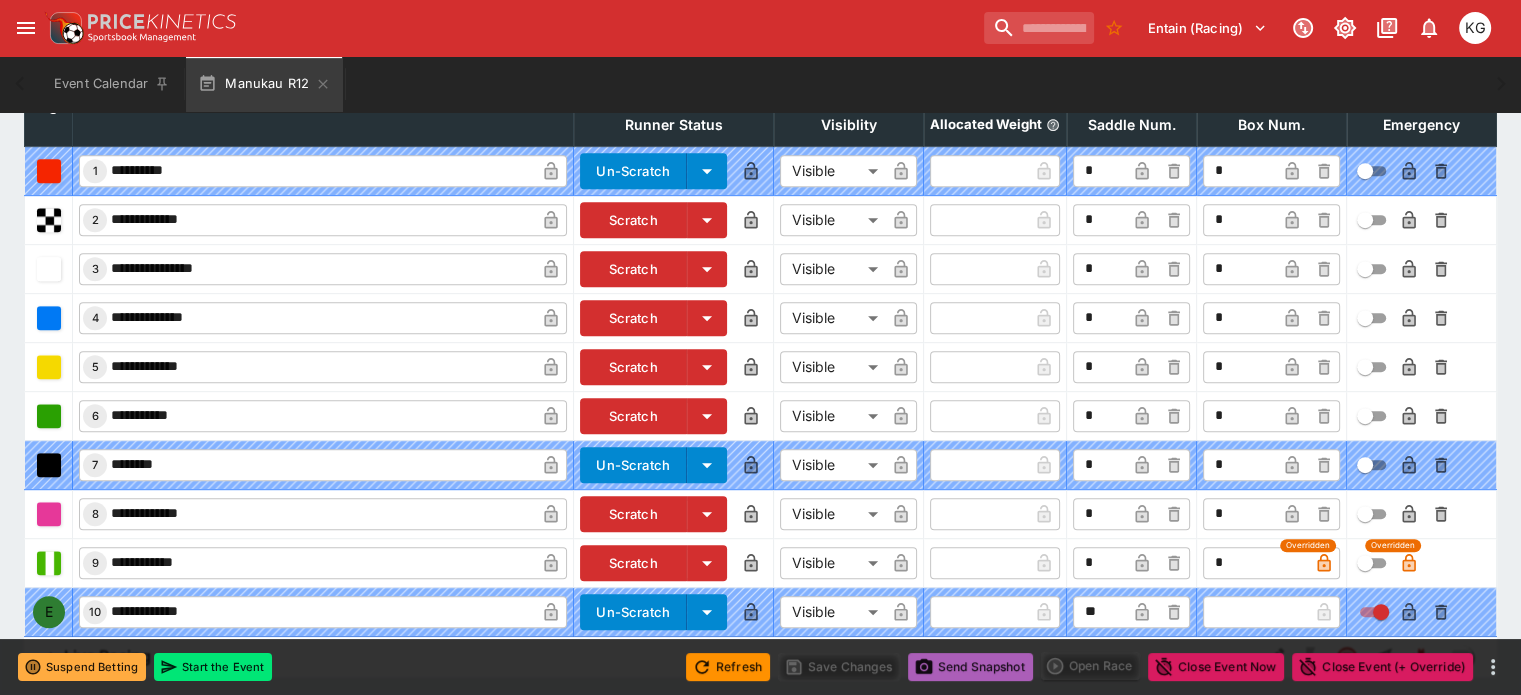 click on "Send Snapshot" at bounding box center [970, 667] 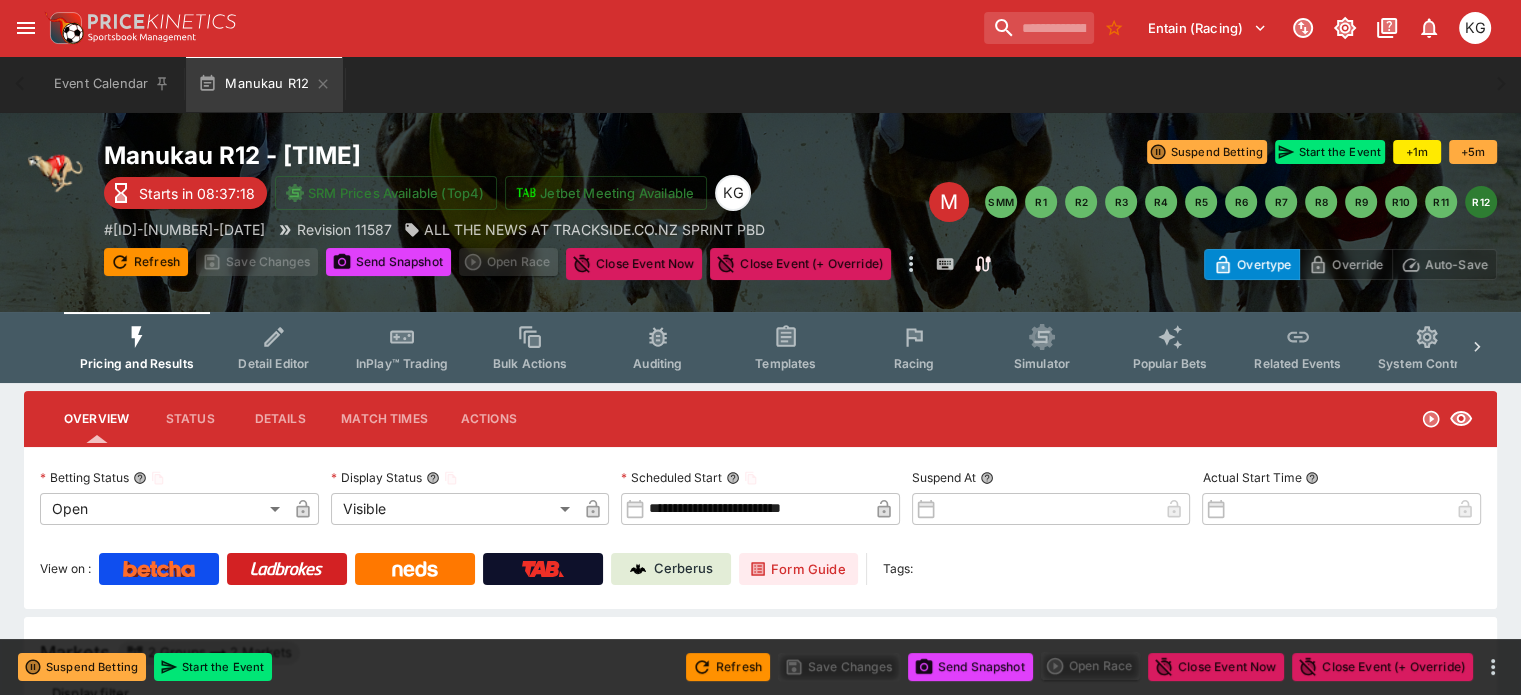 scroll, scrollTop: 0, scrollLeft: 0, axis: both 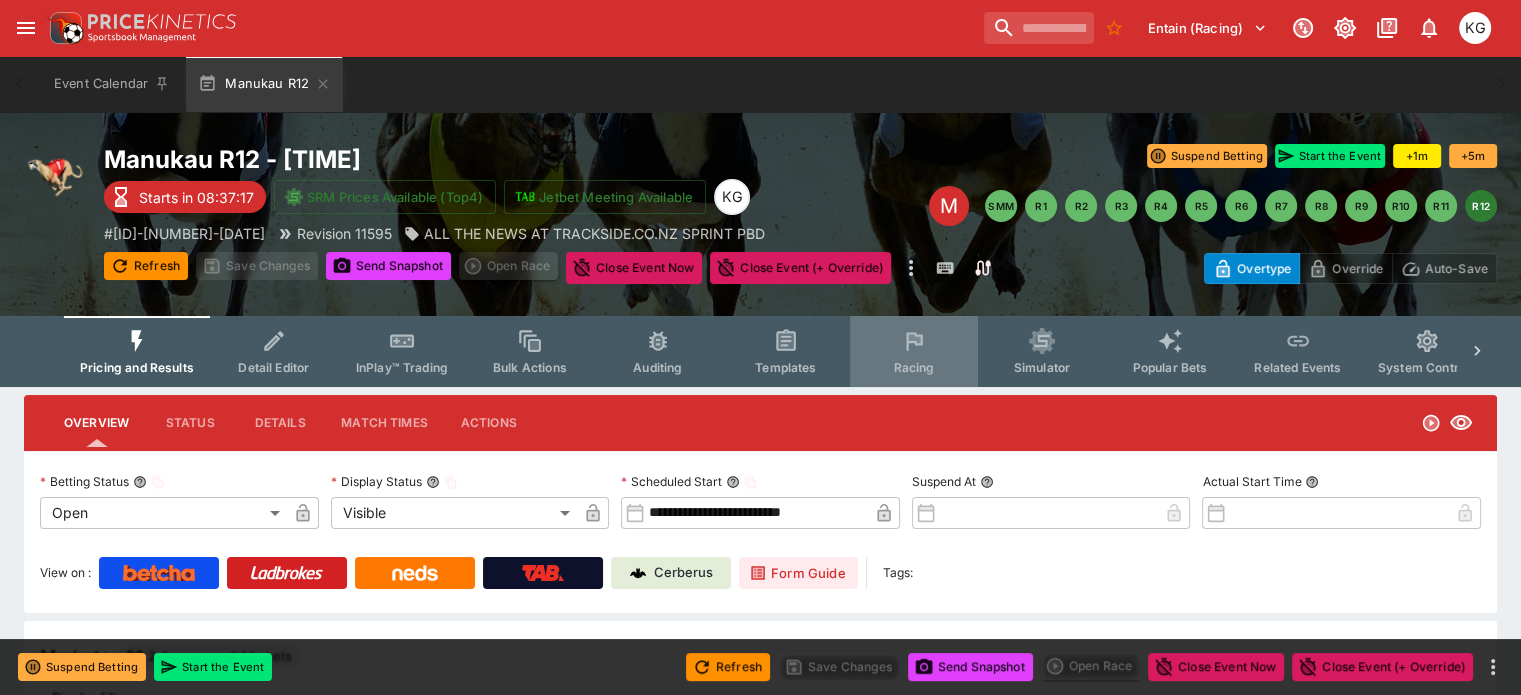 click on "Racing" at bounding box center [914, 351] 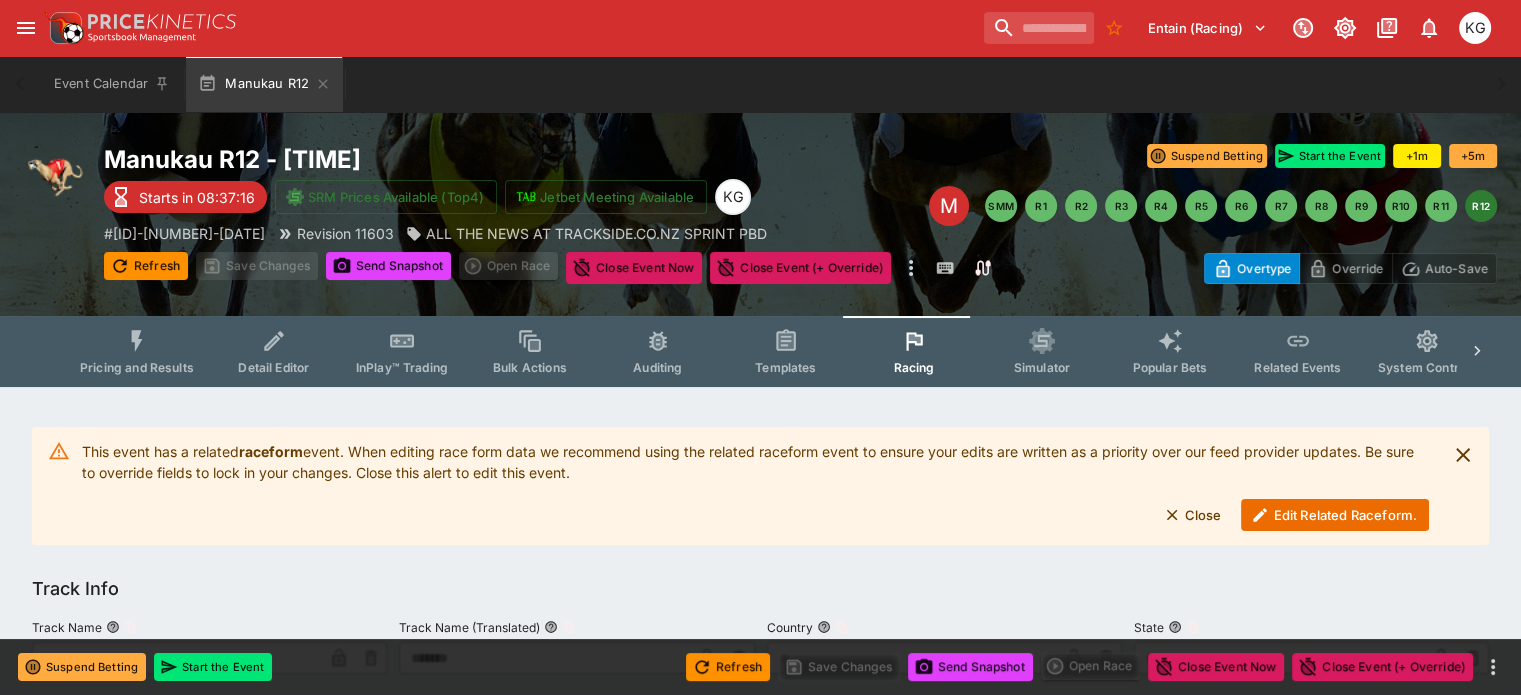 click on "Edit Related Raceform." at bounding box center [1335, 515] 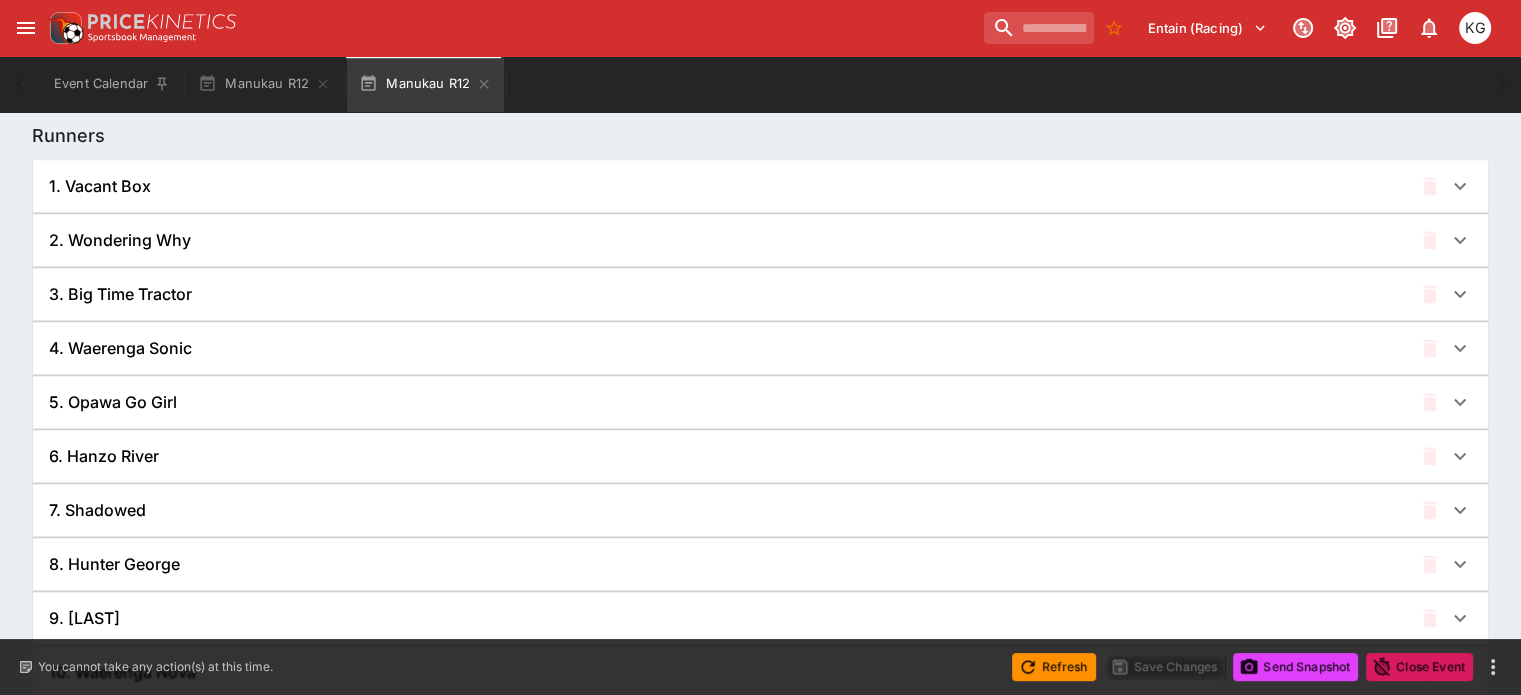 scroll, scrollTop: 1500, scrollLeft: 0, axis: vertical 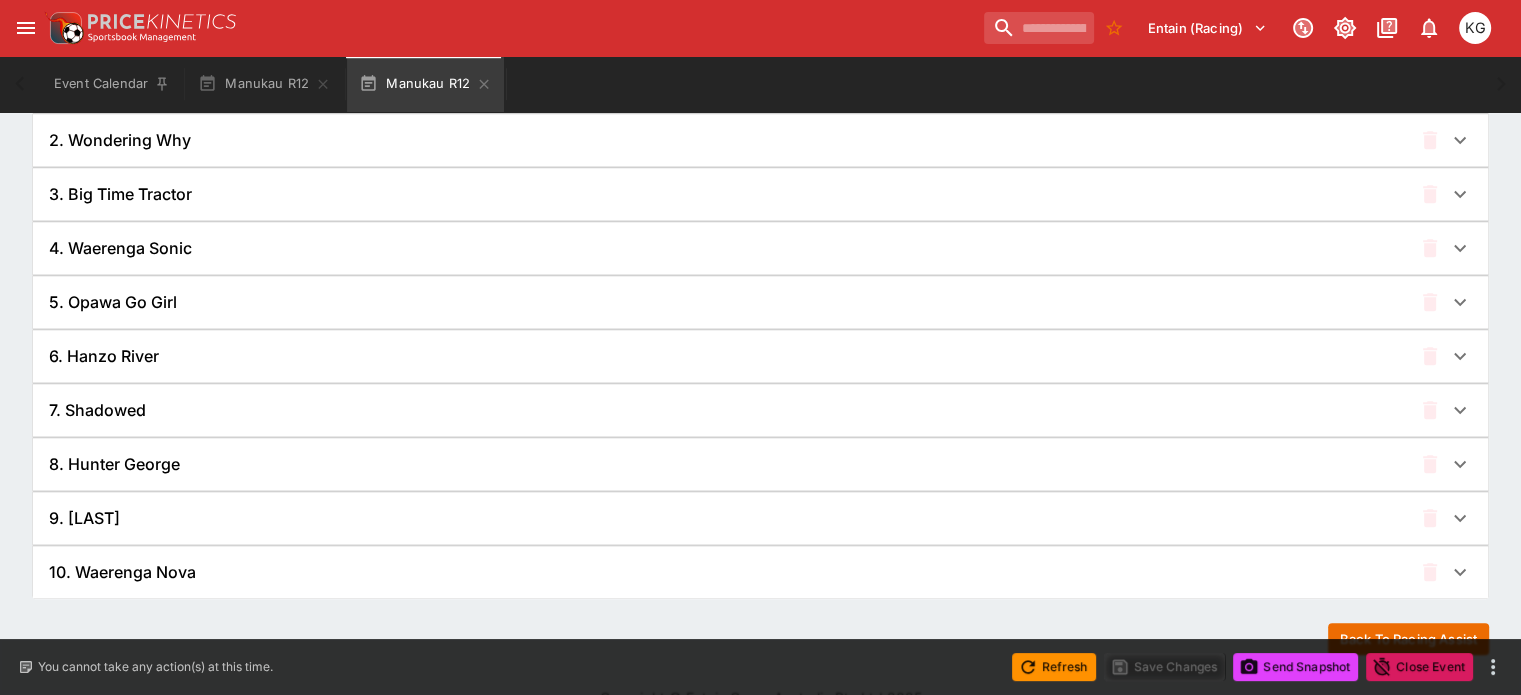 click 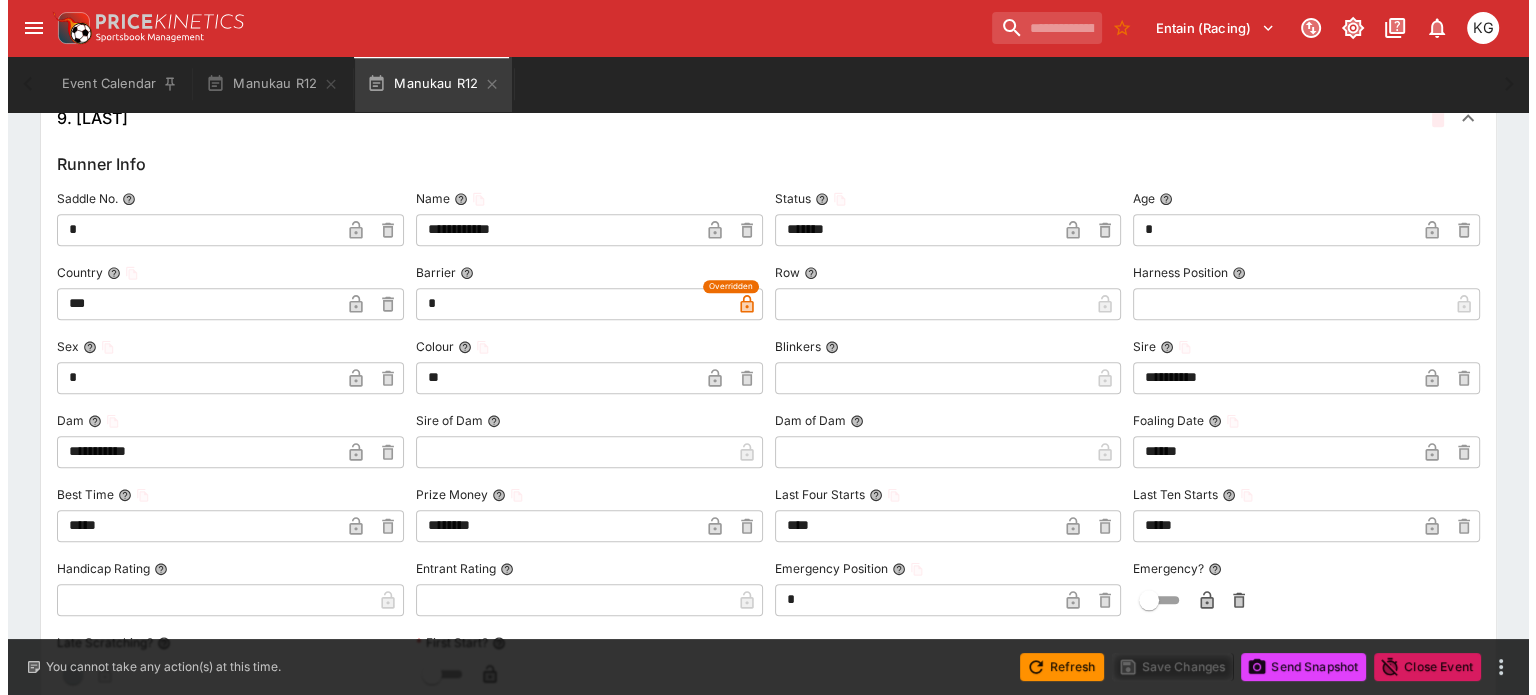 scroll, scrollTop: 2000, scrollLeft: 0, axis: vertical 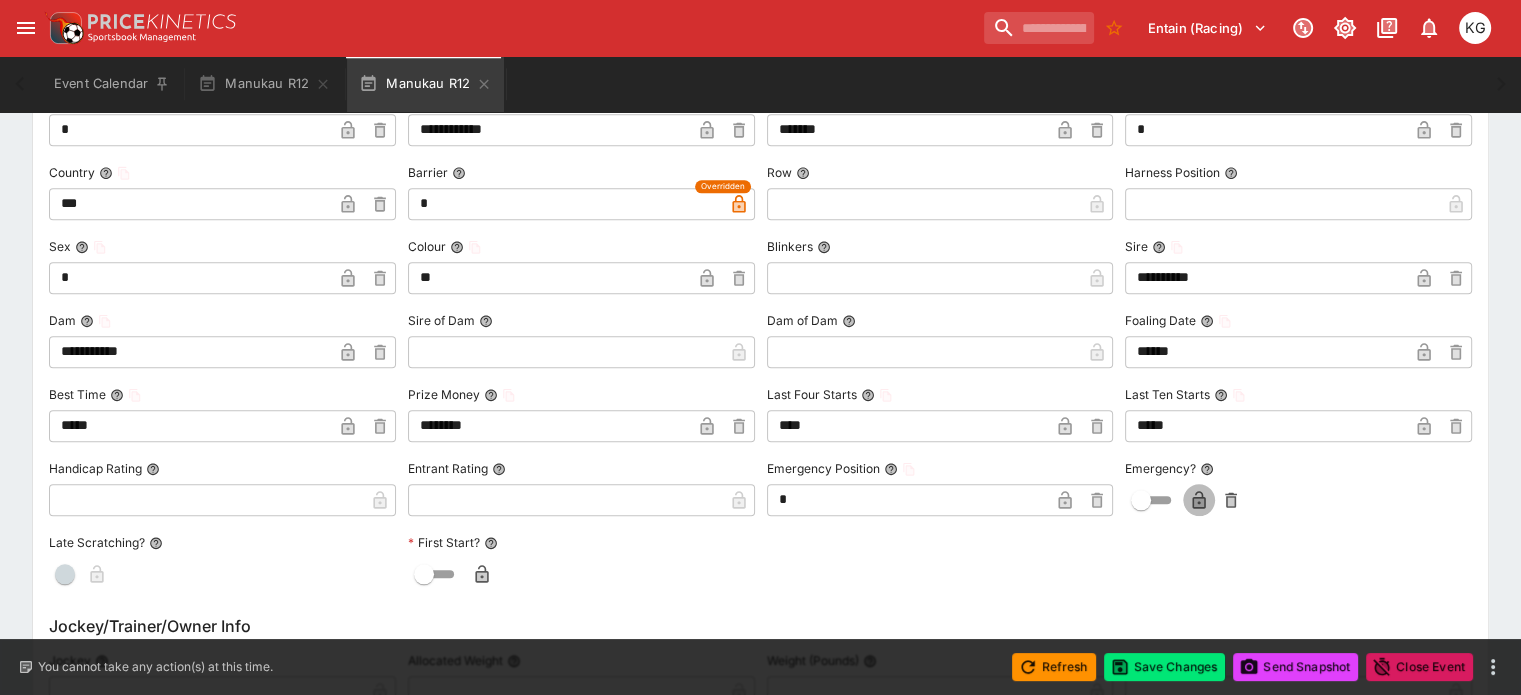 click 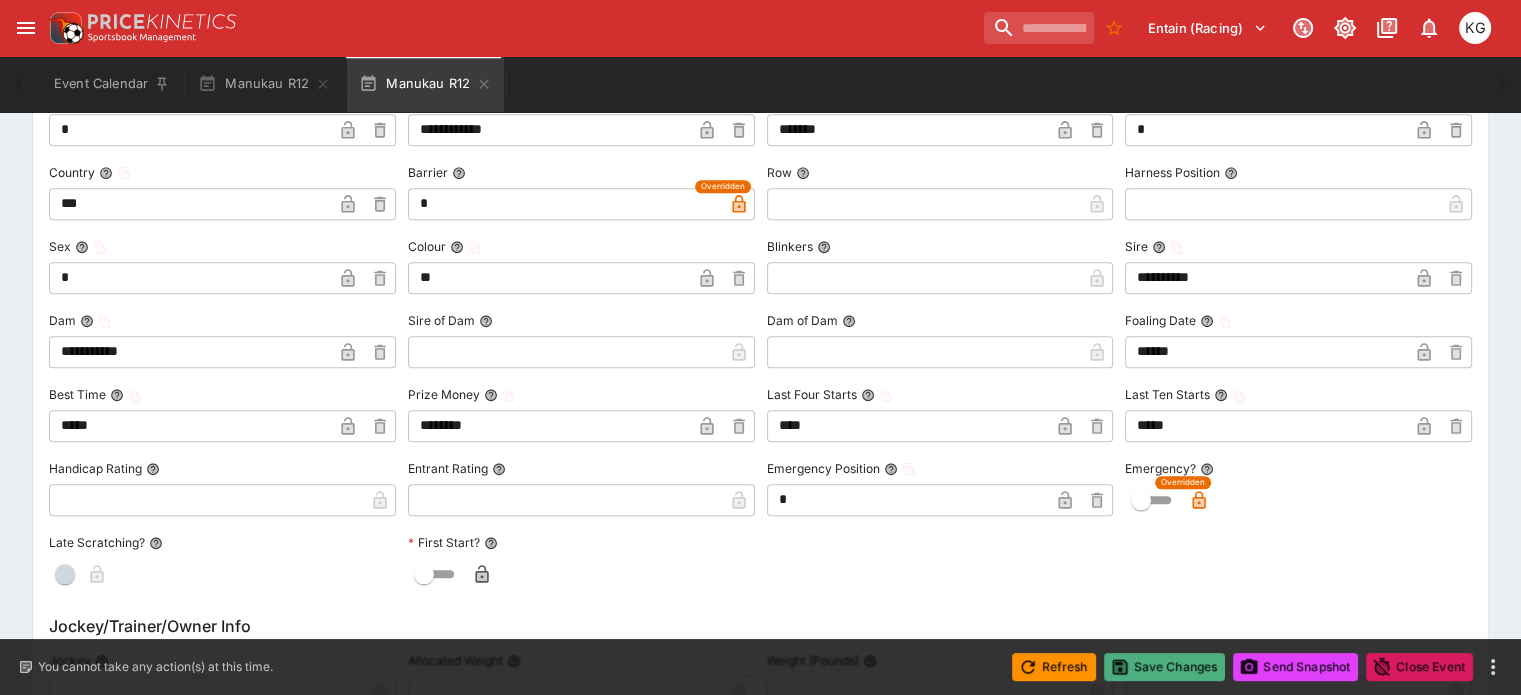 click on "Save Changes" at bounding box center [1165, 667] 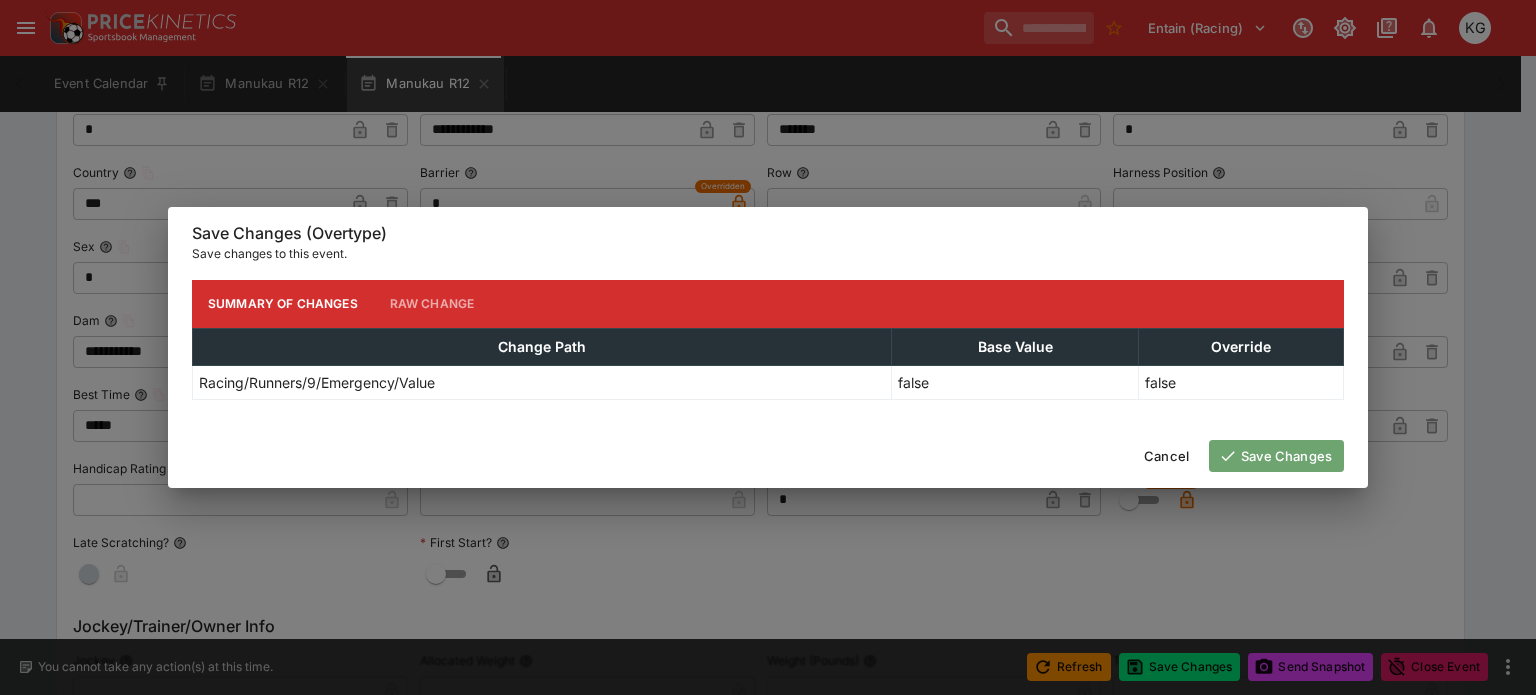 click on "Save Changes" at bounding box center [1276, 456] 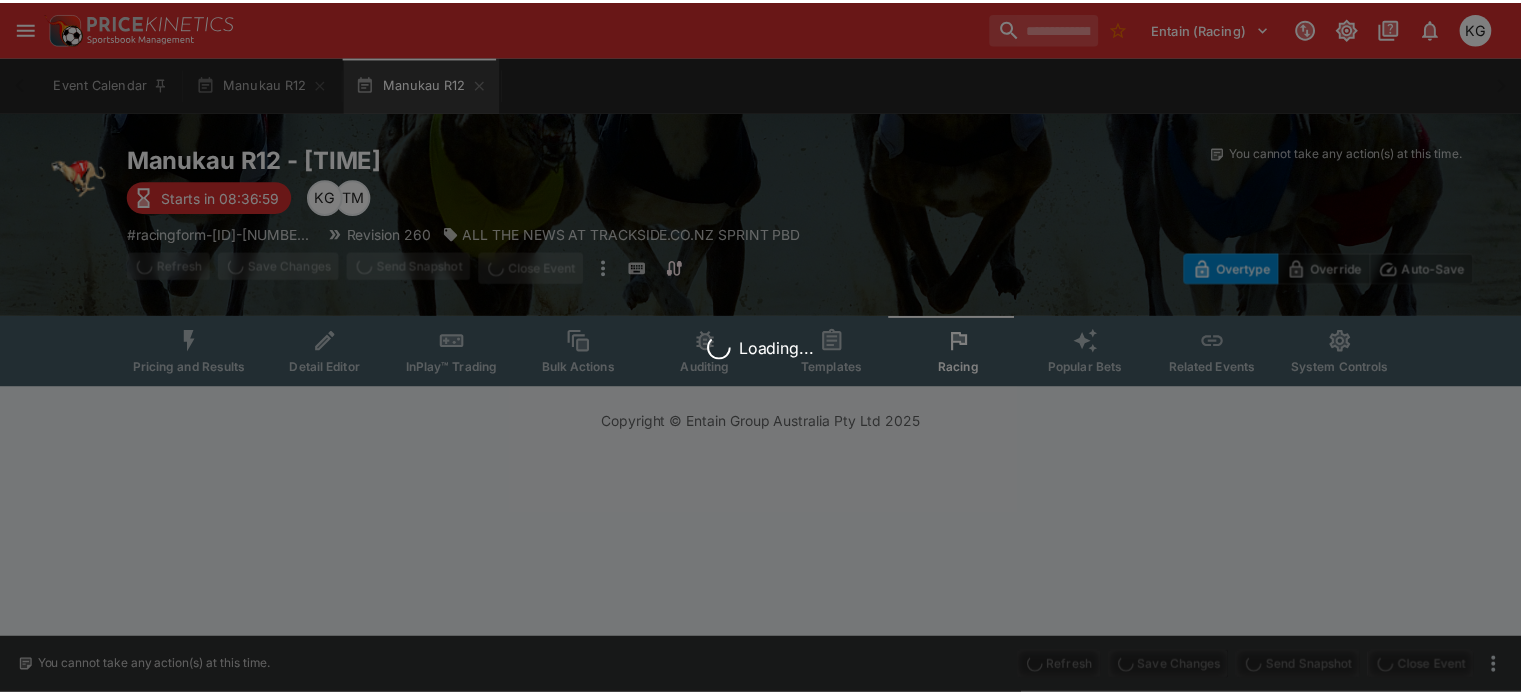 scroll, scrollTop: 0, scrollLeft: 0, axis: both 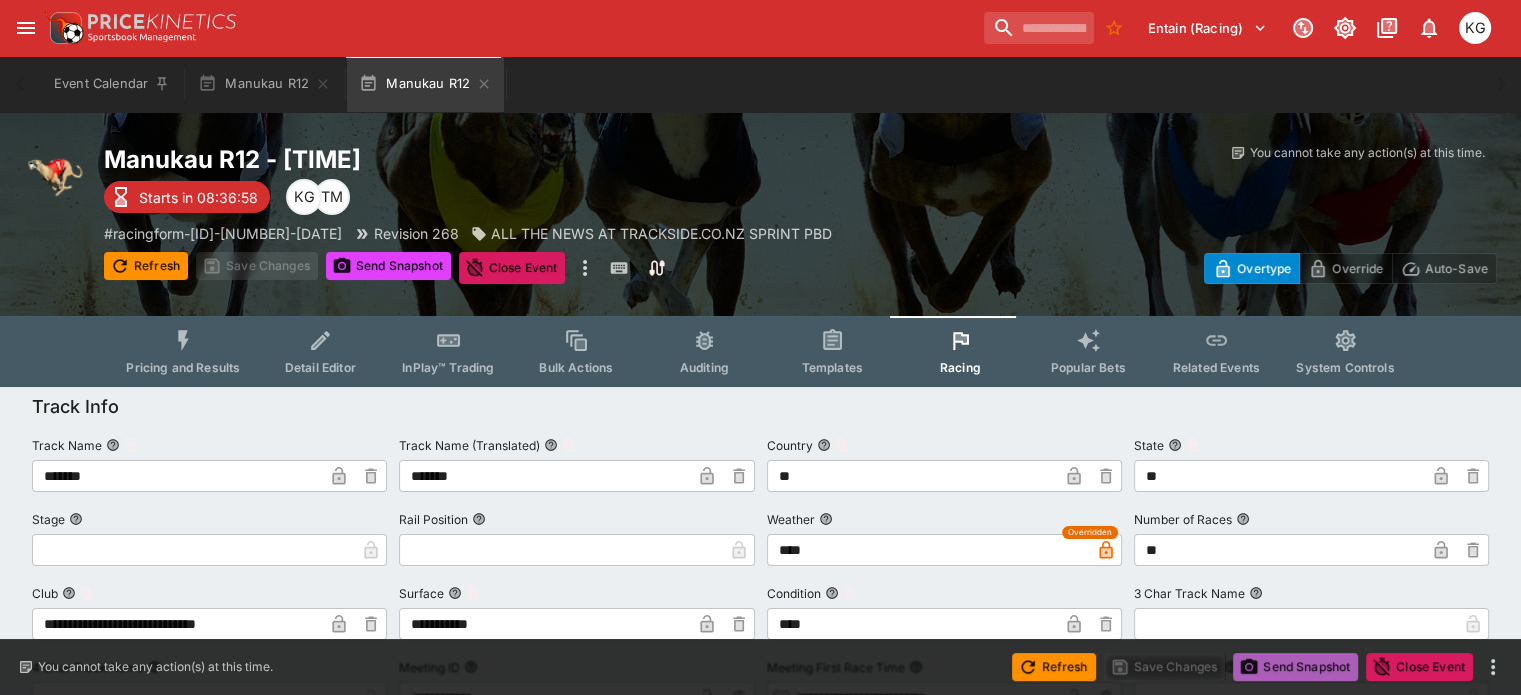 click on "Send Snapshot" at bounding box center [1295, 667] 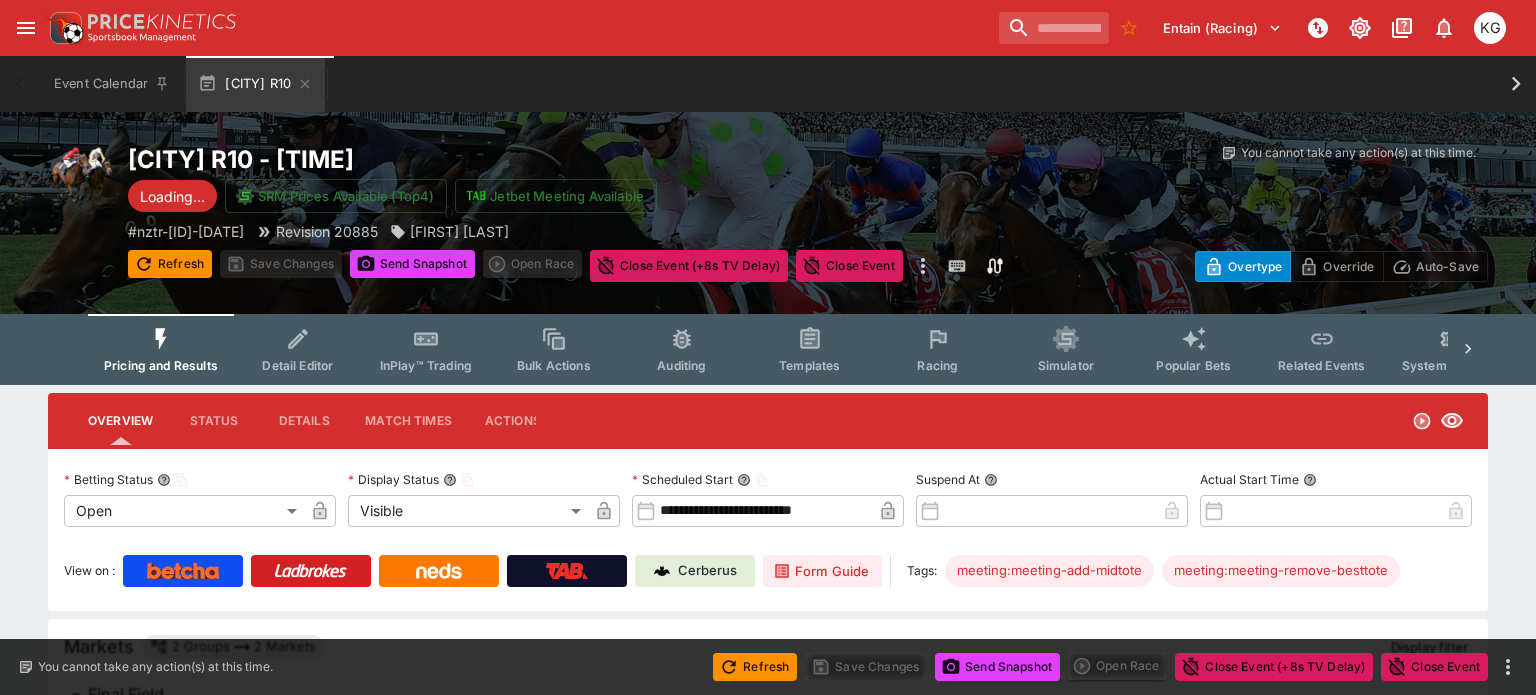 type on "**********" 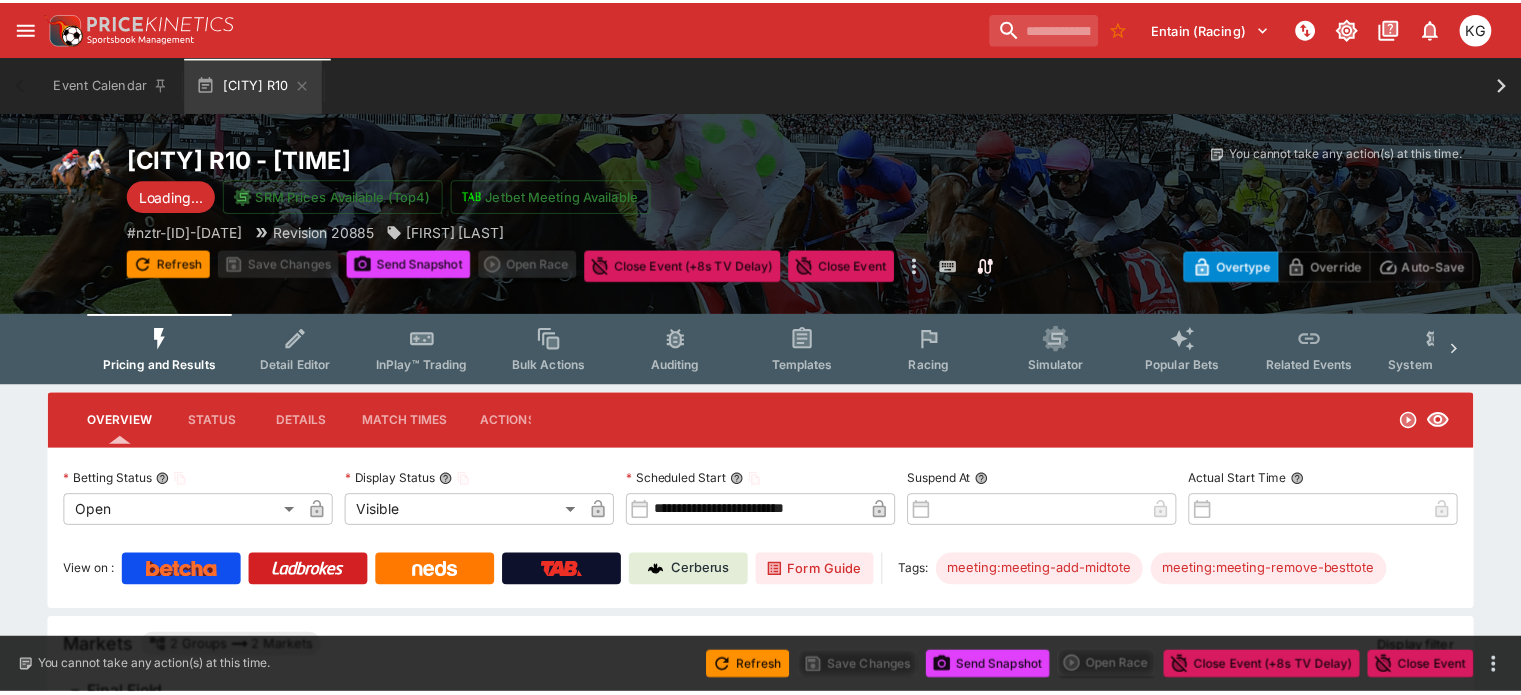 scroll, scrollTop: 0, scrollLeft: 0, axis: both 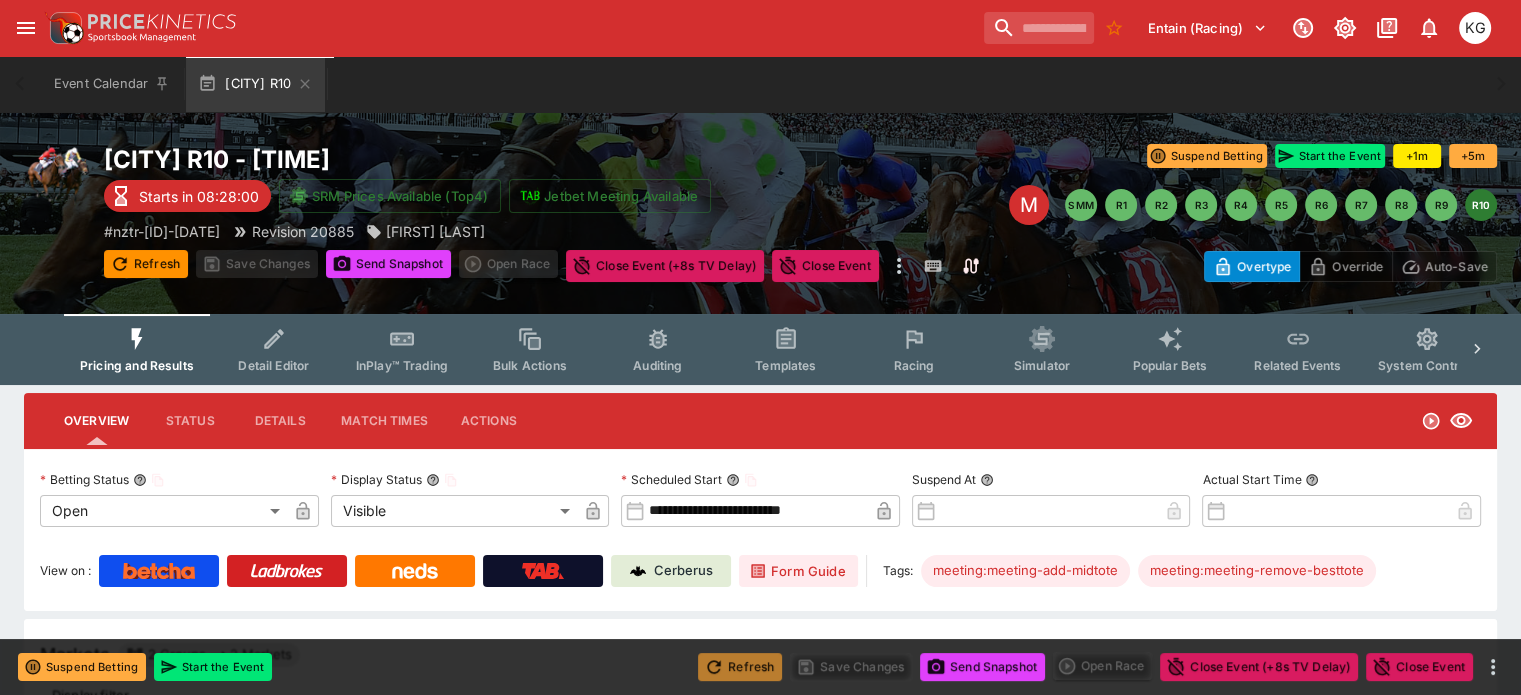 click on "Refresh" at bounding box center [740, 667] 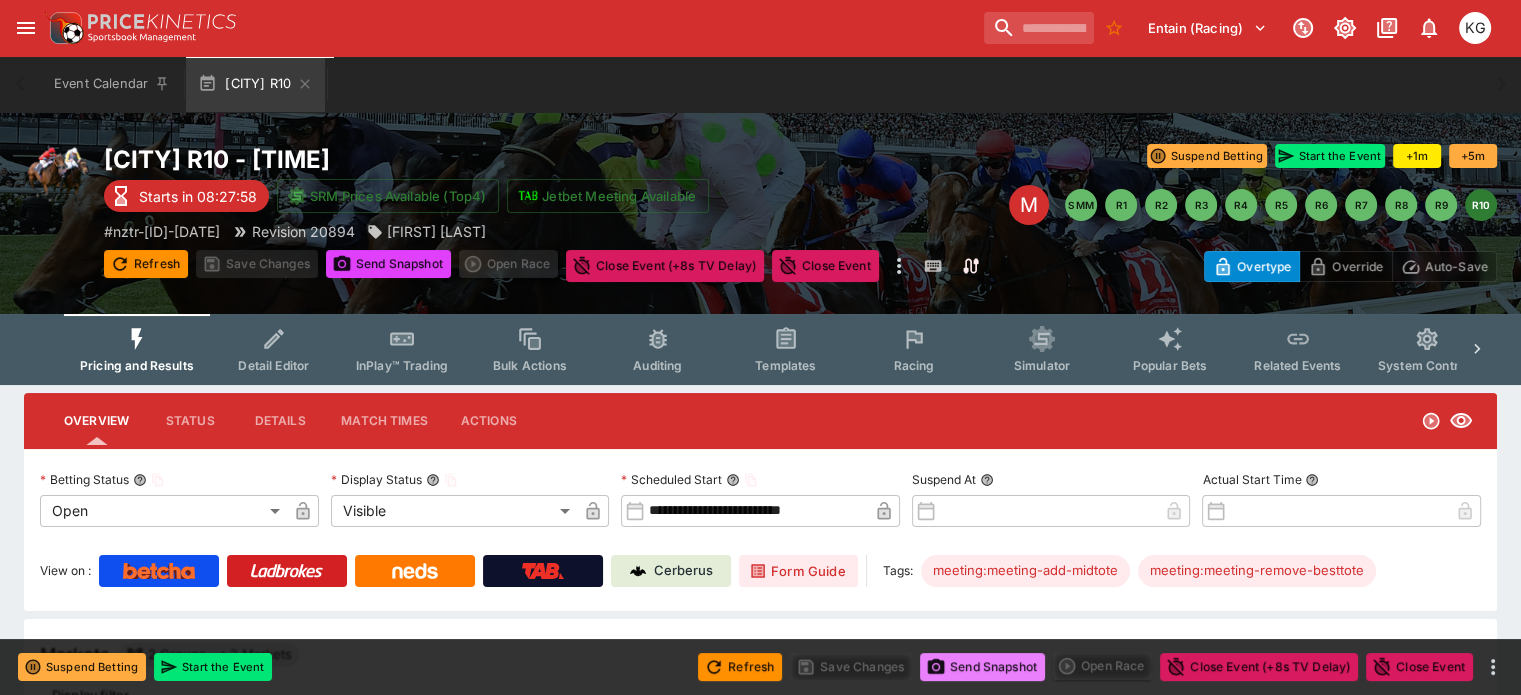 click on "Send Snapshot" at bounding box center [982, 667] 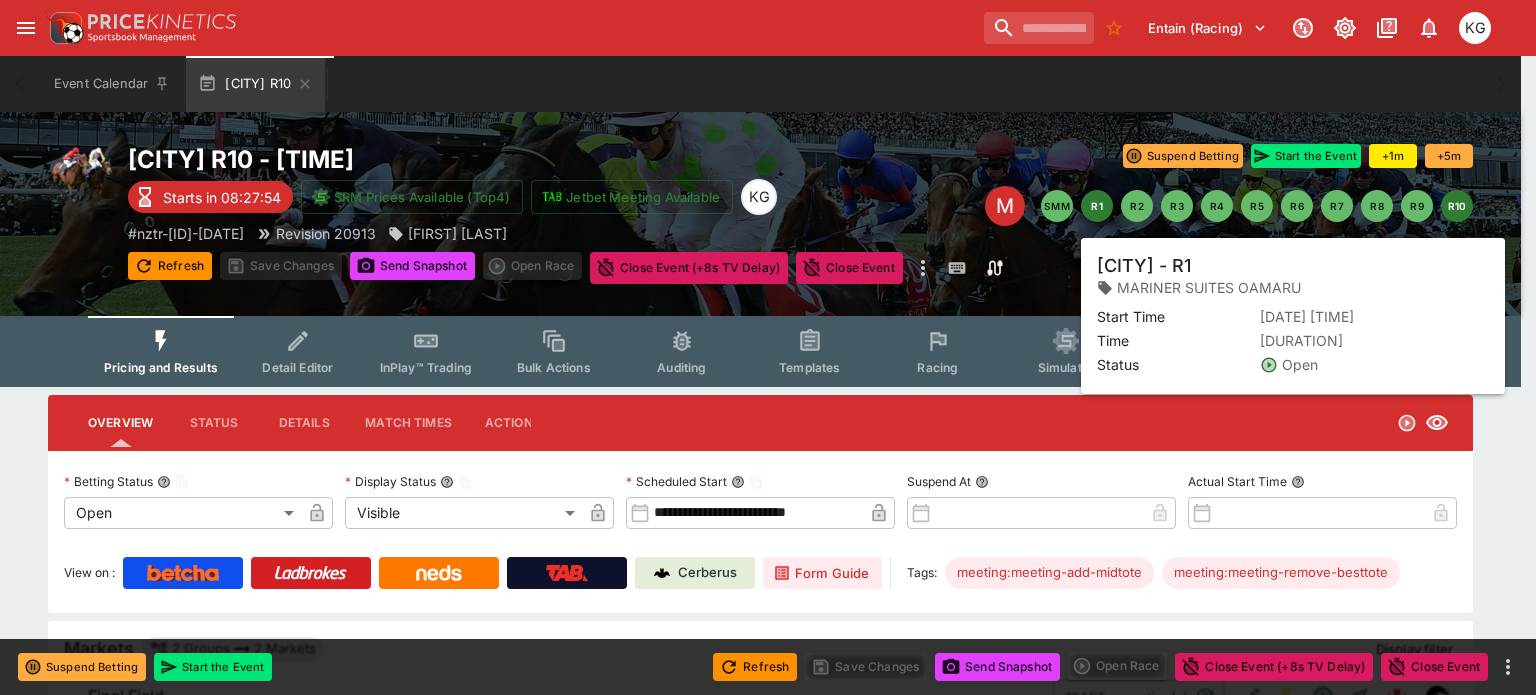click on "R1" at bounding box center [1097, 206] 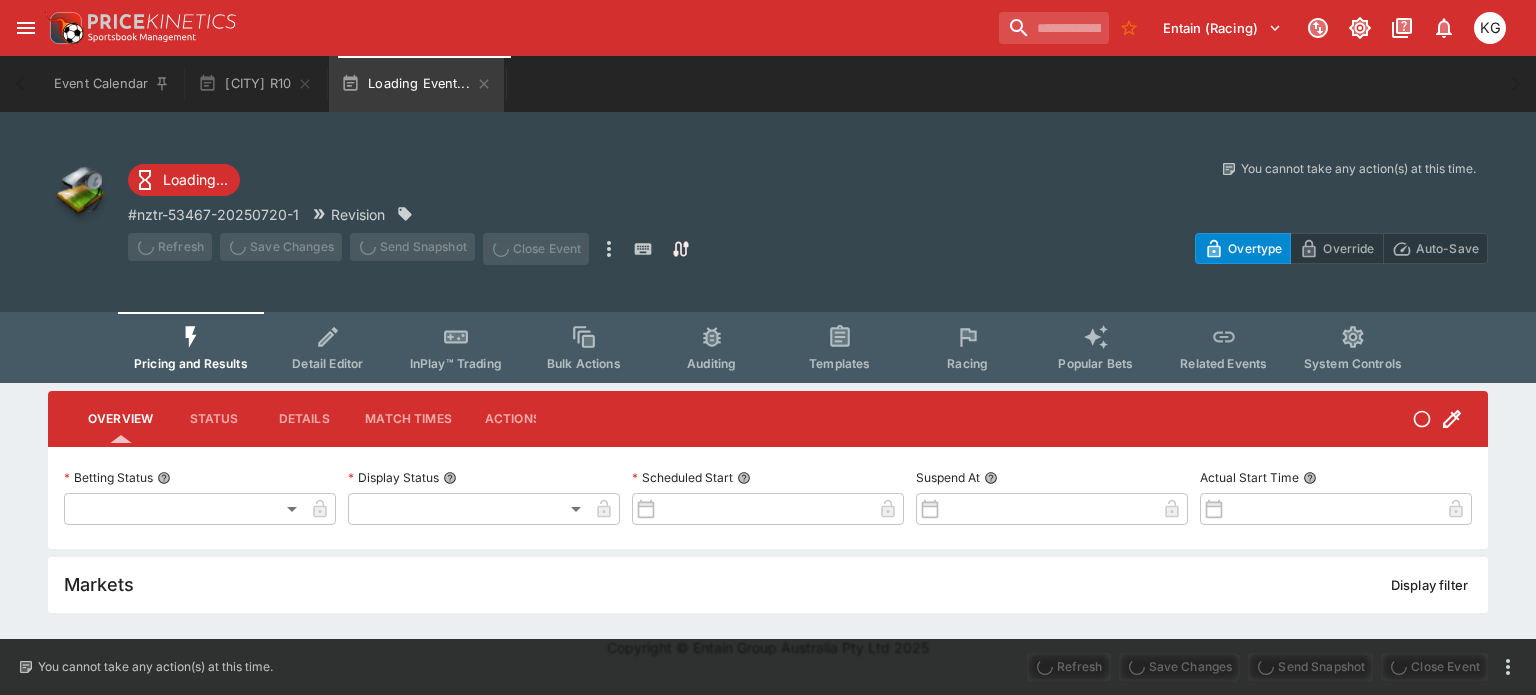 type on "**********" 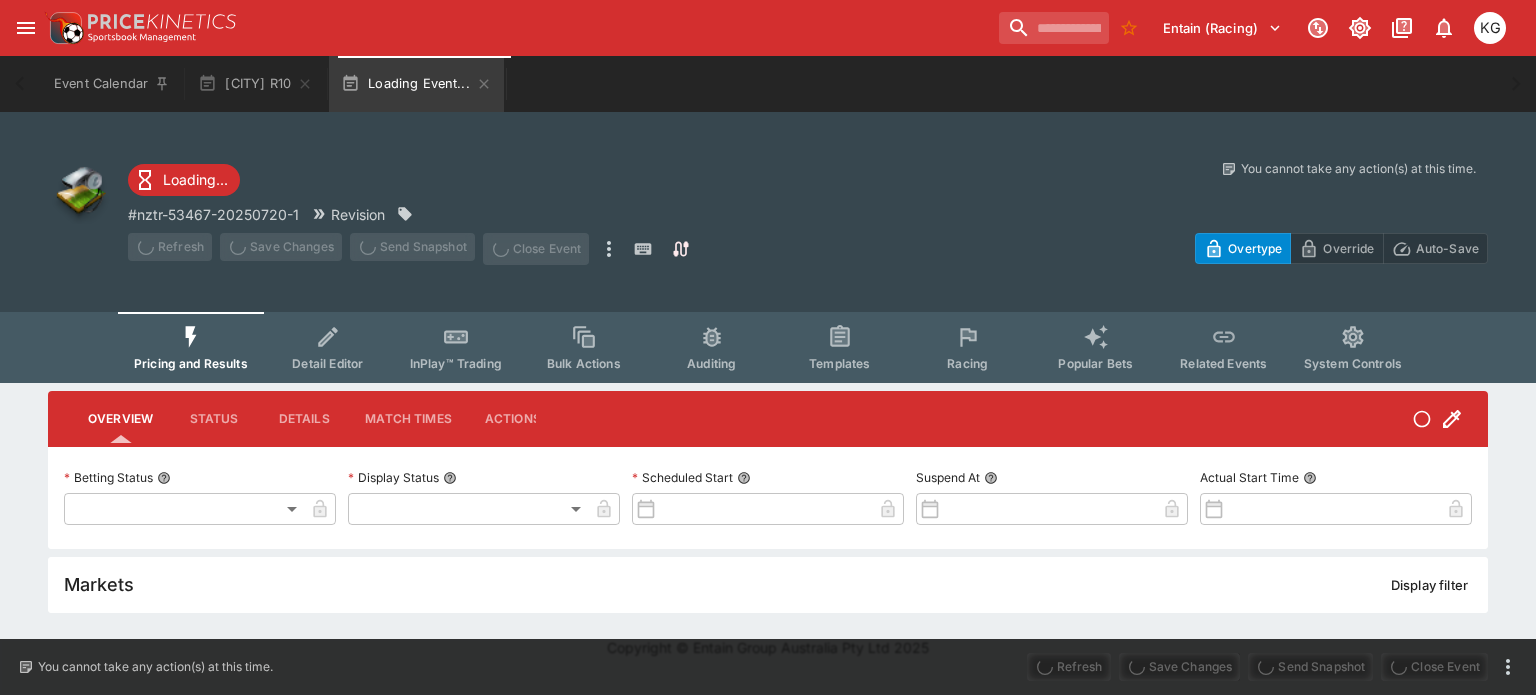 type on "*******" 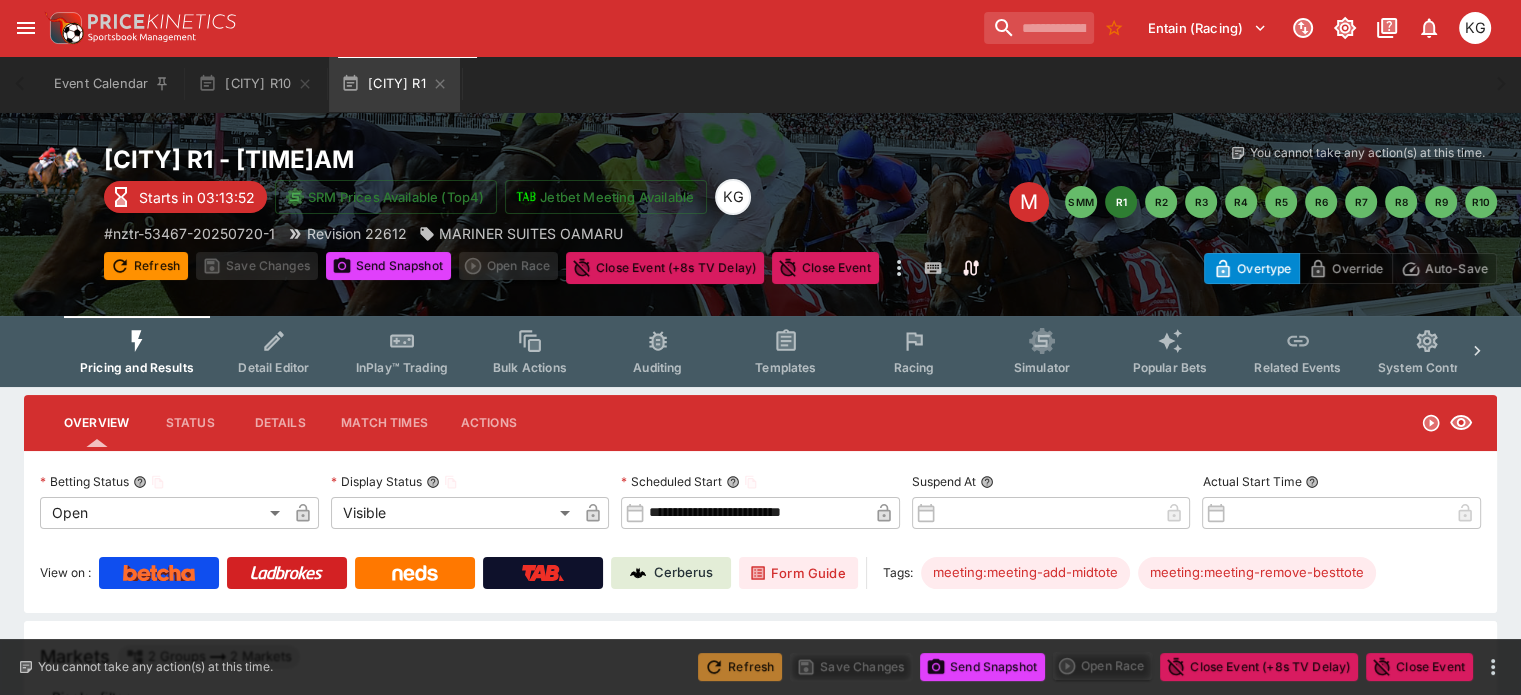 click on "Refresh" at bounding box center (740, 667) 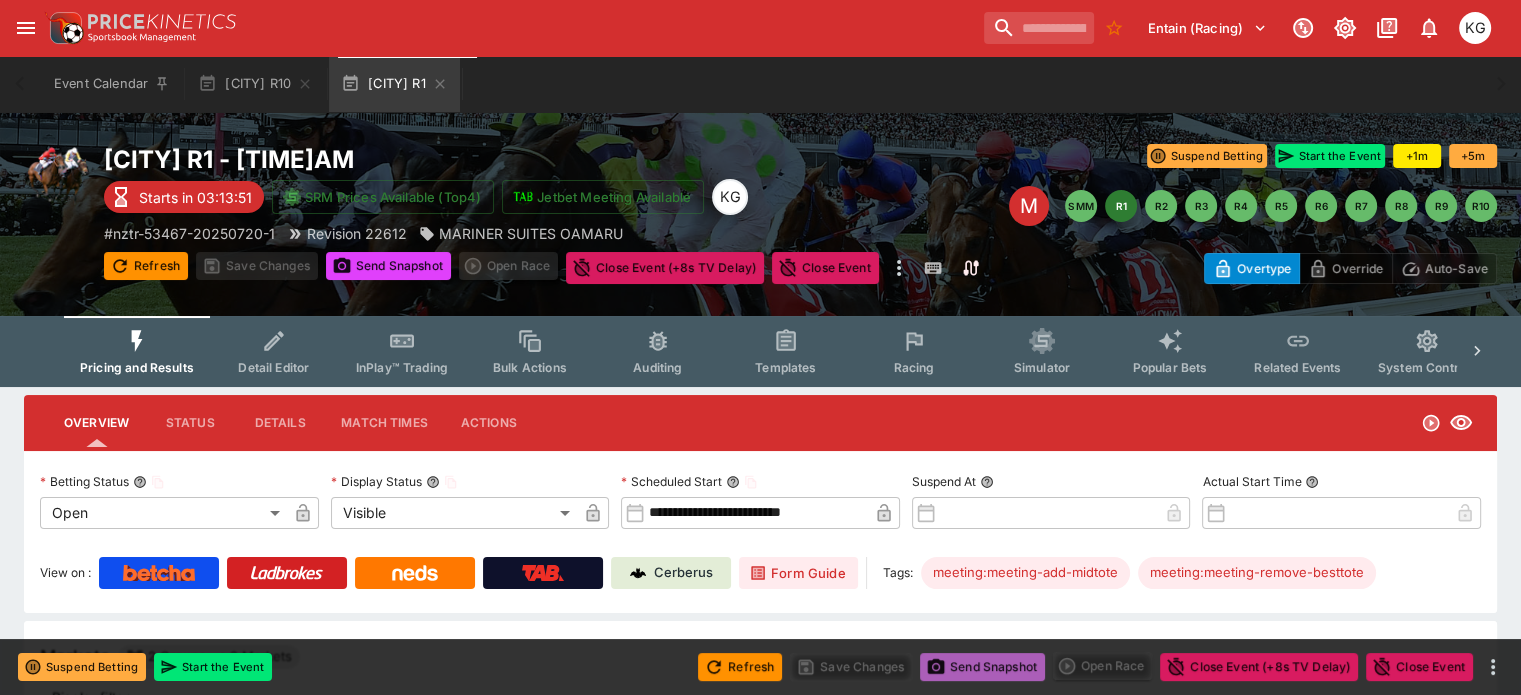 click on "Send Snapshot" at bounding box center [982, 667] 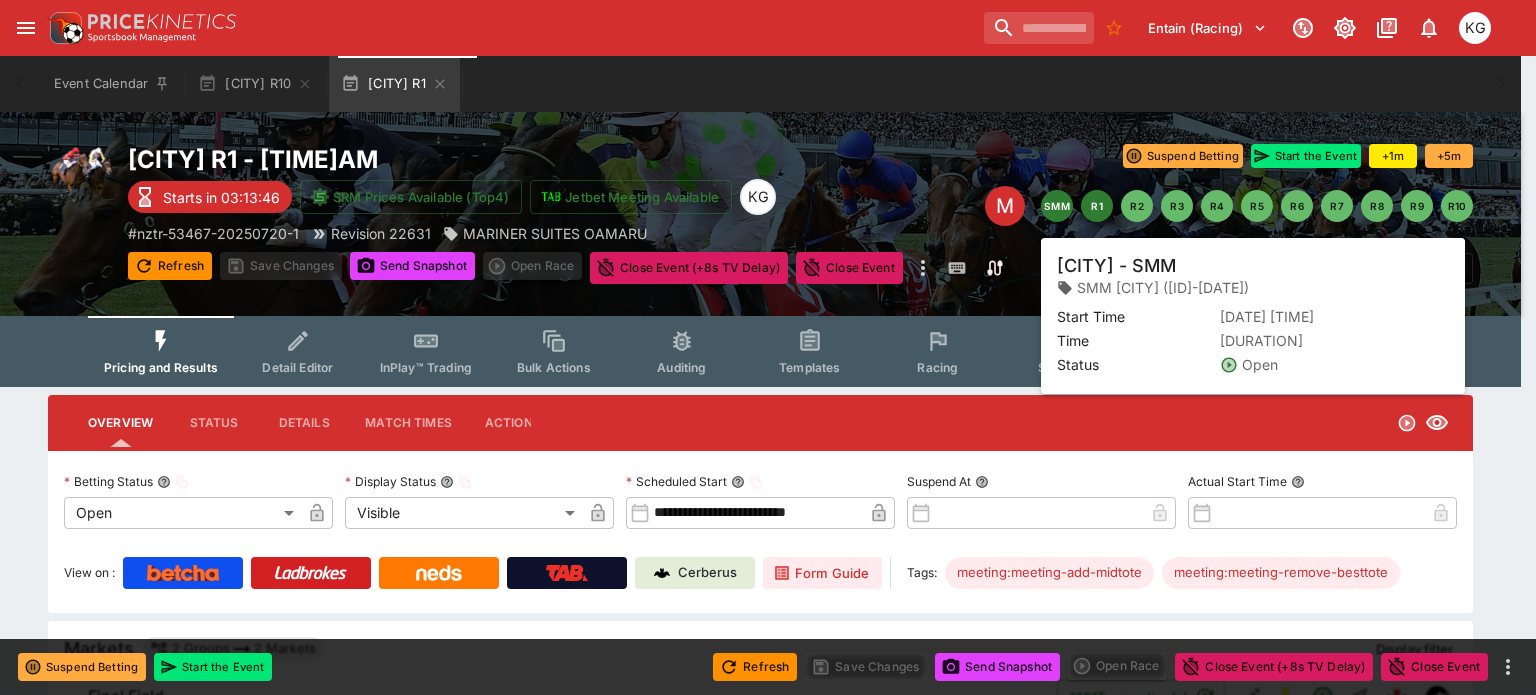 click on "SMM" at bounding box center (1057, 206) 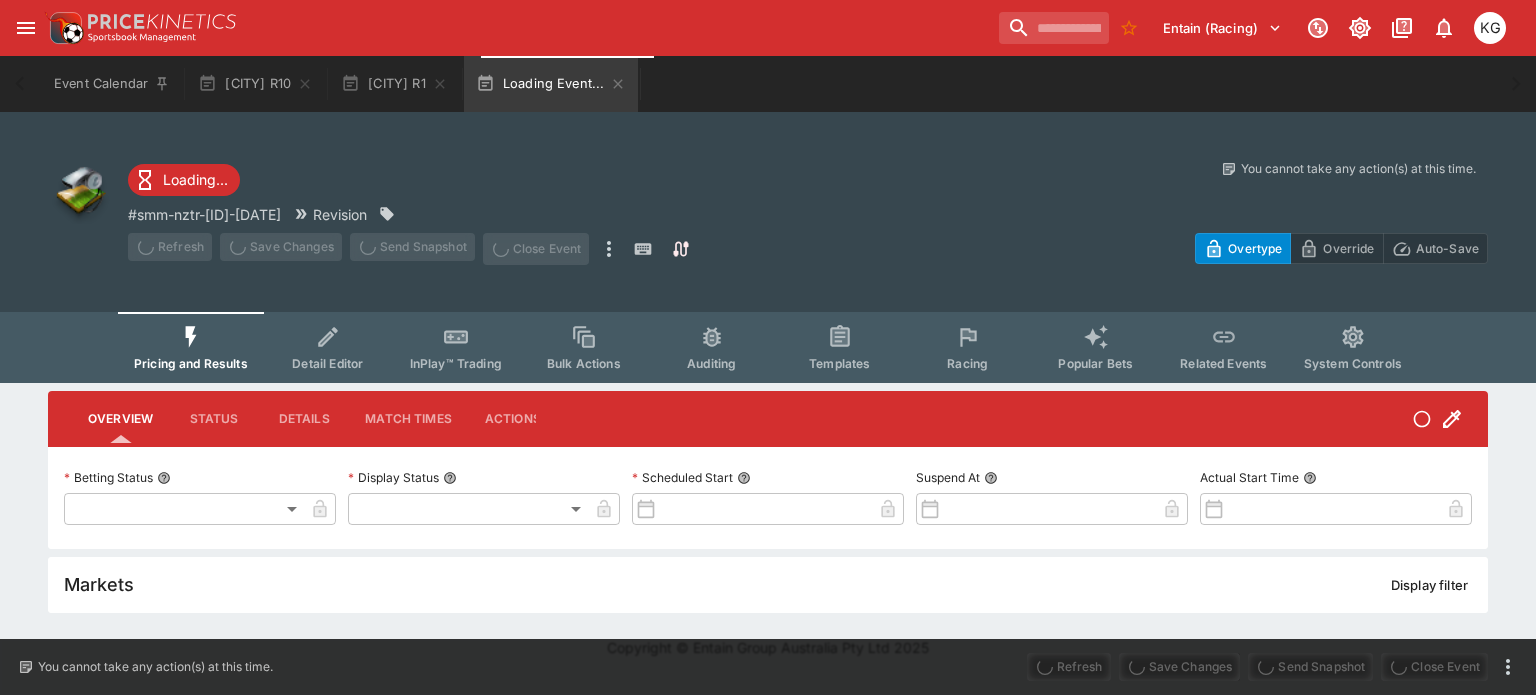 type on "**********" 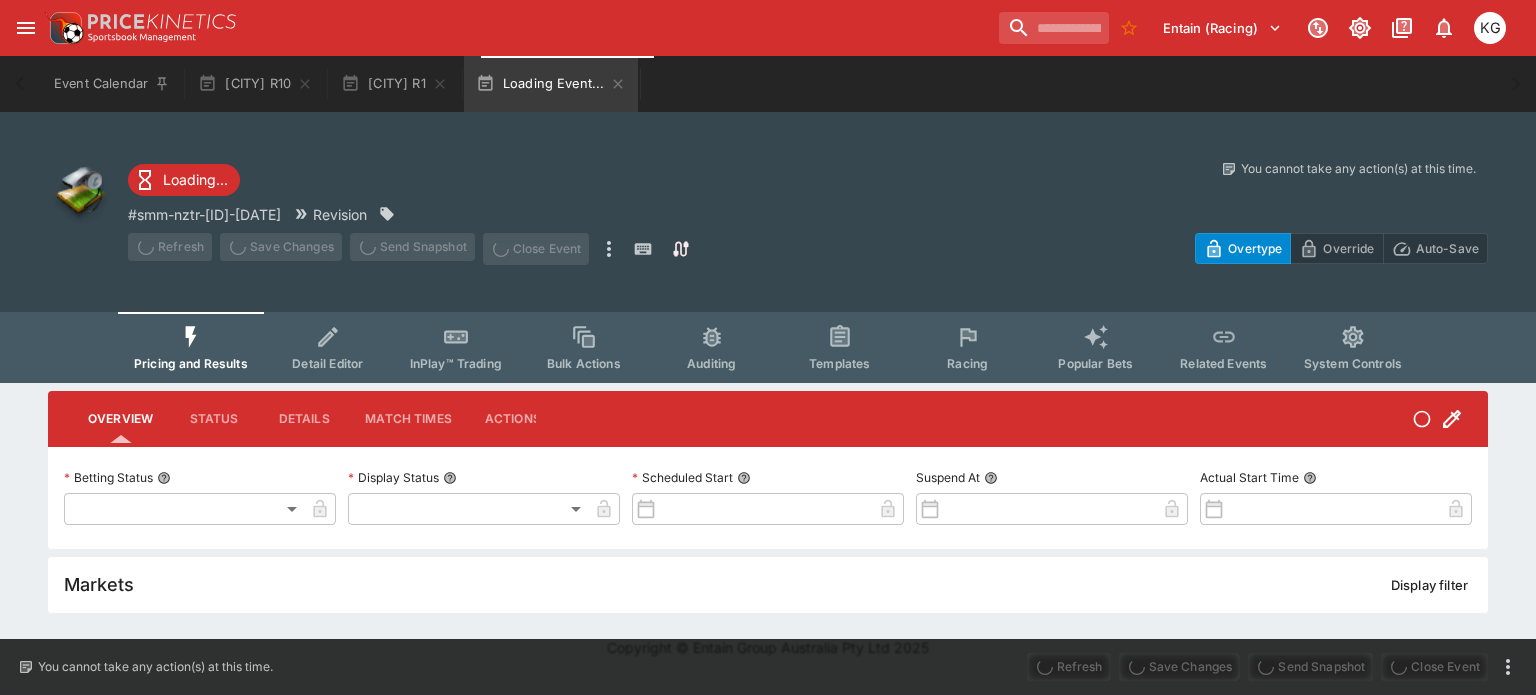 type on "*******" 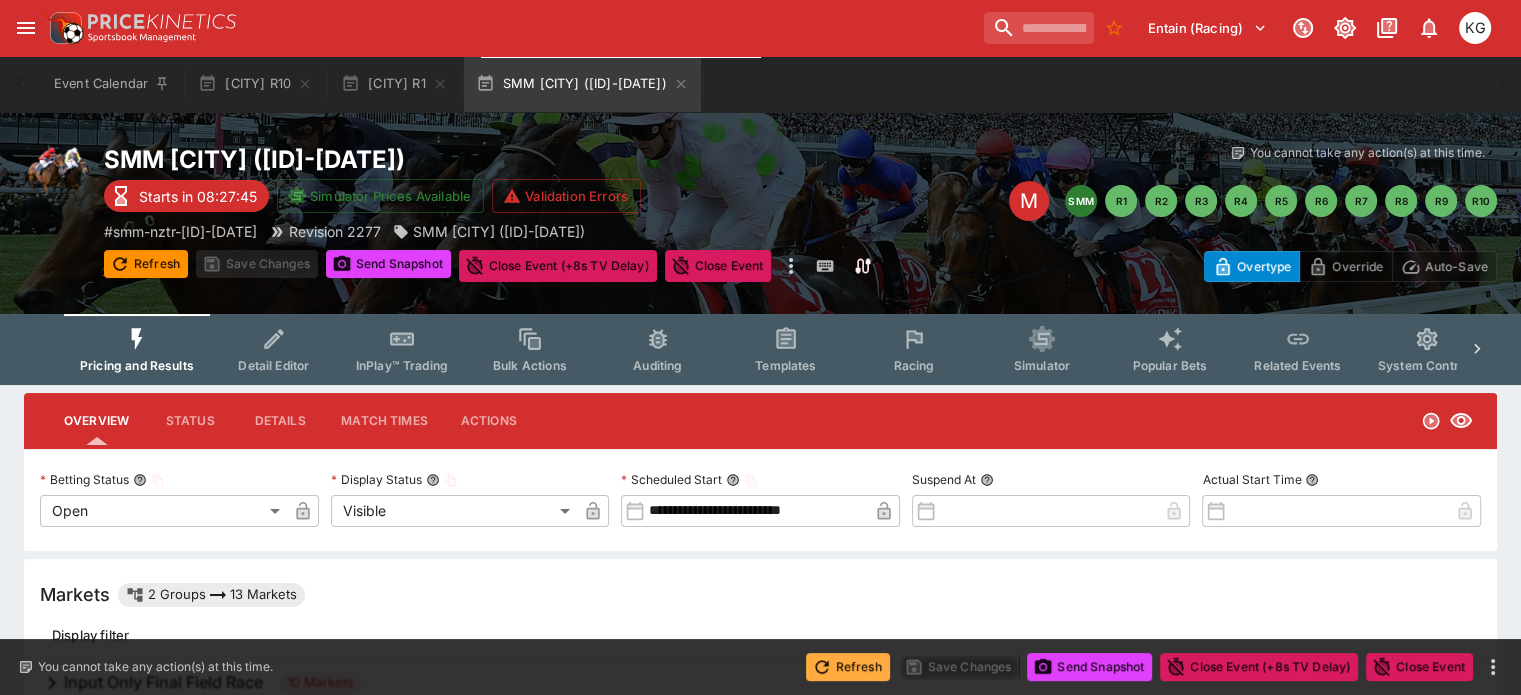 click on "Refresh" at bounding box center [848, 667] 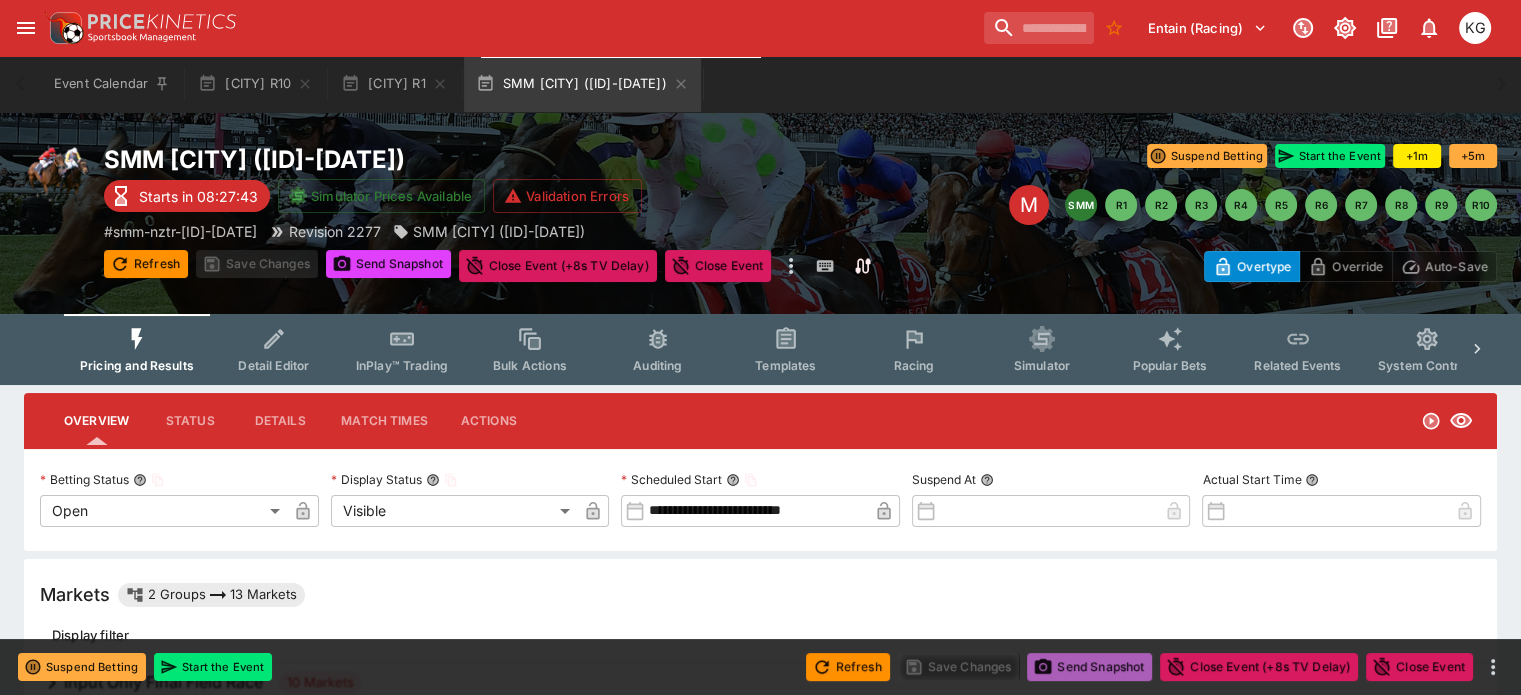 click on "Send Snapshot" at bounding box center (1089, 667) 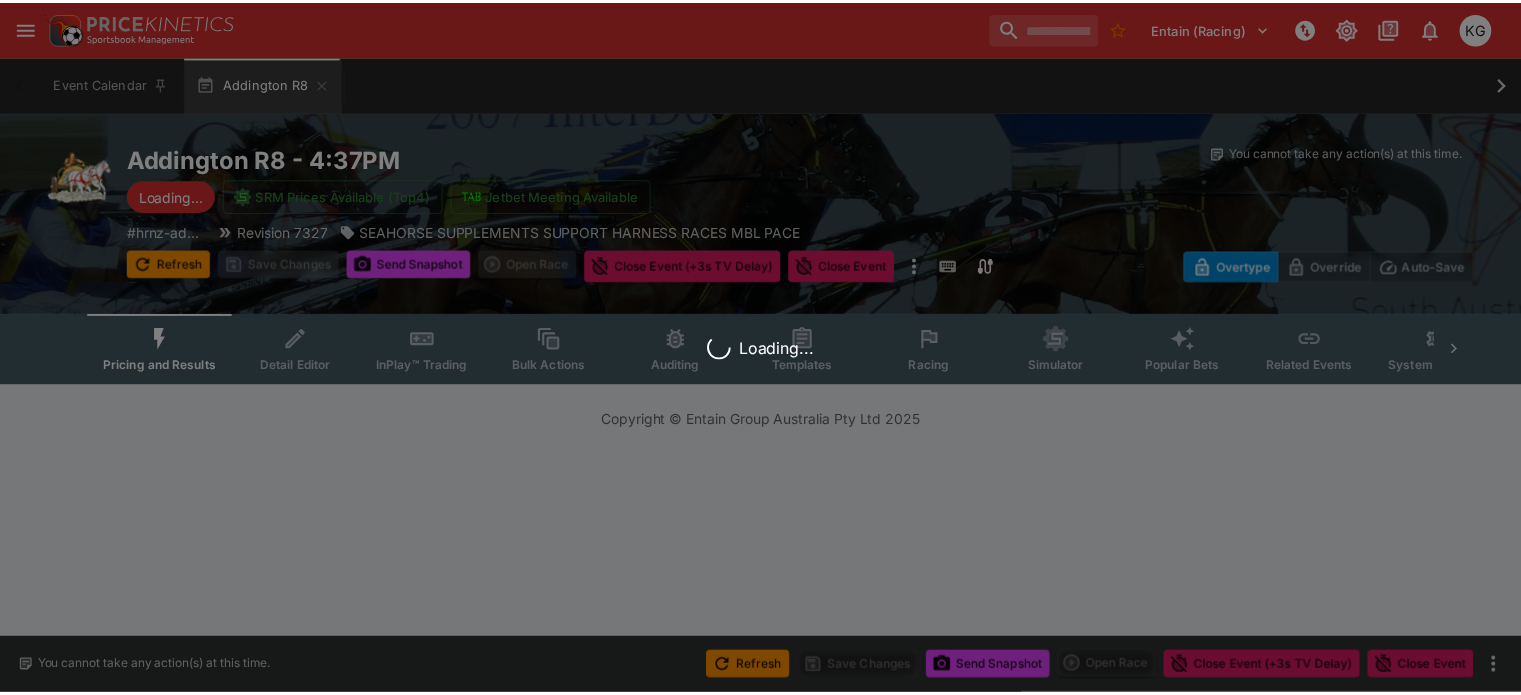 scroll, scrollTop: 0, scrollLeft: 0, axis: both 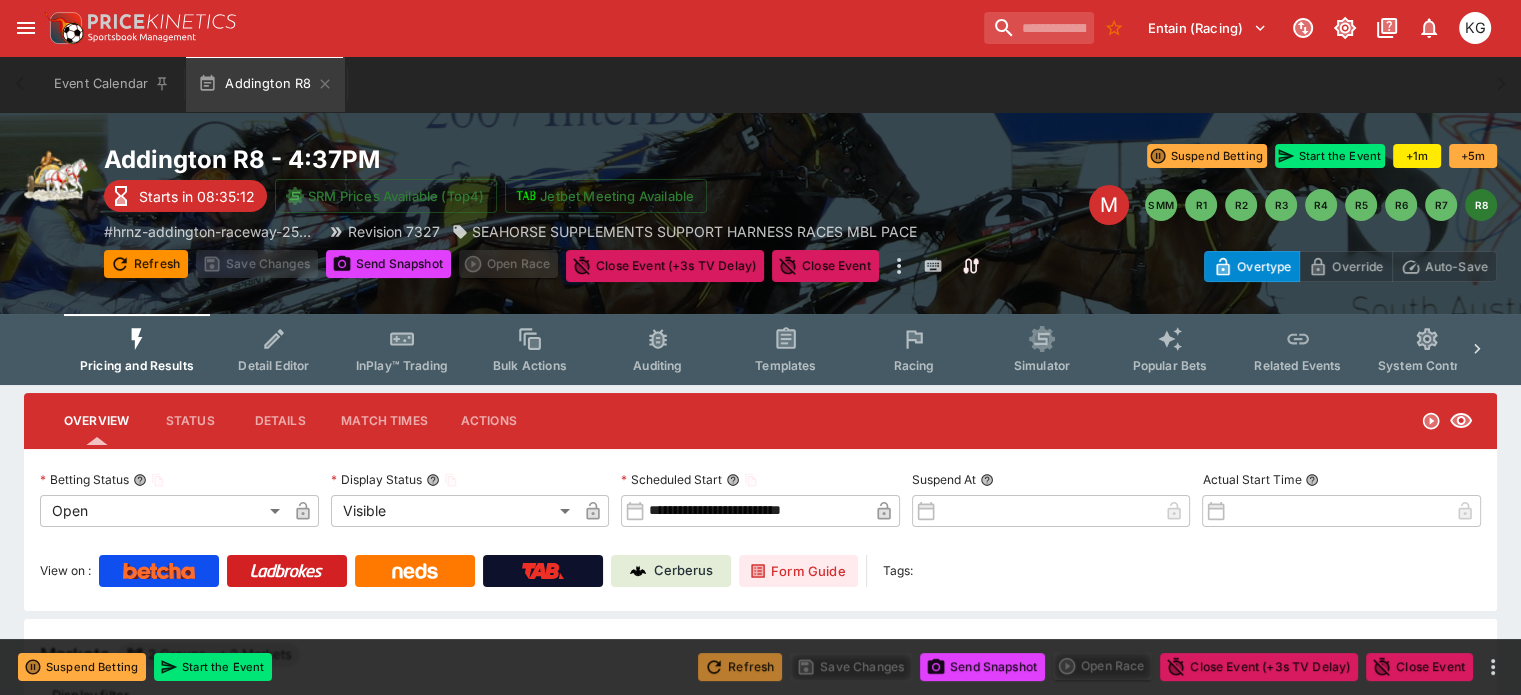 click on "Refresh" at bounding box center [740, 667] 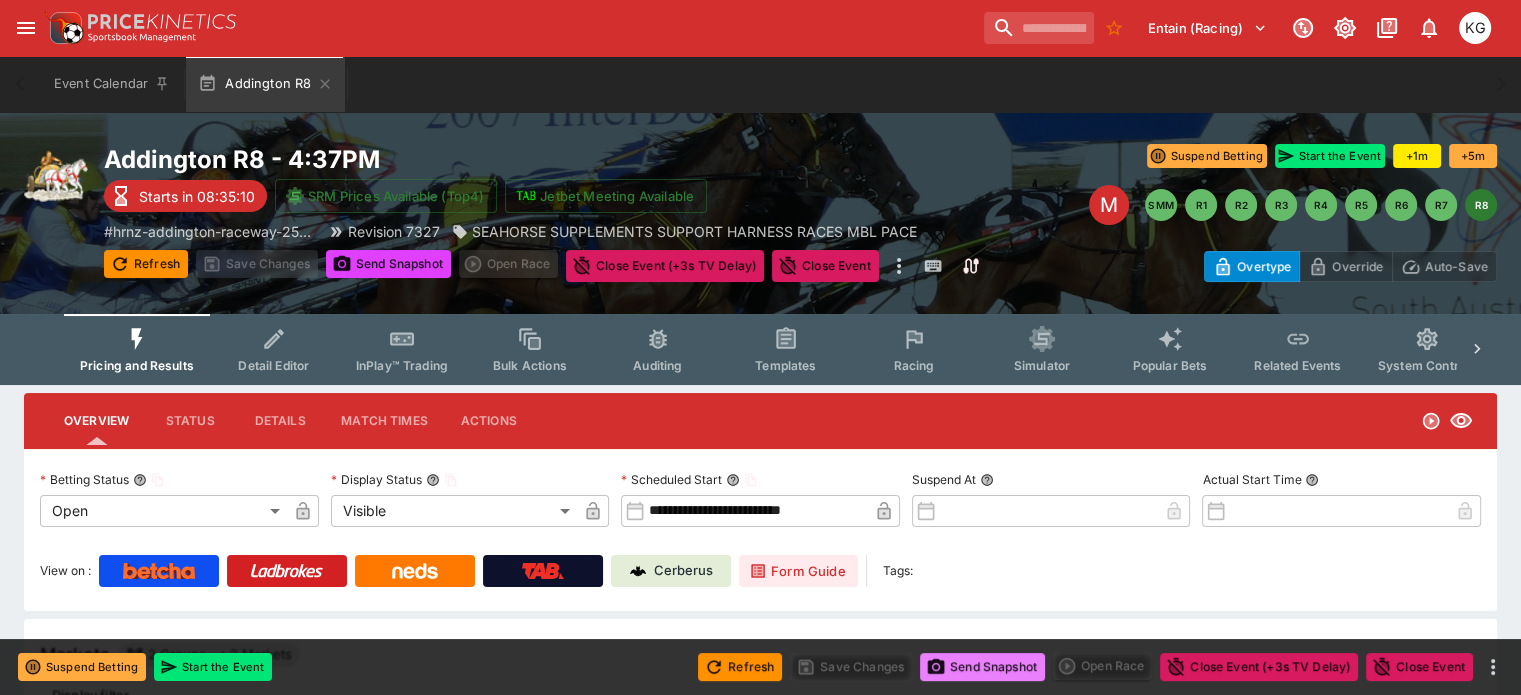 click on "Send Snapshot" at bounding box center [982, 667] 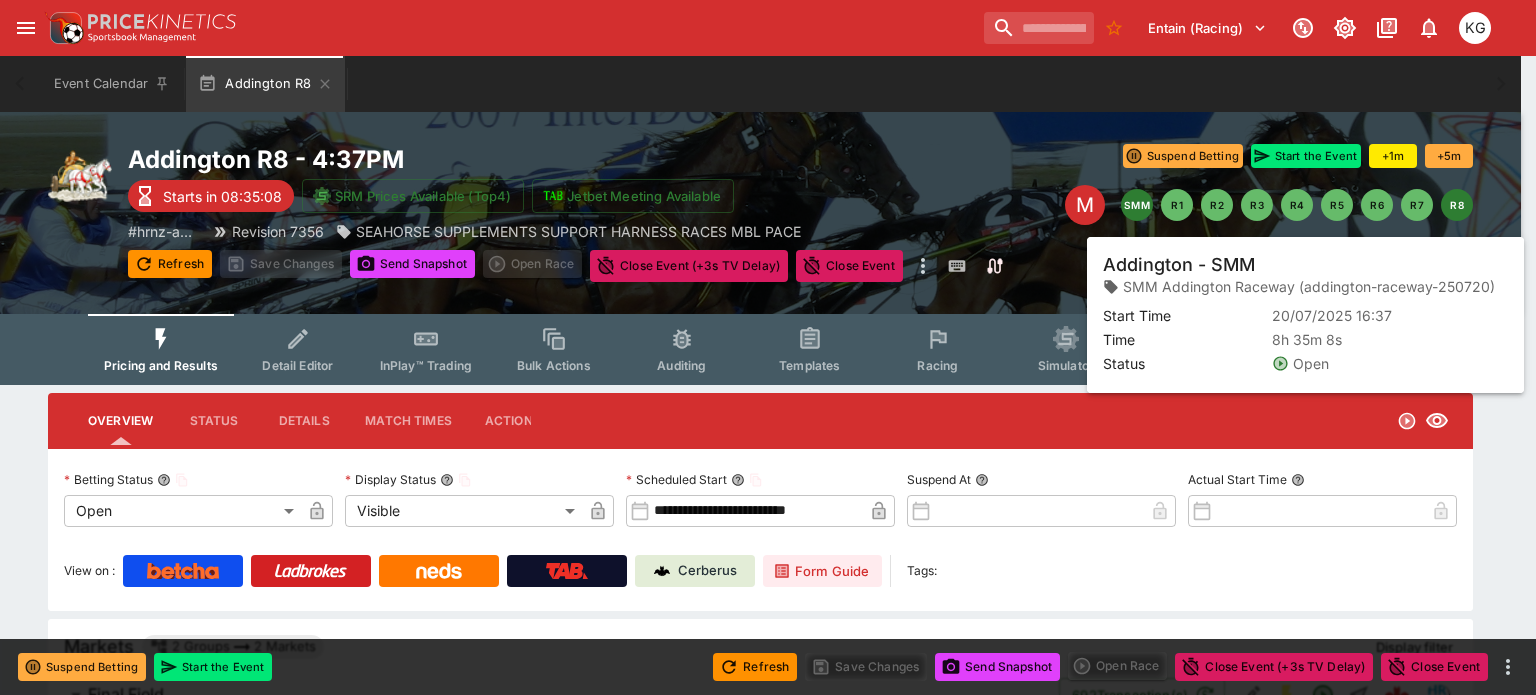 click on "SMM" at bounding box center [1137, 205] 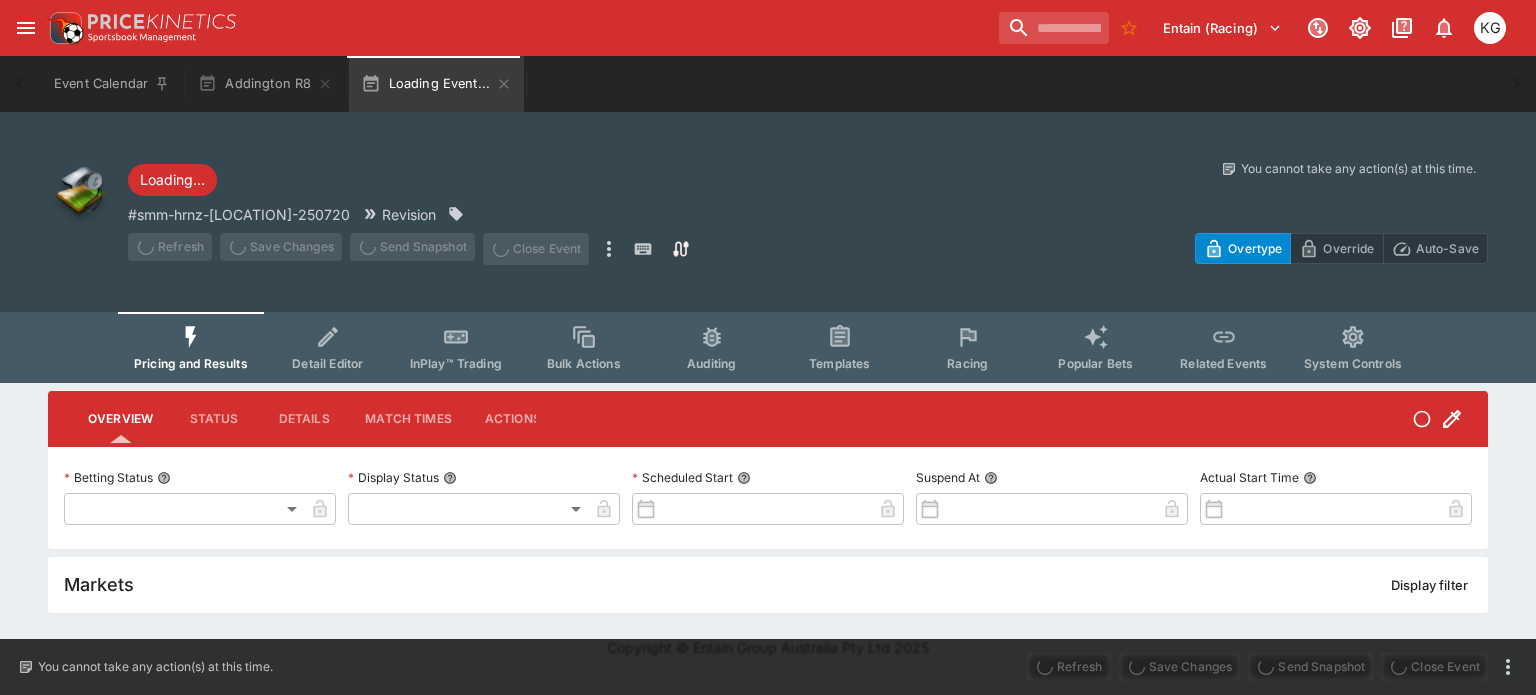 type on "**********" 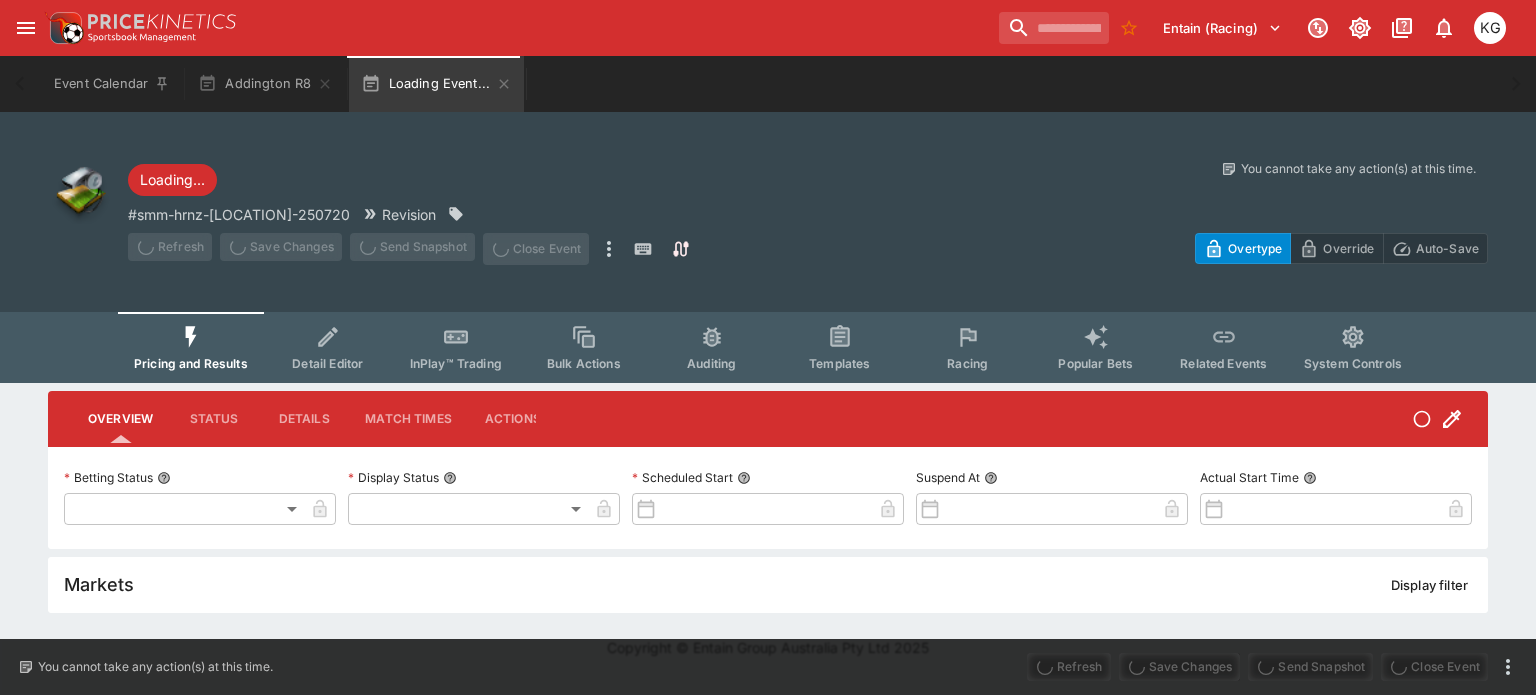 type on "*******" 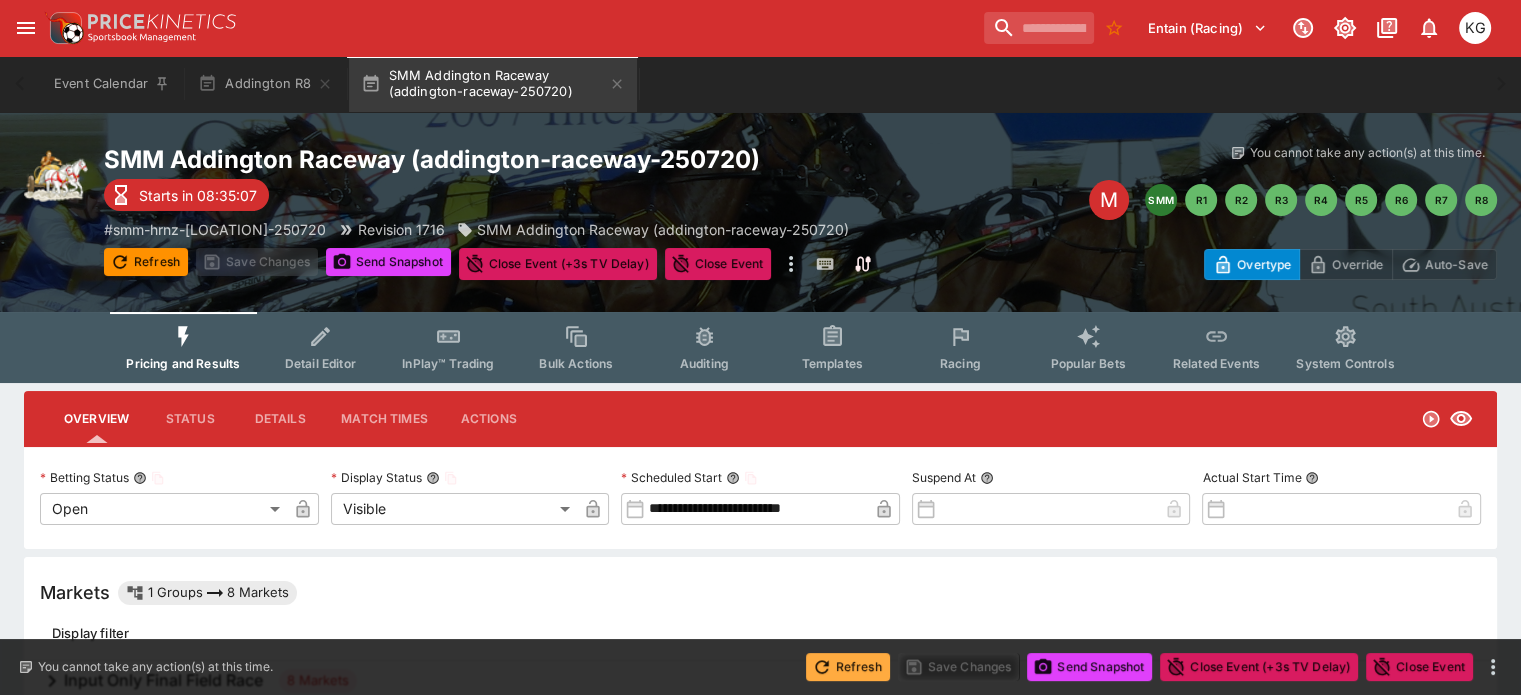 click on "Refresh" at bounding box center (848, 667) 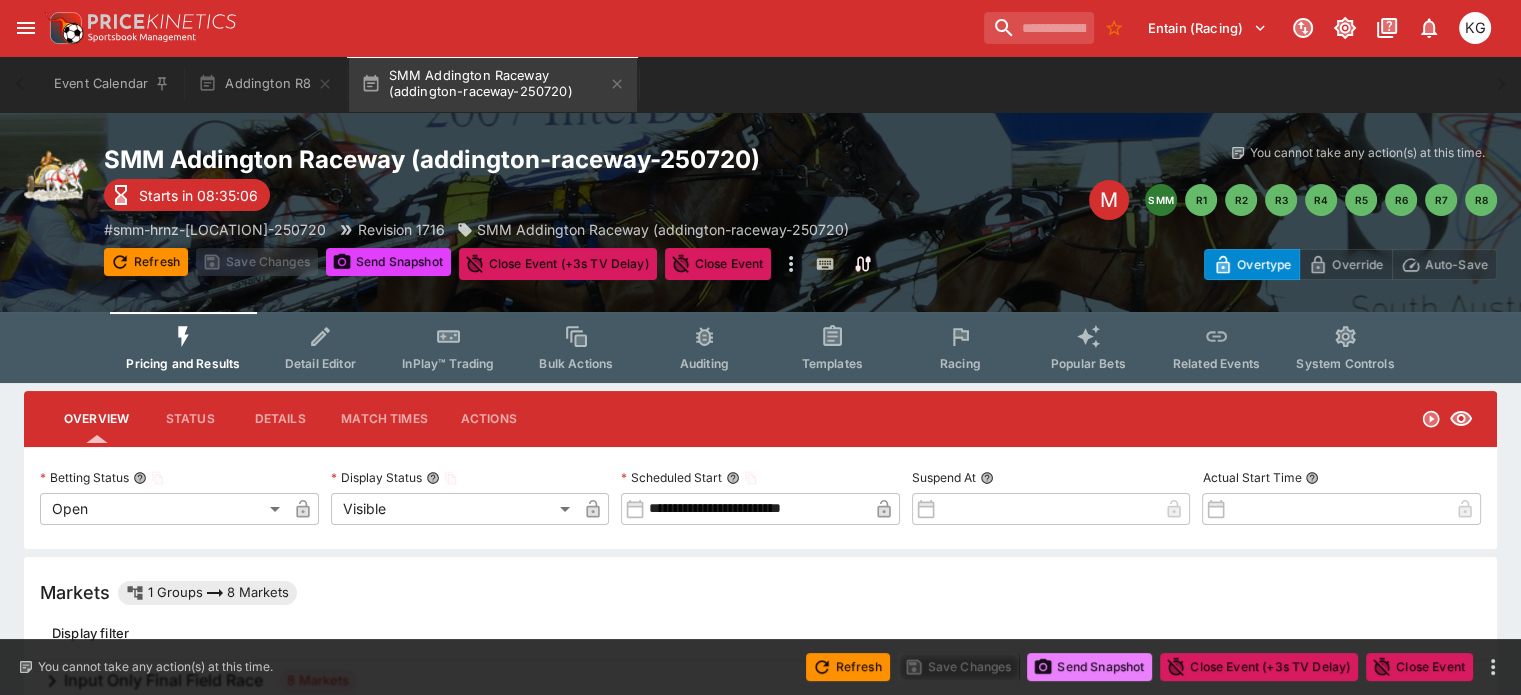 click on "Send Snapshot" at bounding box center [1089, 667] 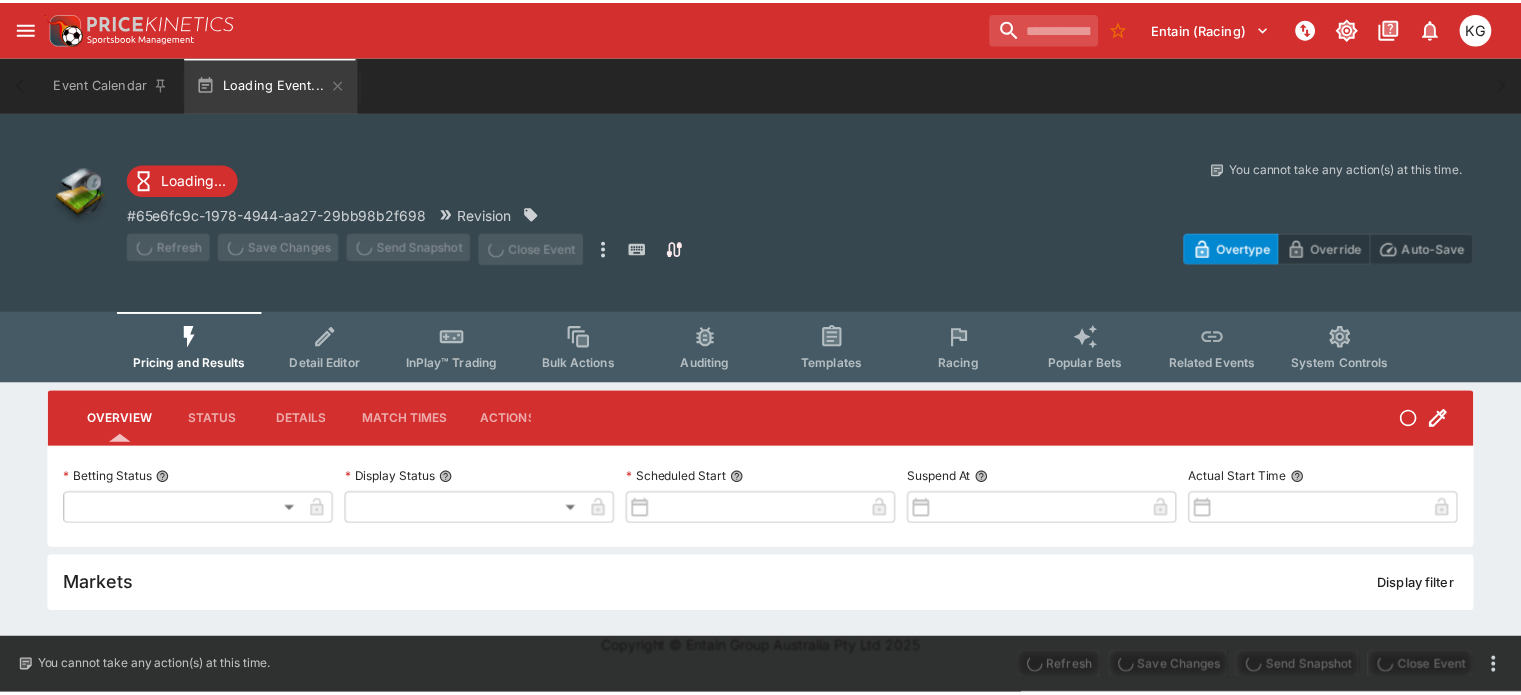 scroll, scrollTop: 0, scrollLeft: 0, axis: both 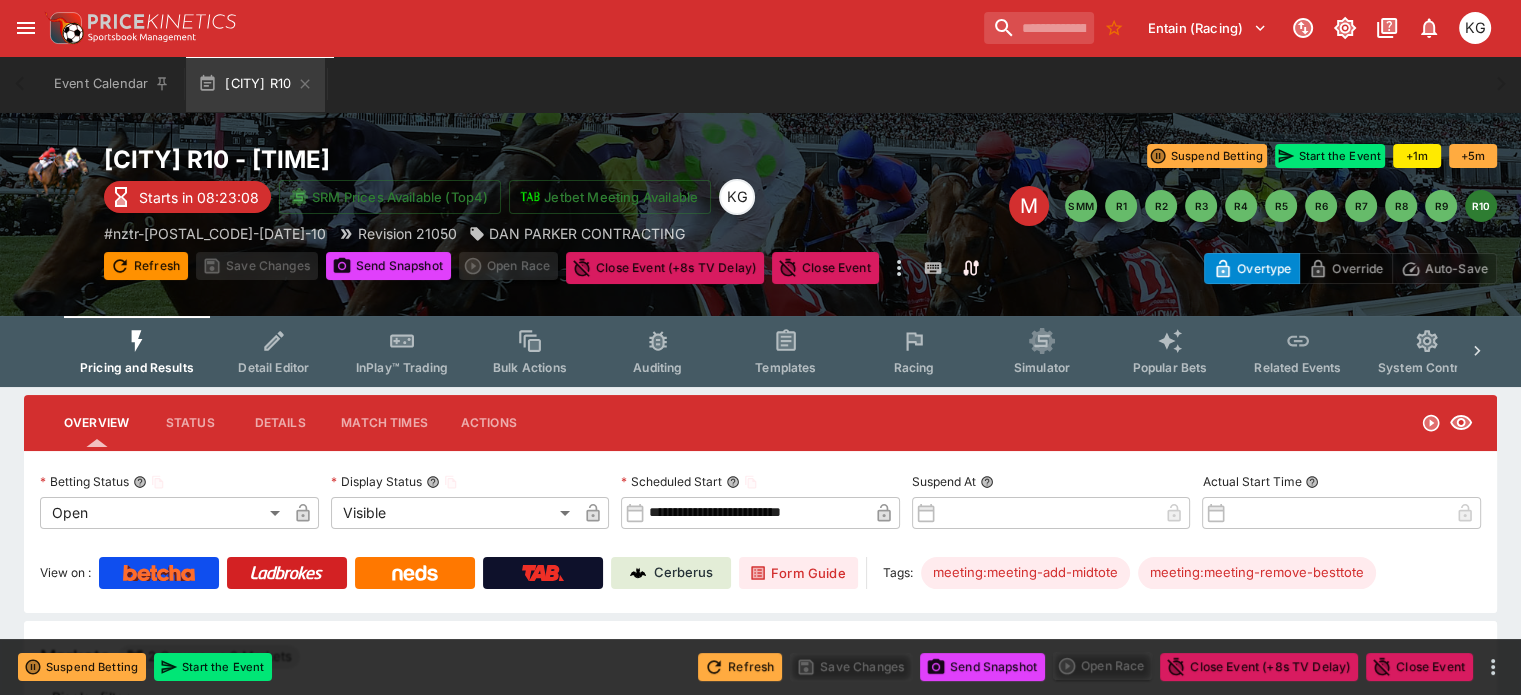 click on "Refresh" at bounding box center (740, 667) 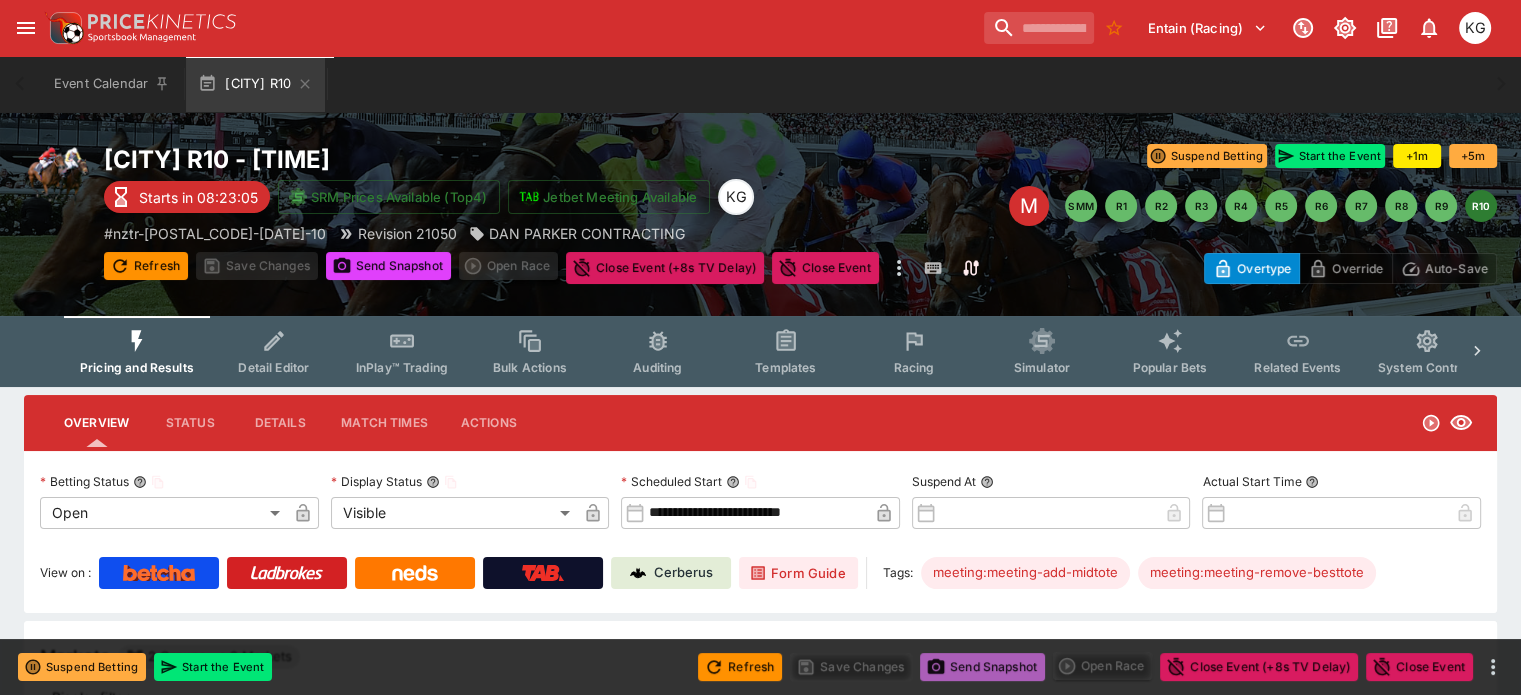 click on "Send Snapshot" at bounding box center [982, 667] 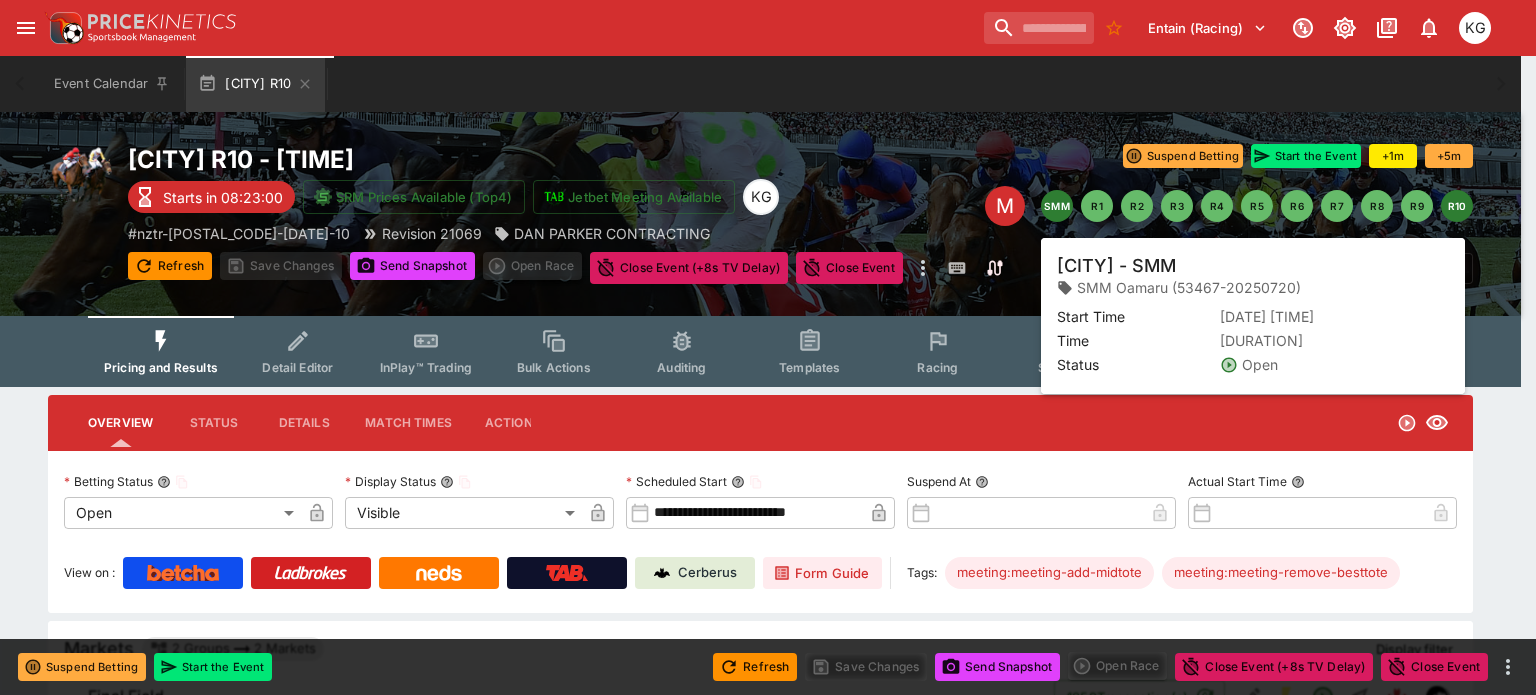 click on "SMM" at bounding box center [1057, 206] 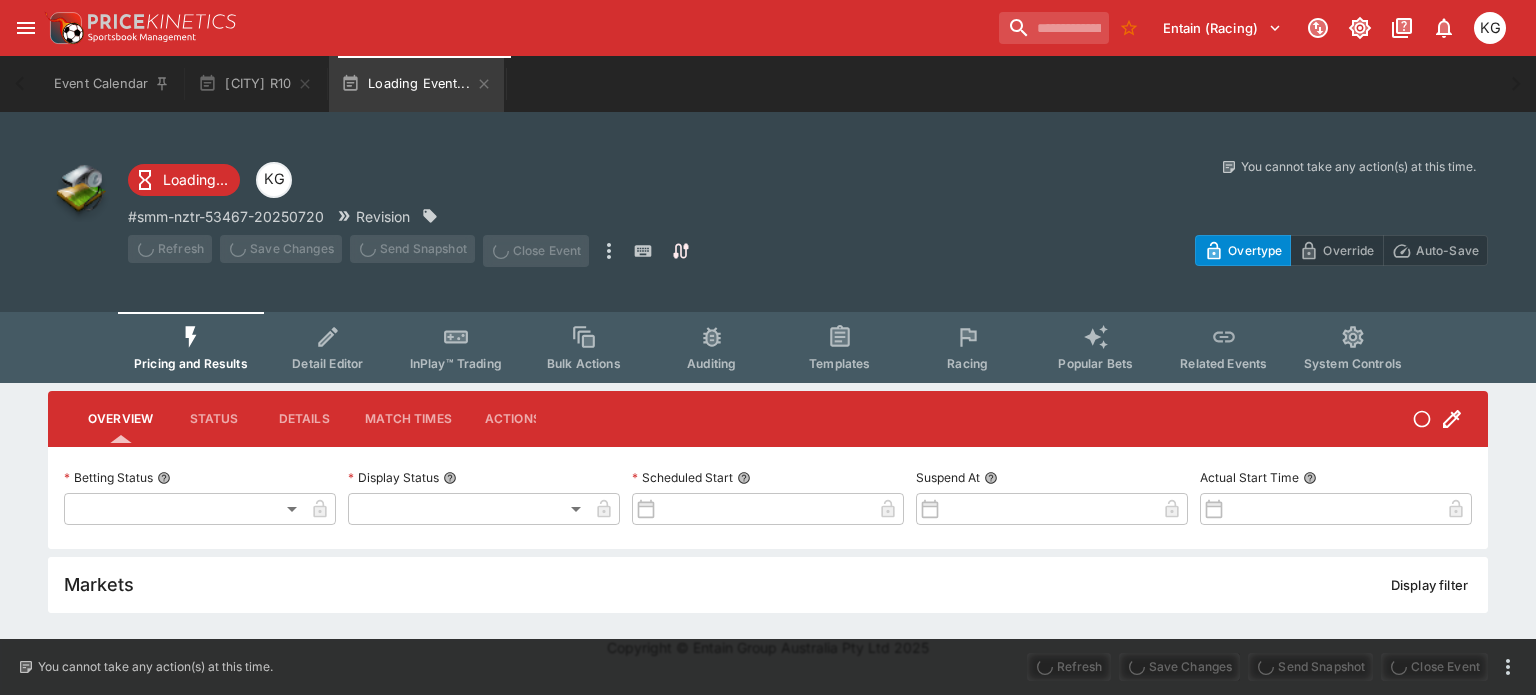 type on "**********" 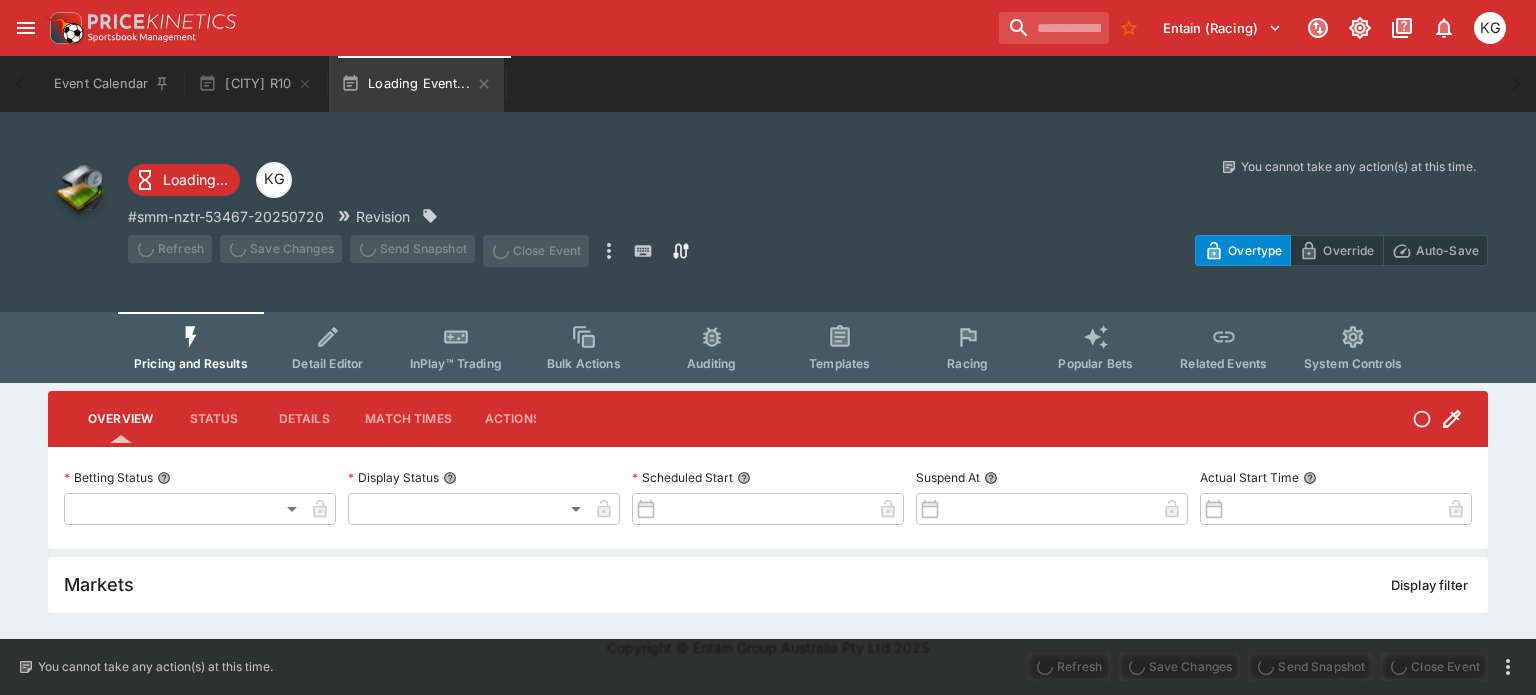 type on "*******" 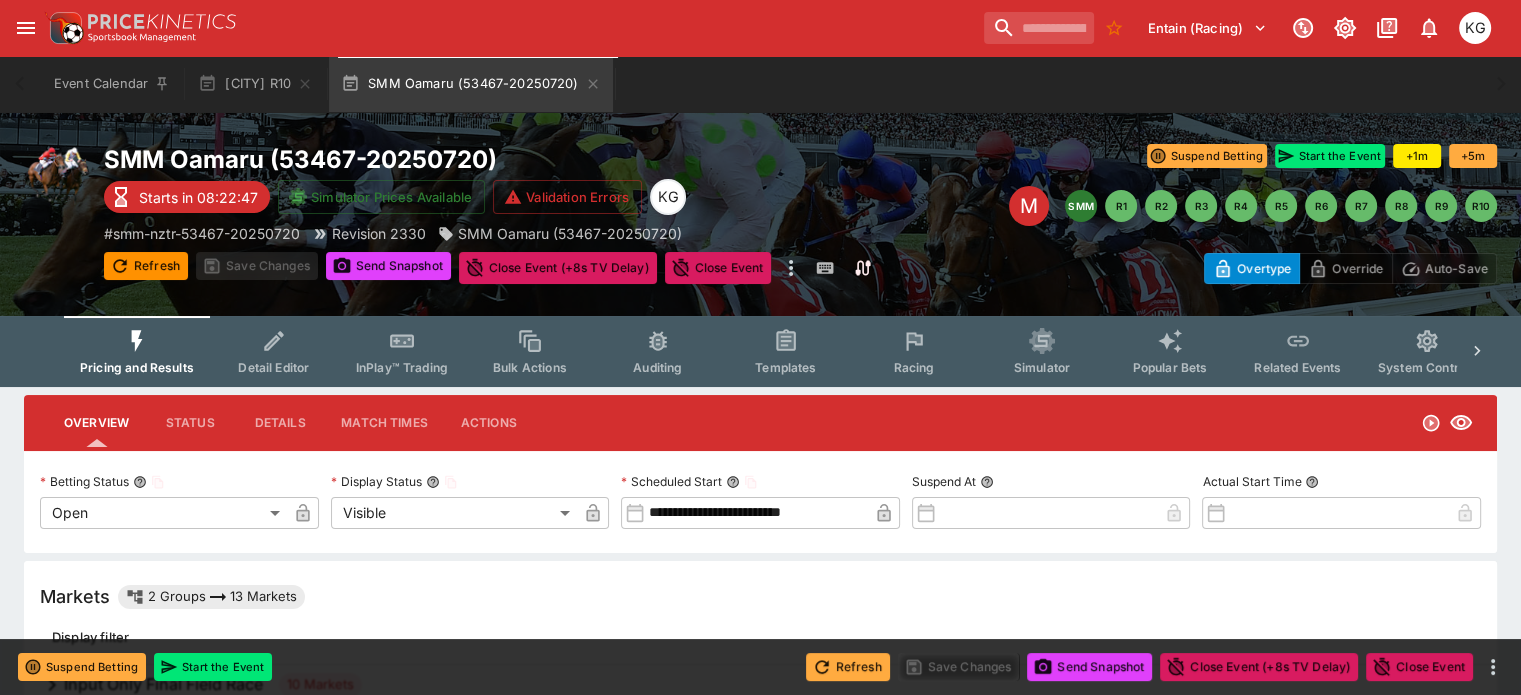 click on "Refresh" at bounding box center [848, 667] 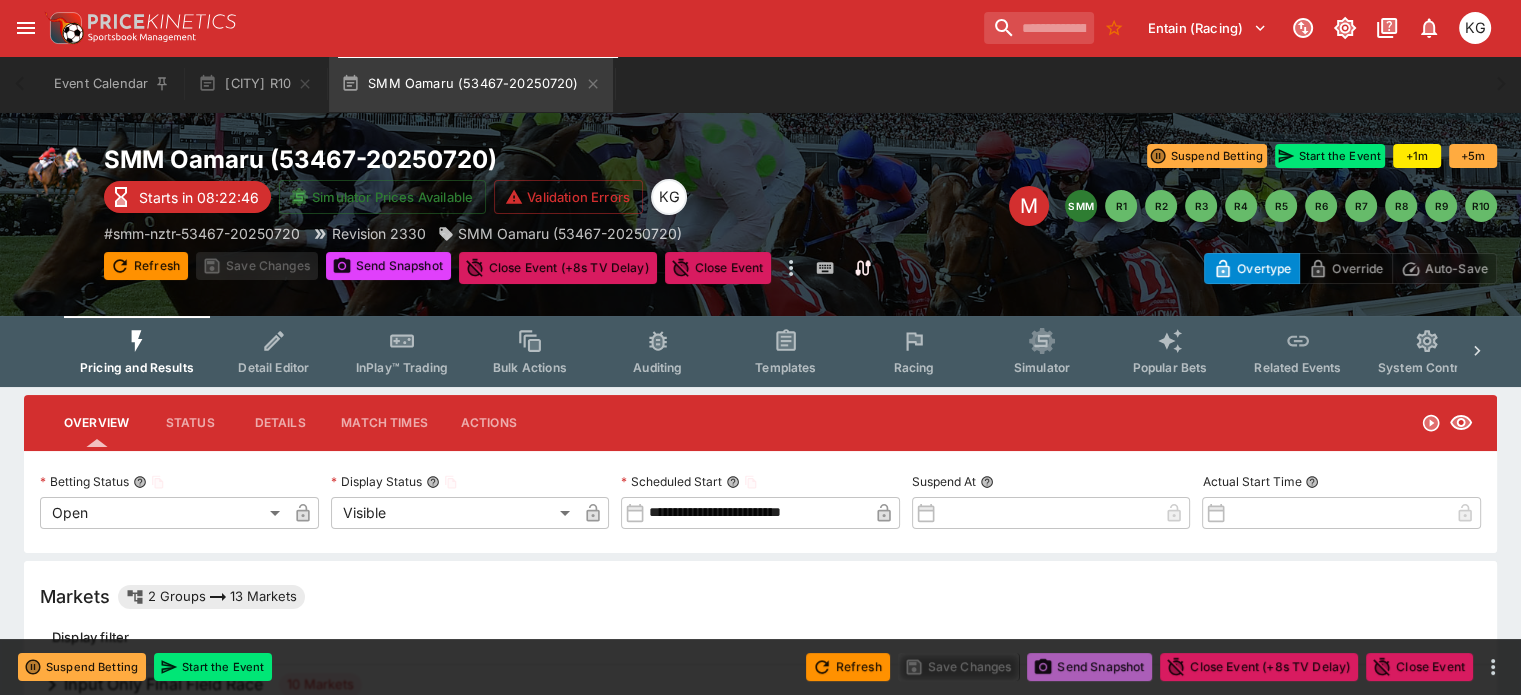 click on "Send Snapshot" at bounding box center [1089, 667] 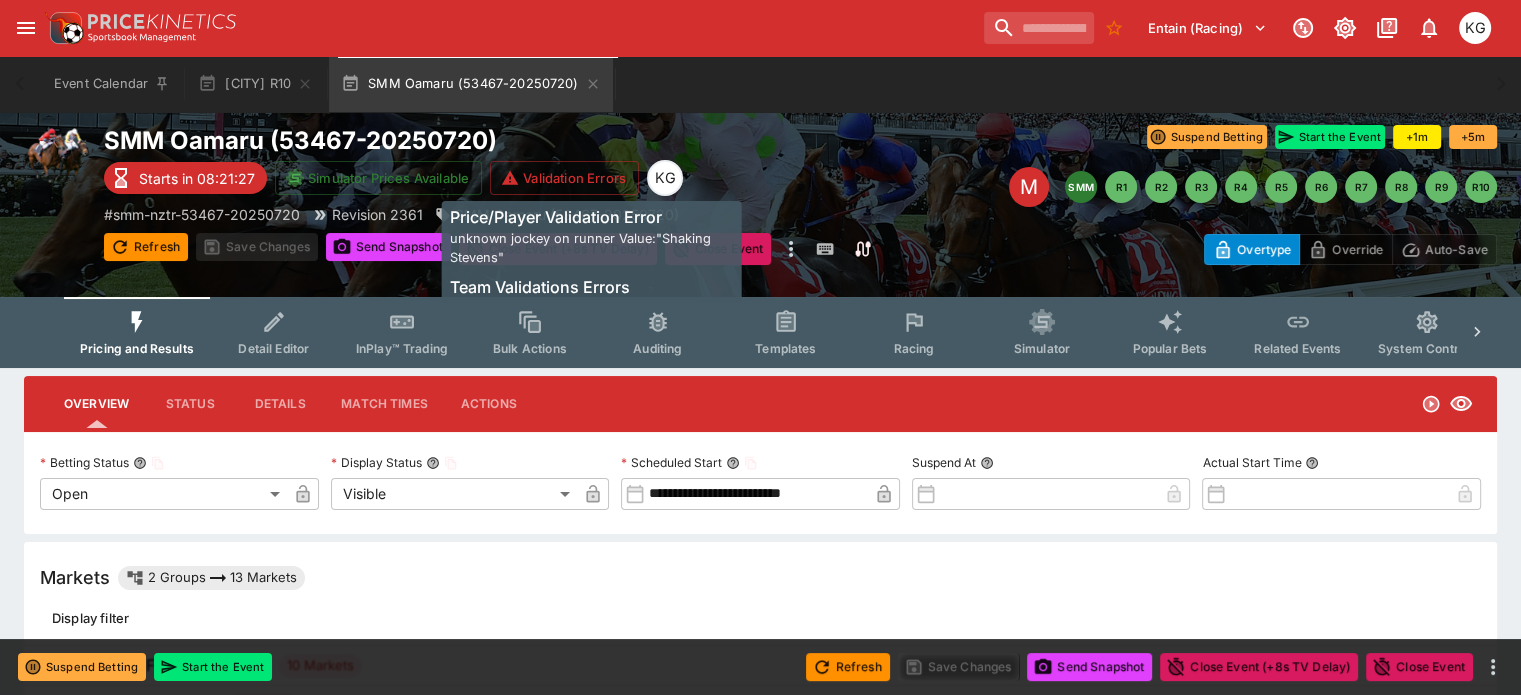 scroll, scrollTop: 0, scrollLeft: 0, axis: both 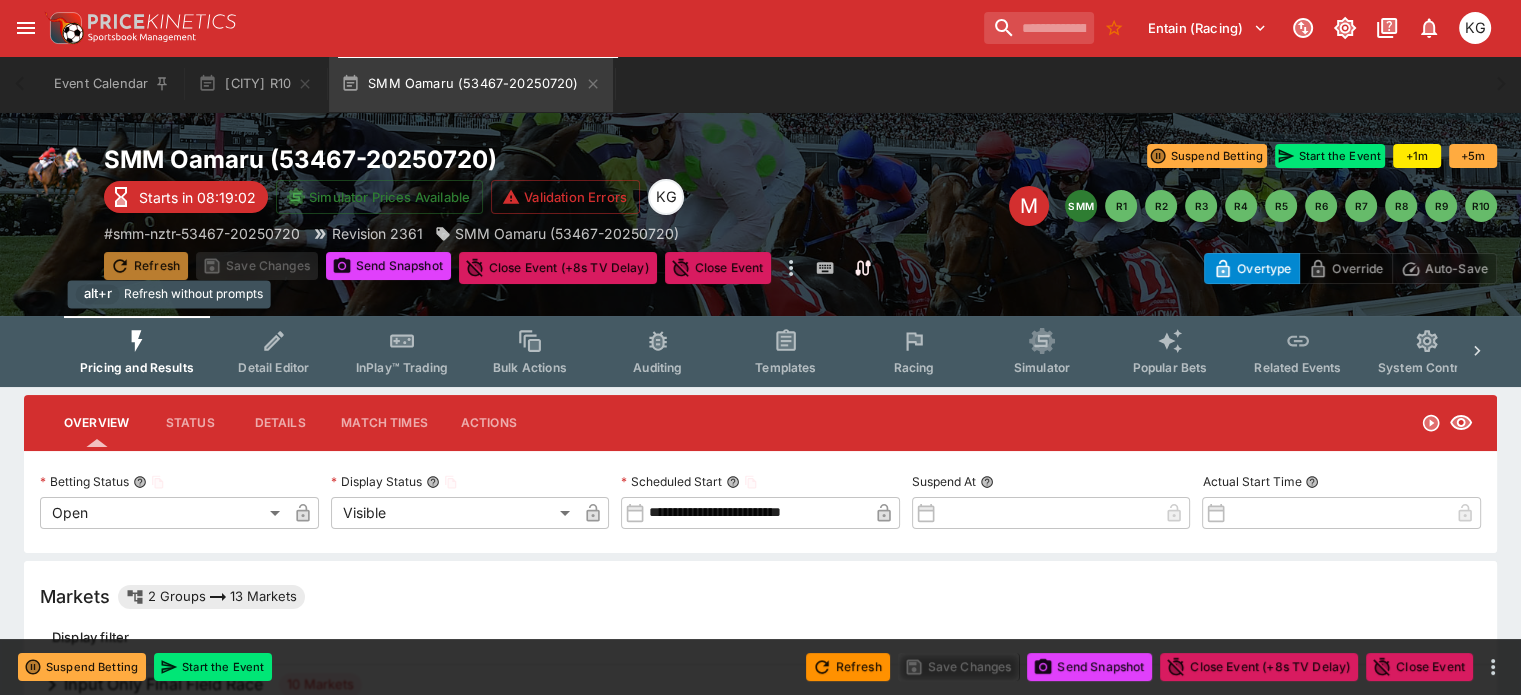 click on "Refresh" at bounding box center (146, 266) 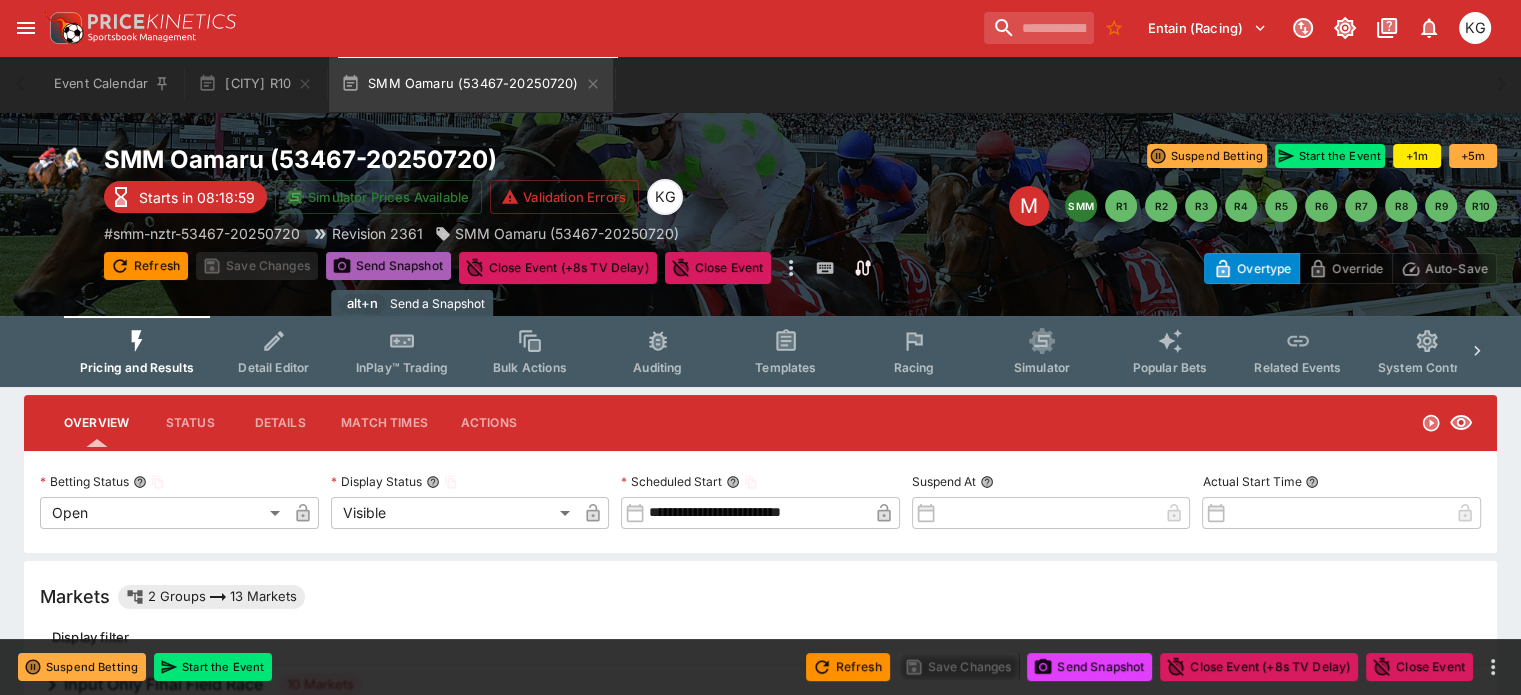 click on "Send Snapshot" at bounding box center [388, 266] 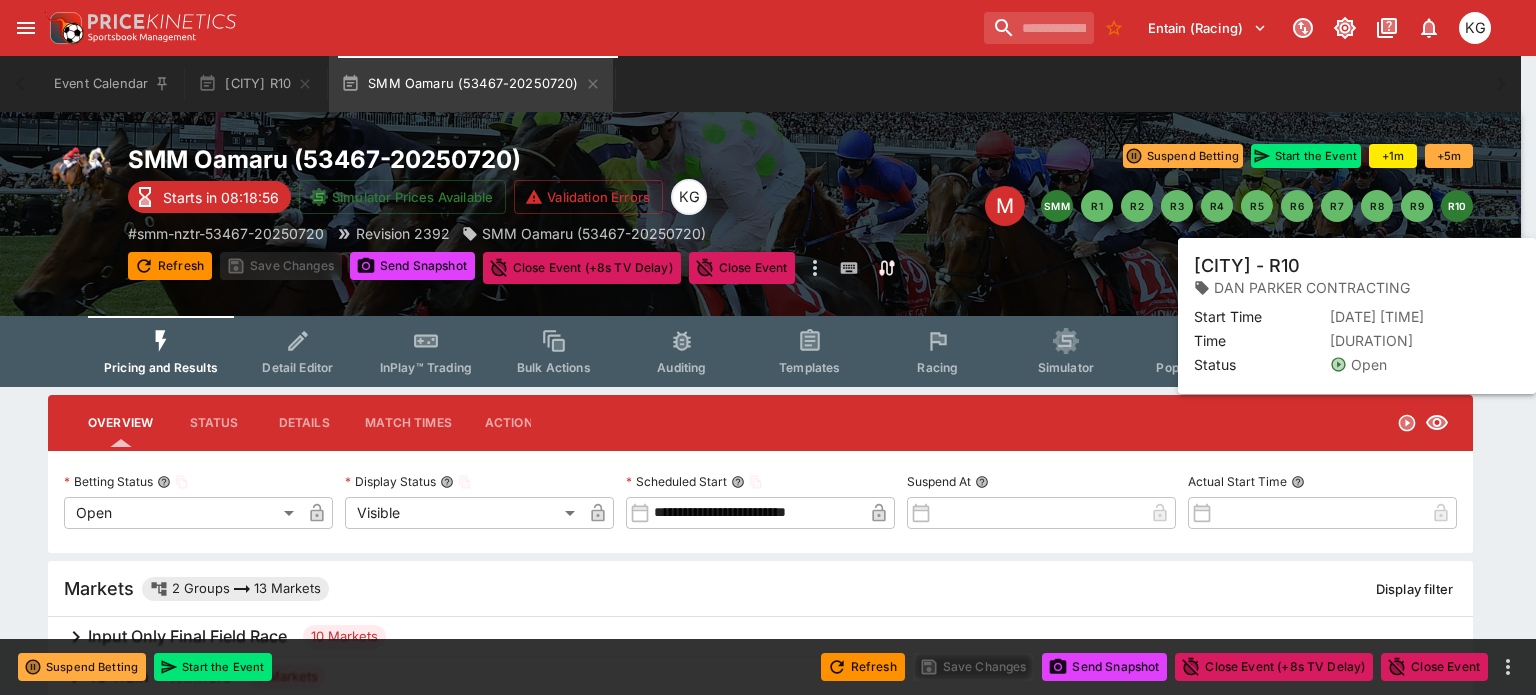 click on "R10" at bounding box center (1457, 206) 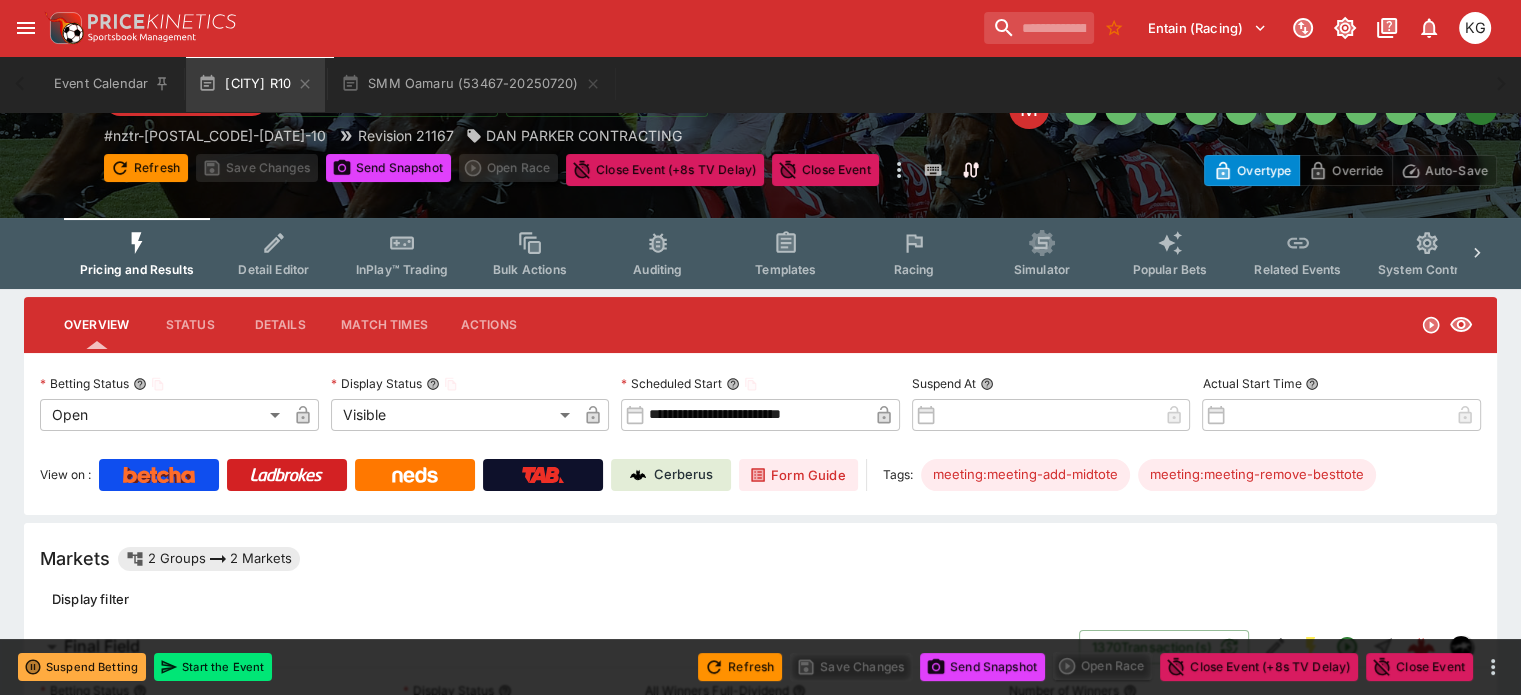 scroll, scrollTop: 55, scrollLeft: 0, axis: vertical 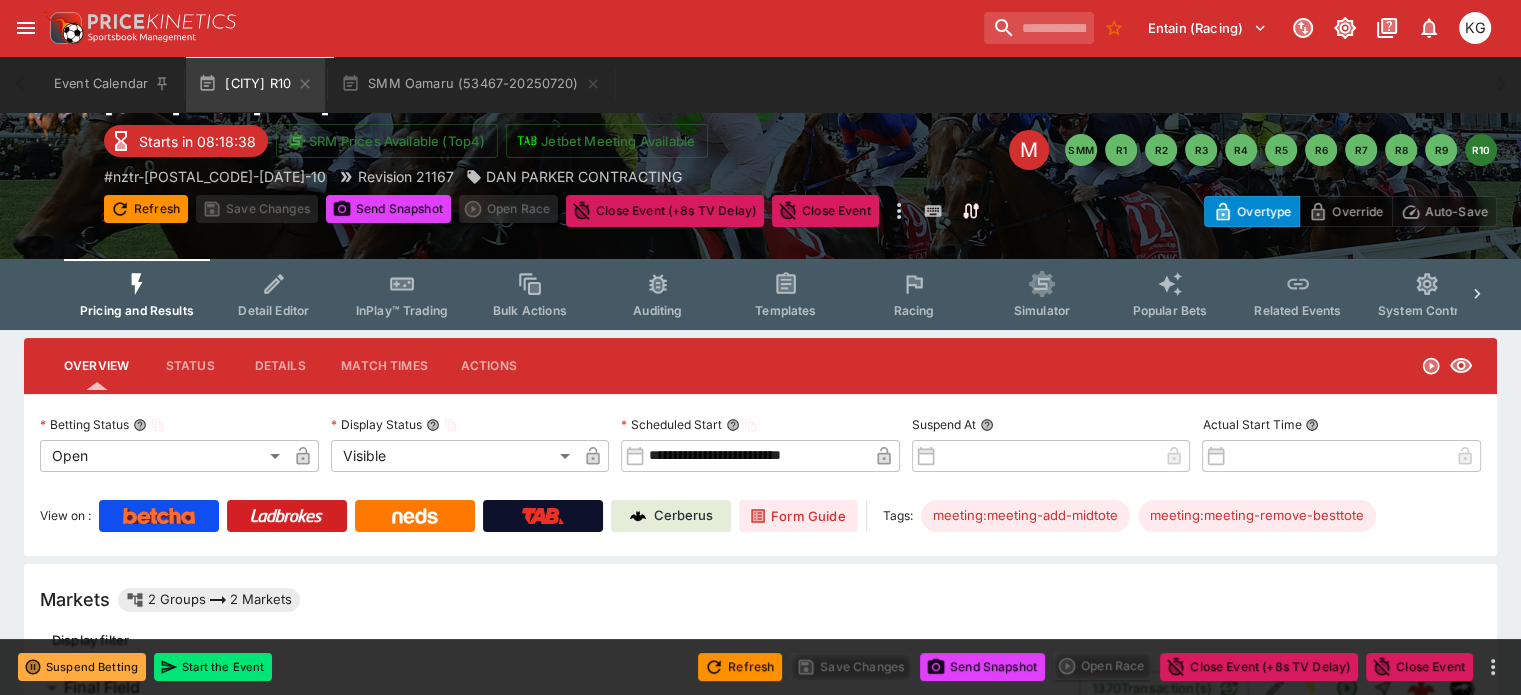click on "Racing" at bounding box center [913, 310] 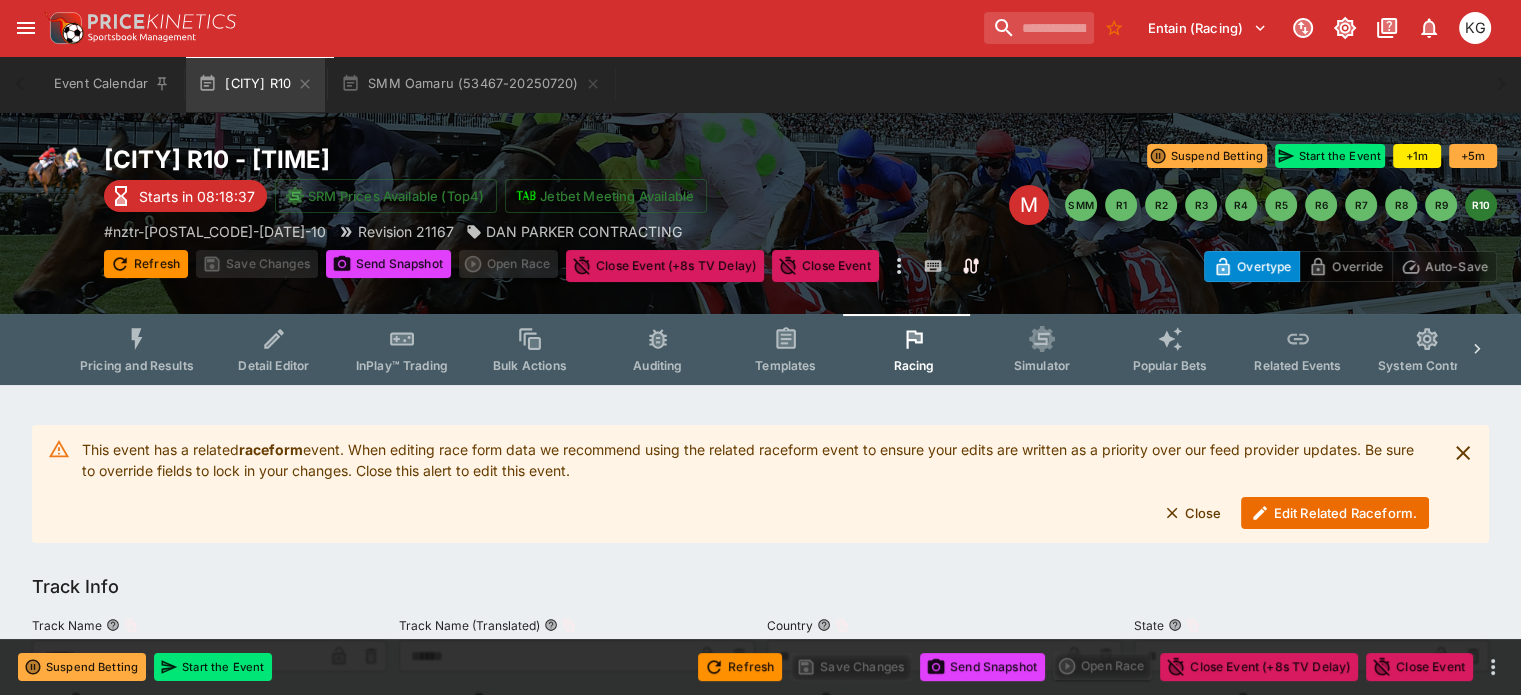 scroll, scrollTop: 100, scrollLeft: 0, axis: vertical 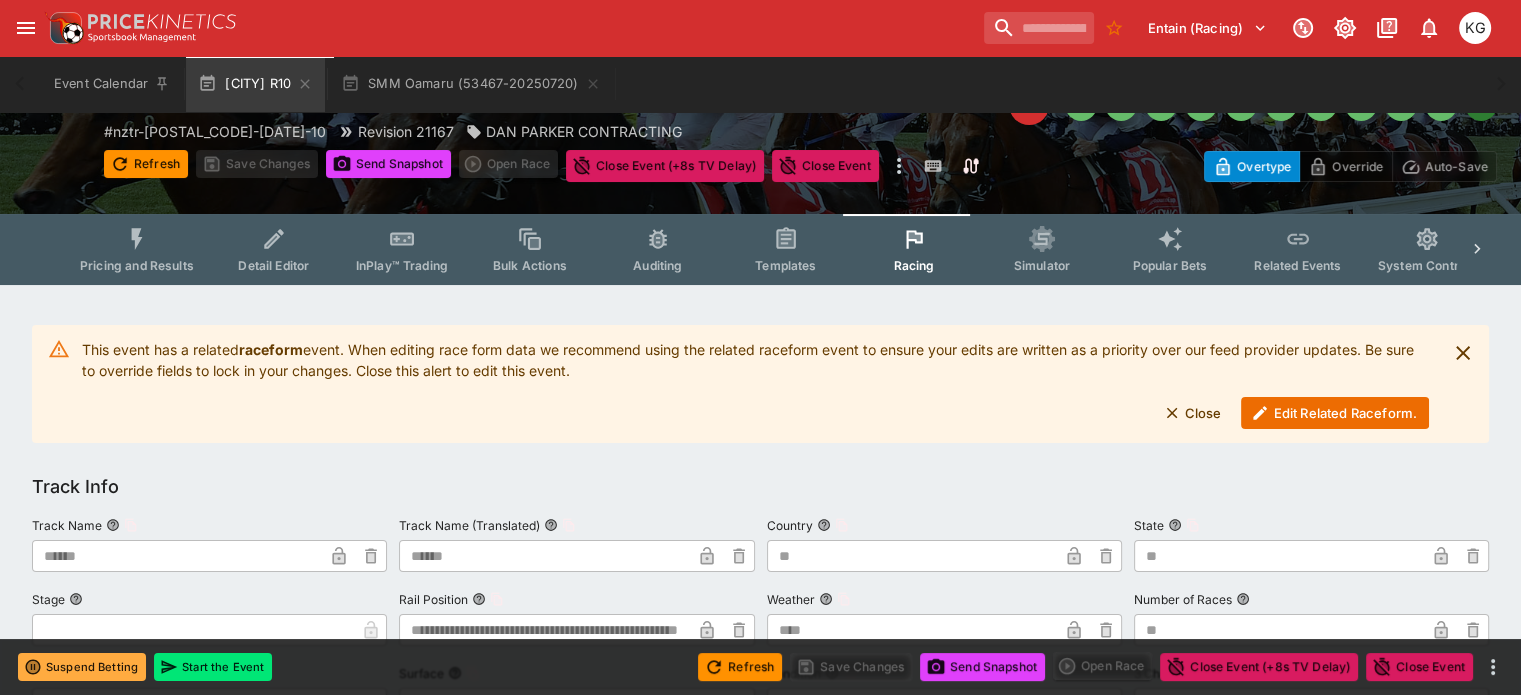 click on "Edit Related Raceform." at bounding box center (1335, 413) 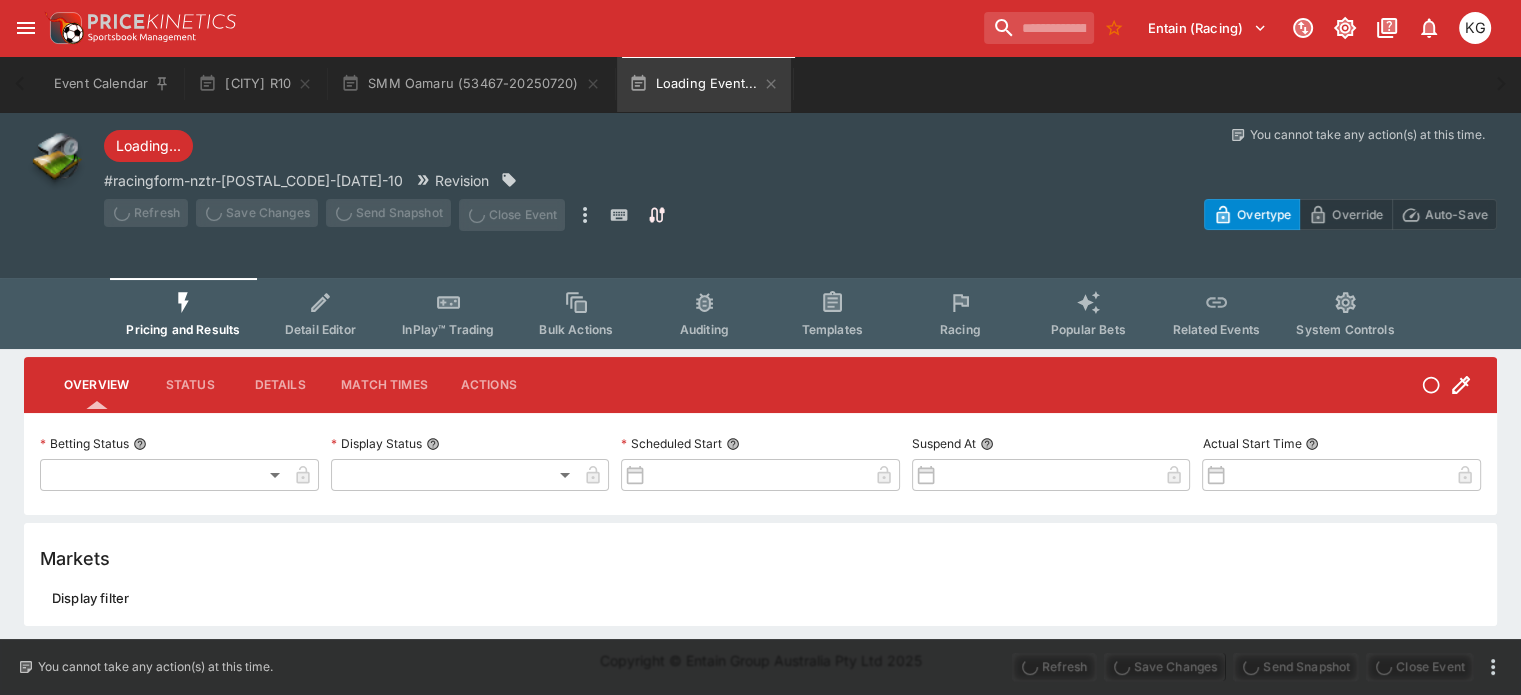 scroll, scrollTop: 0, scrollLeft: 0, axis: both 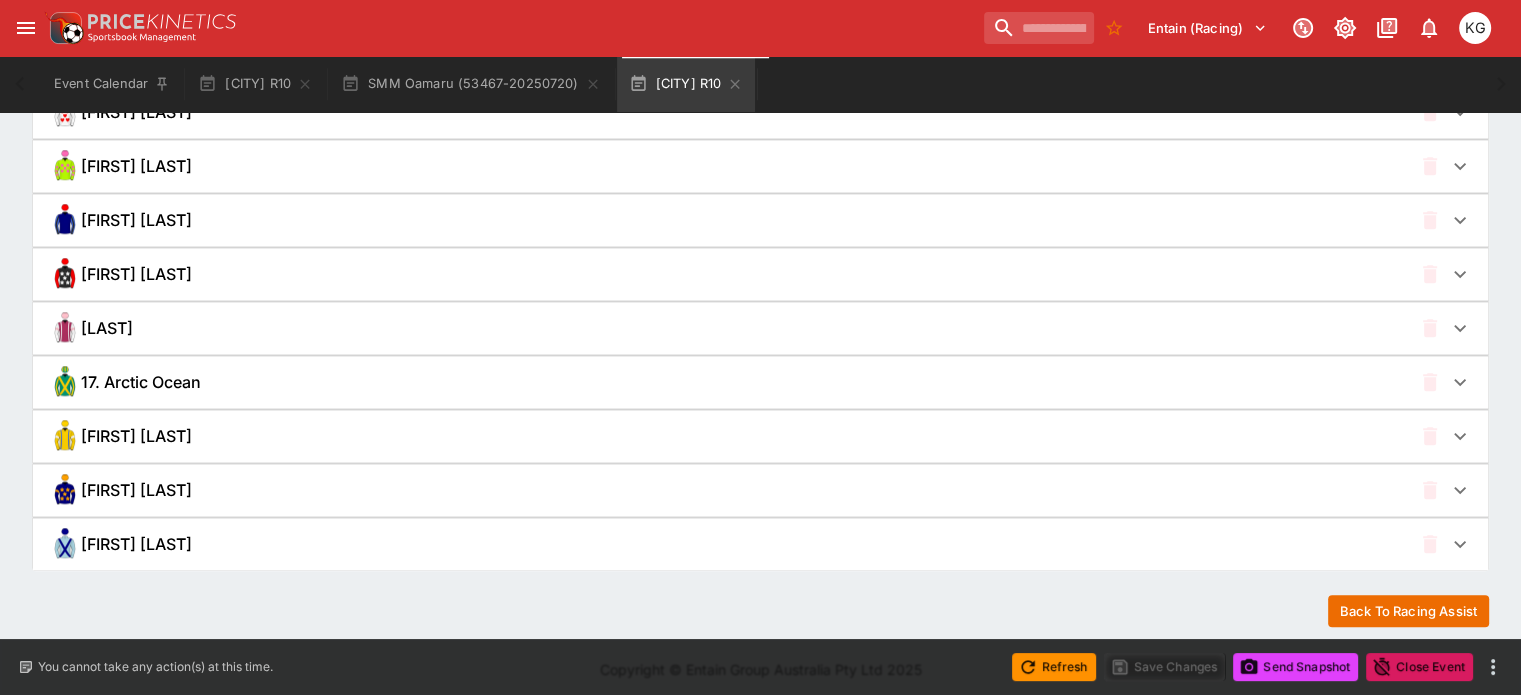 click 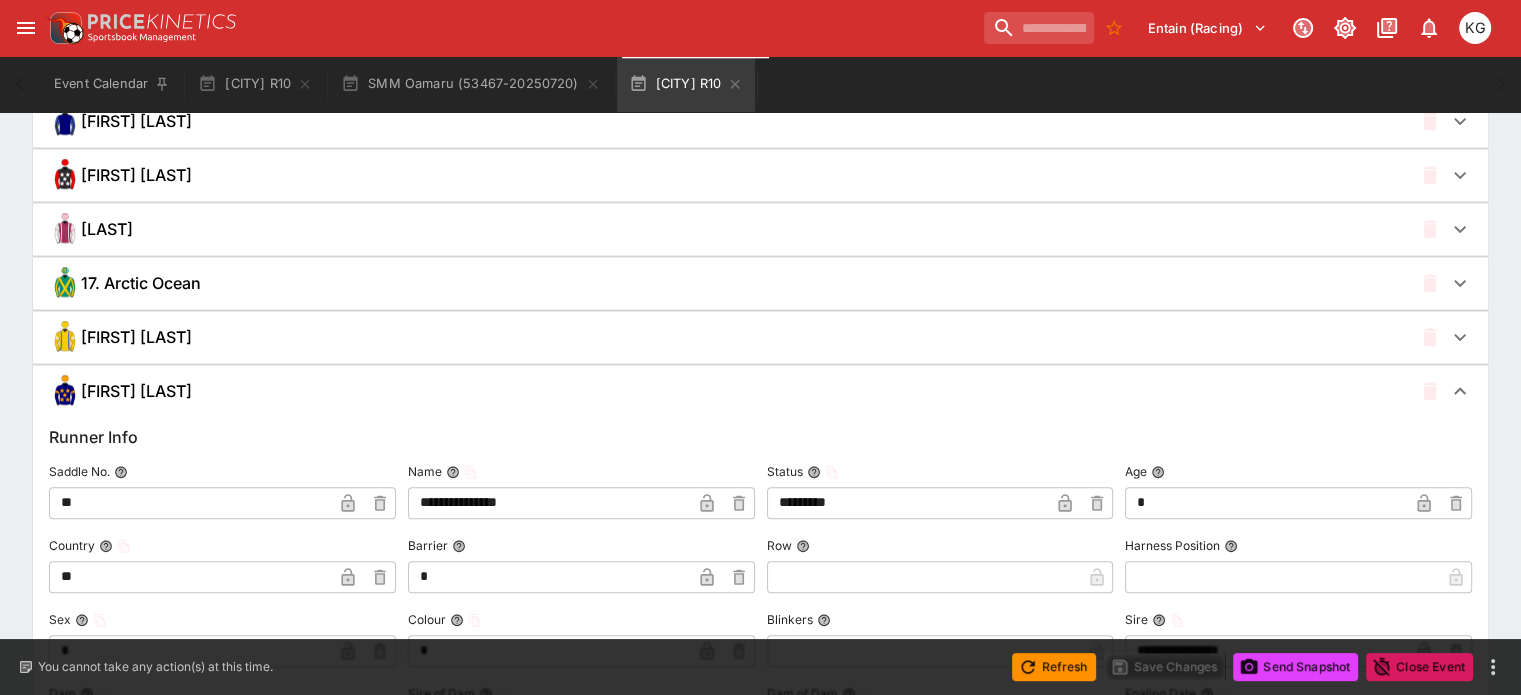 scroll, scrollTop: 2164, scrollLeft: 0, axis: vertical 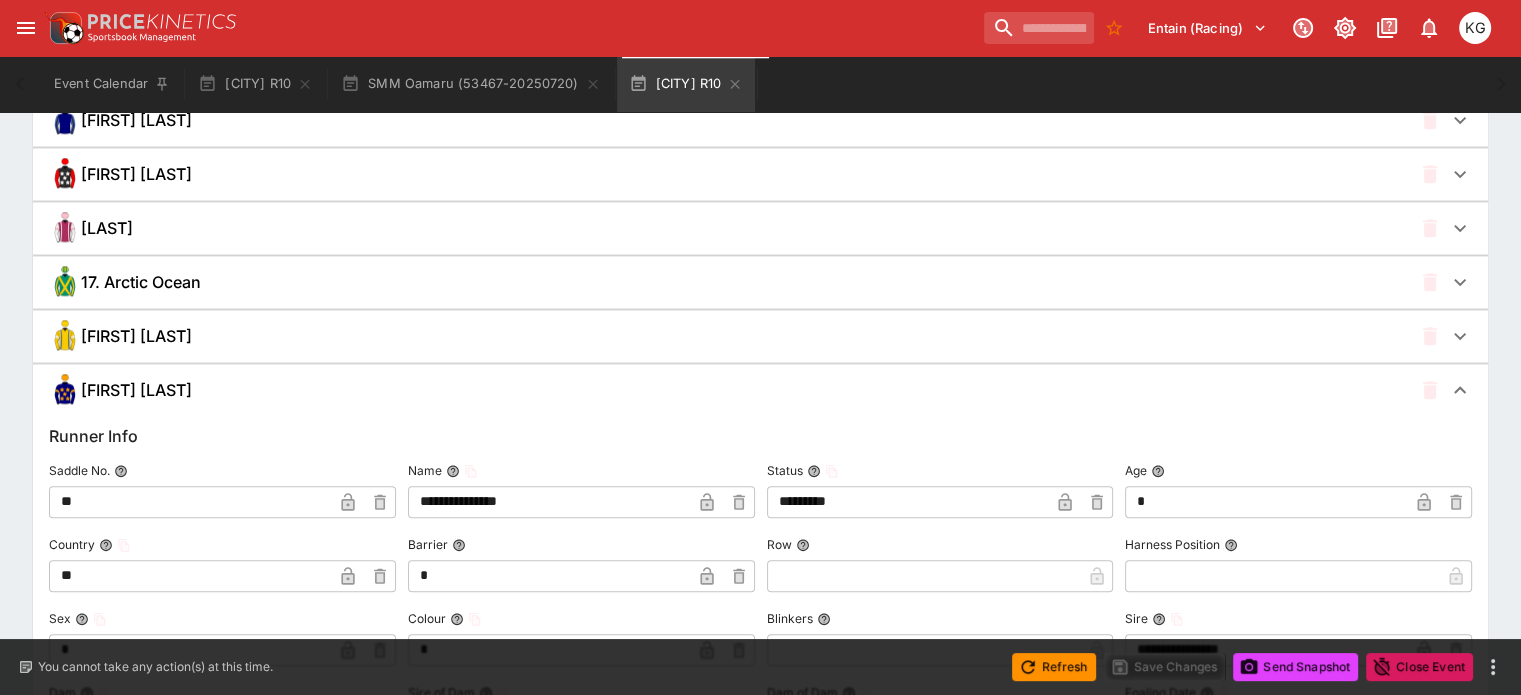 click 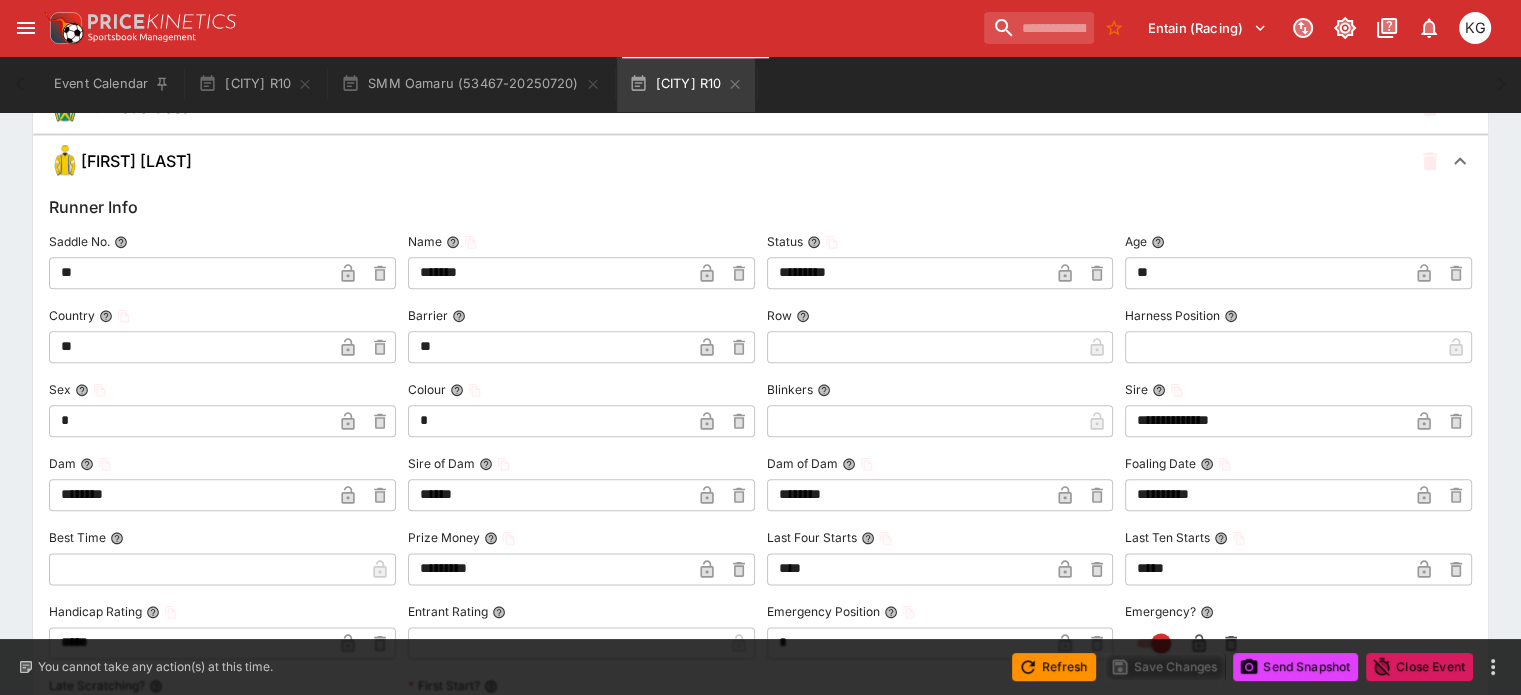 scroll, scrollTop: 2264, scrollLeft: 0, axis: vertical 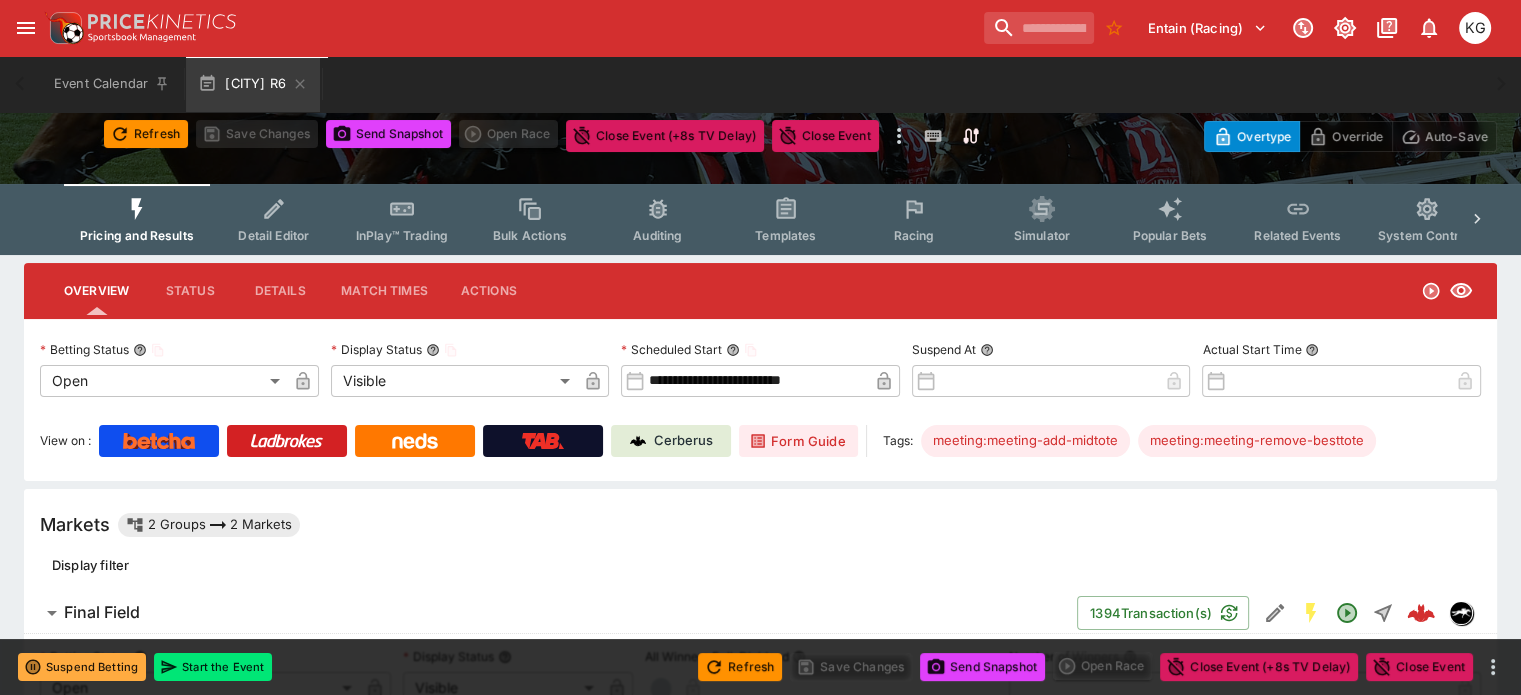click on "Racing" at bounding box center [914, 219] 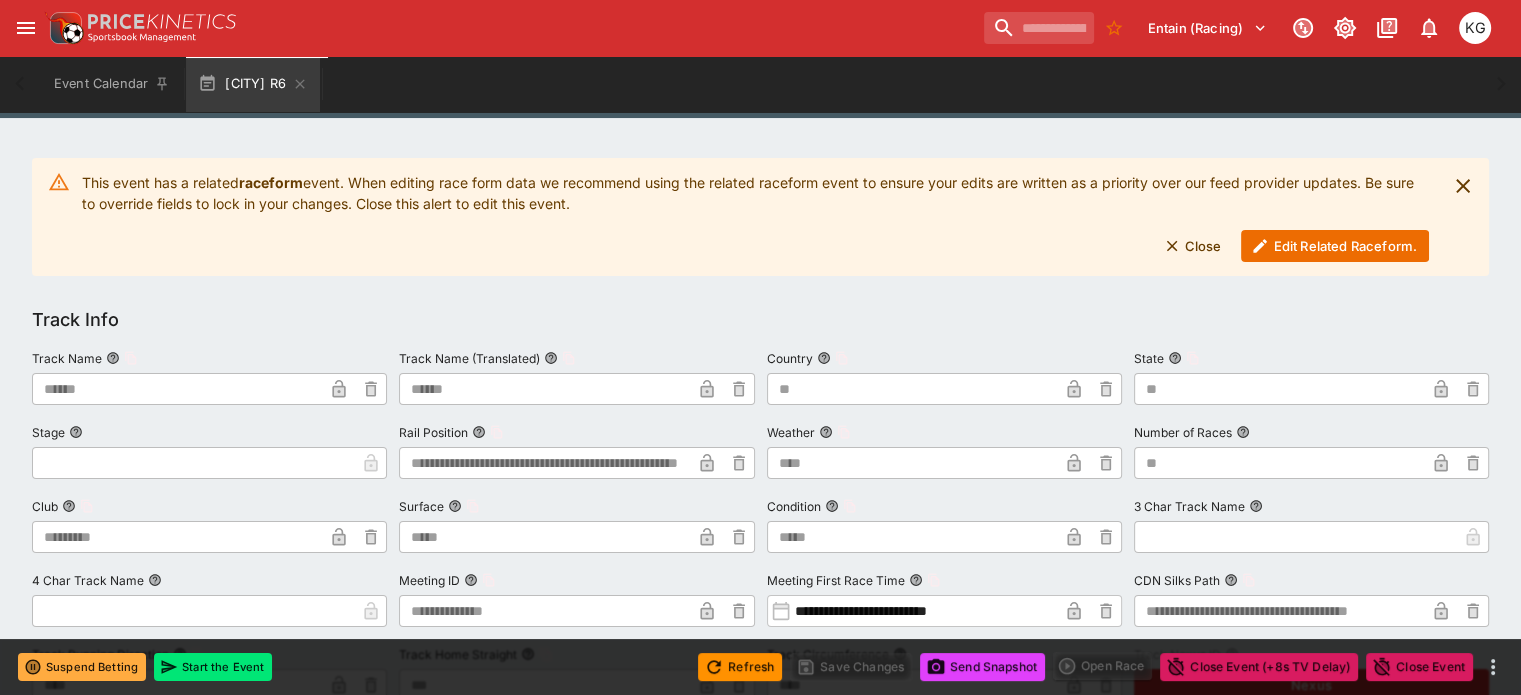 scroll, scrollTop: 300, scrollLeft: 0, axis: vertical 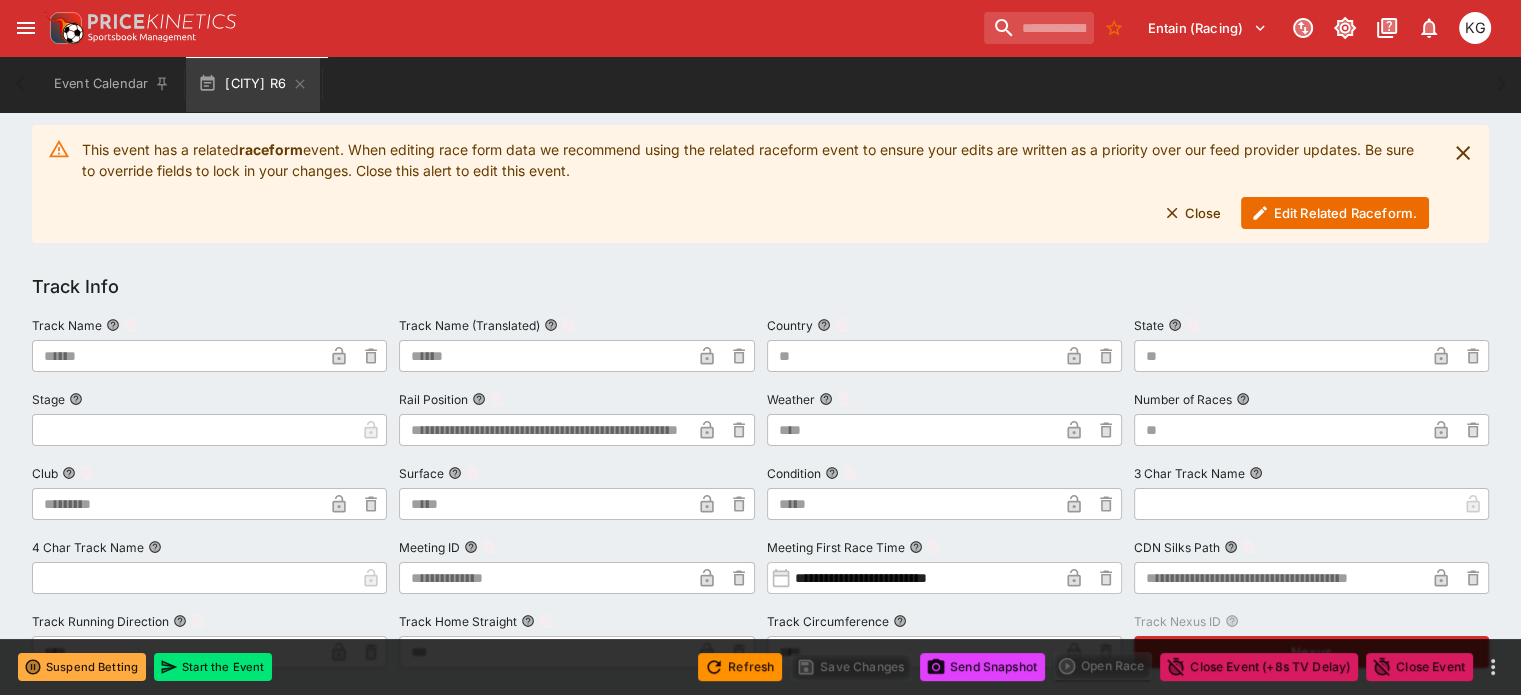 click on "Edit Related Raceform." at bounding box center [1335, 213] 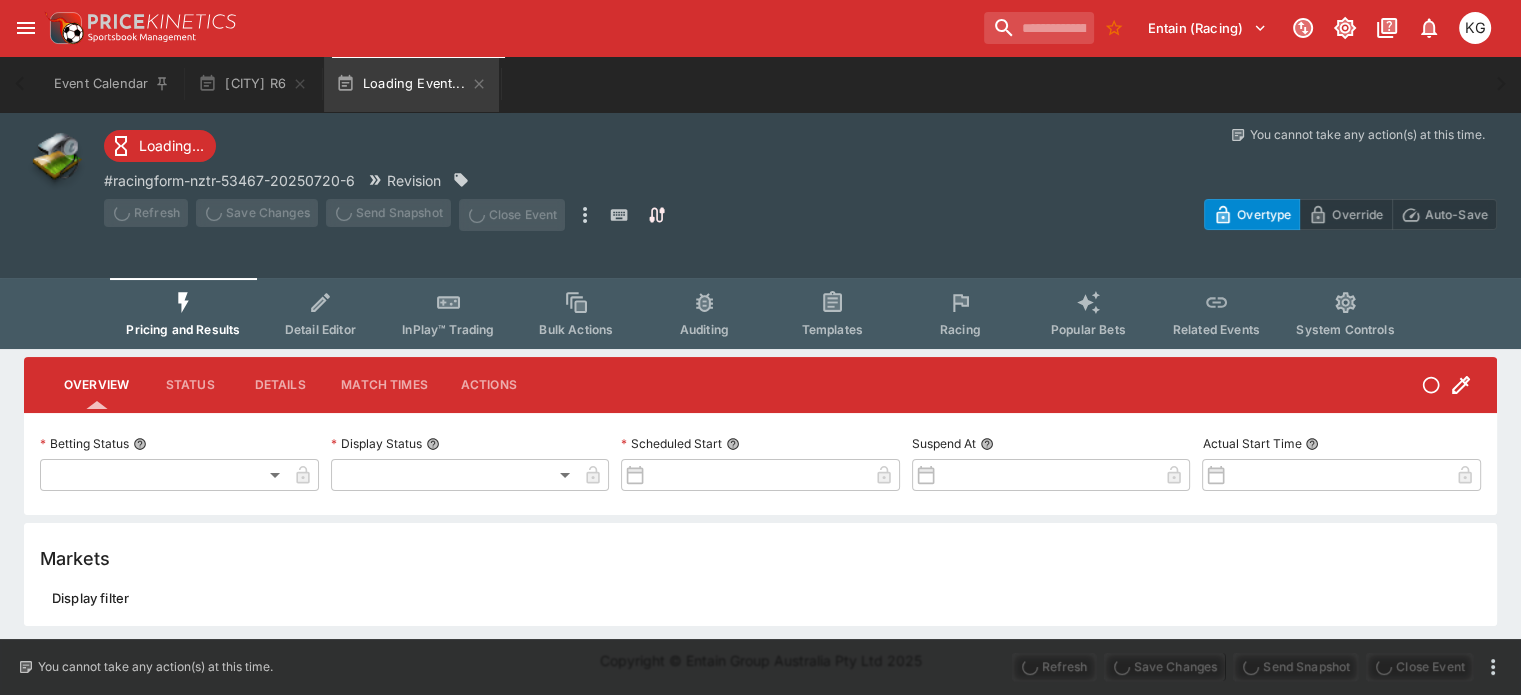 scroll, scrollTop: 0, scrollLeft: 0, axis: both 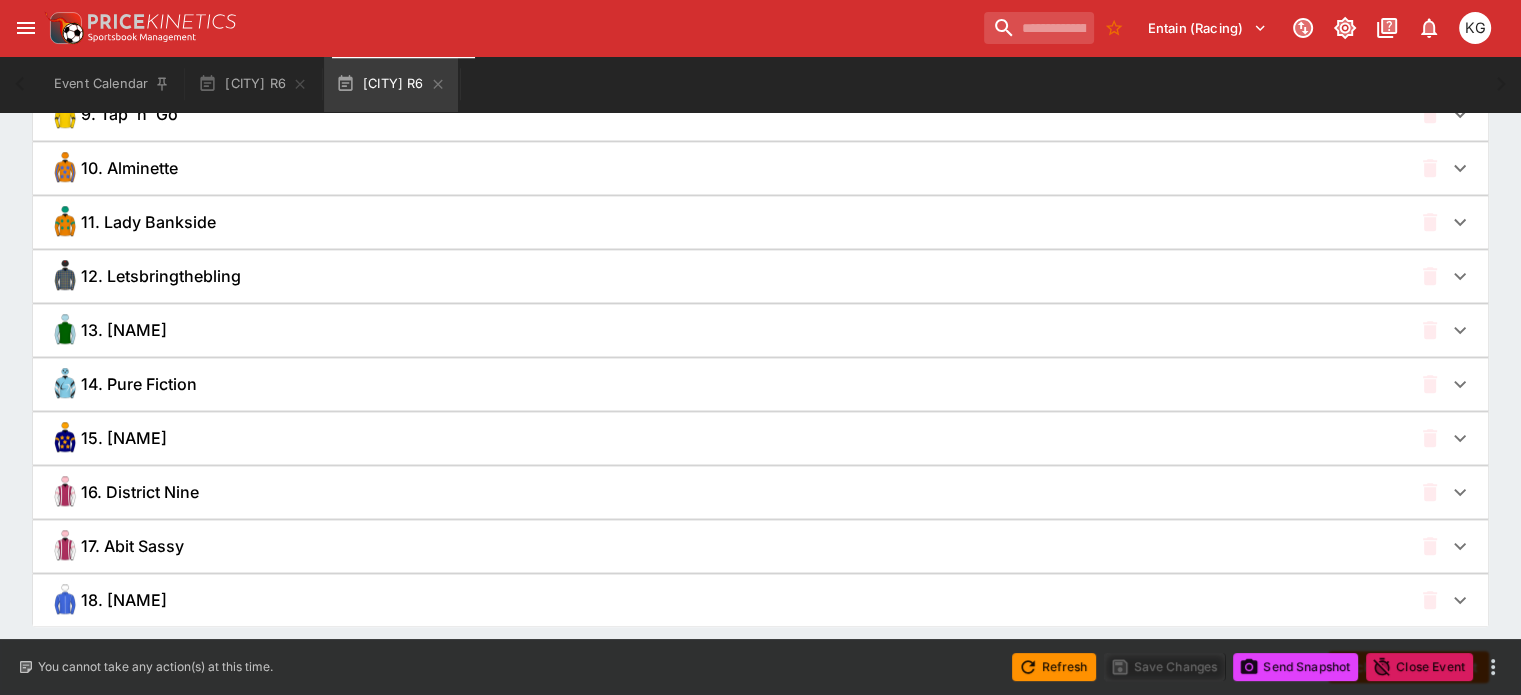 click 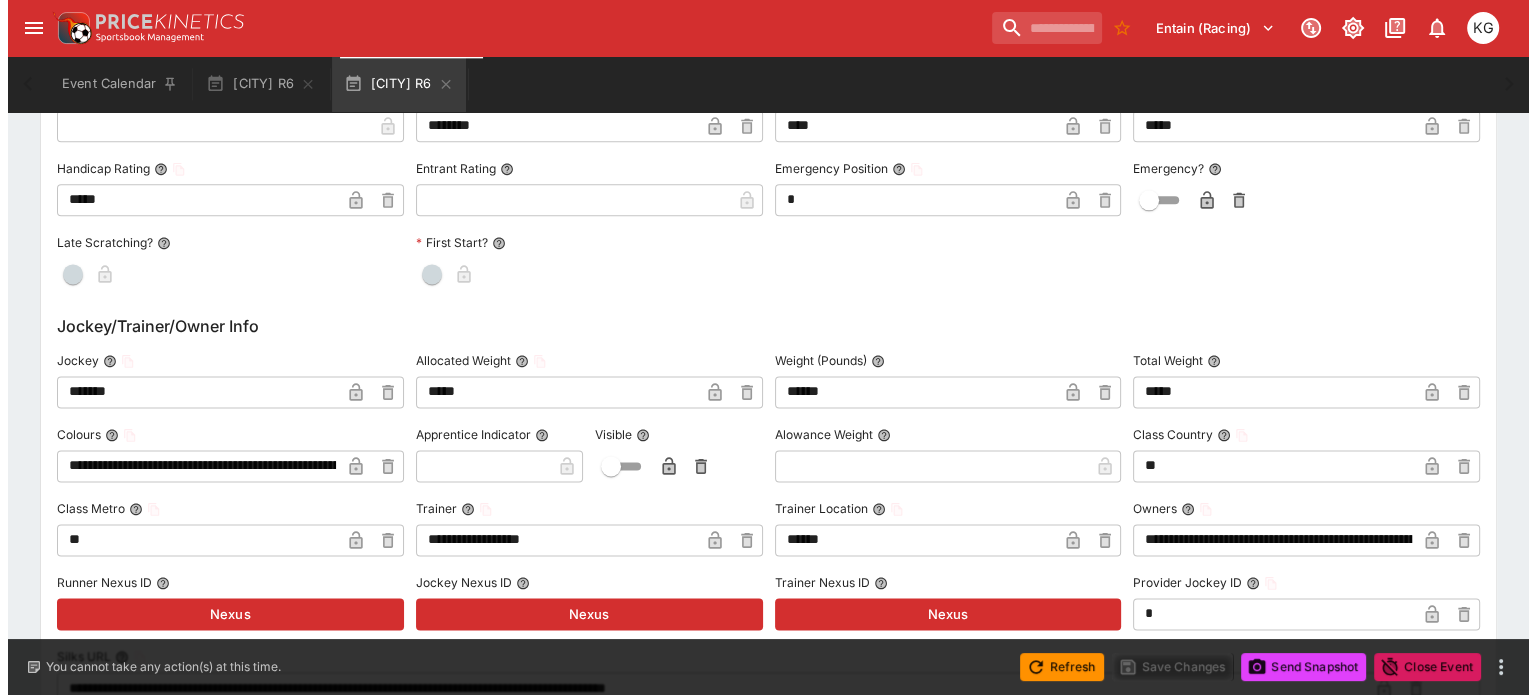 scroll, scrollTop: 2700, scrollLeft: 0, axis: vertical 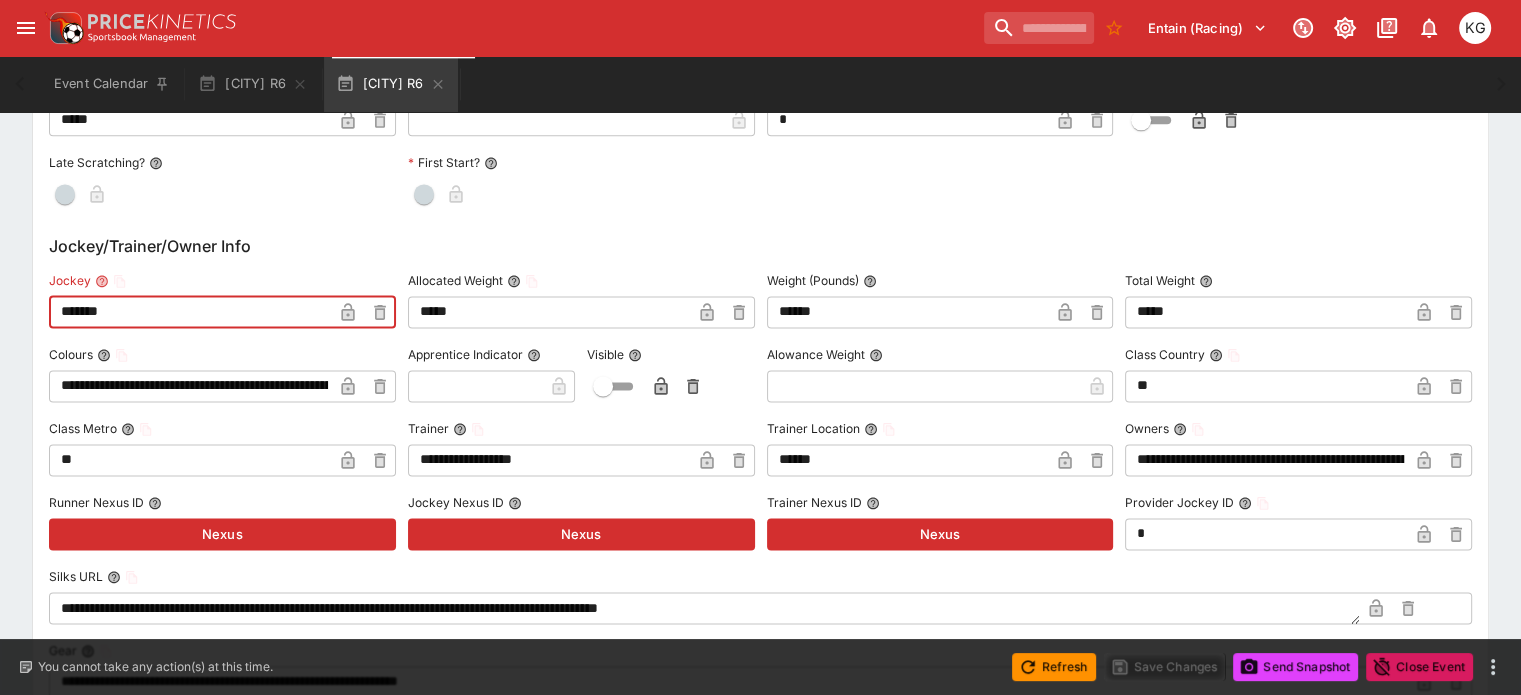 drag, startPoint x: 171, startPoint y: 297, endPoint x: 40, endPoint y: 297, distance: 131 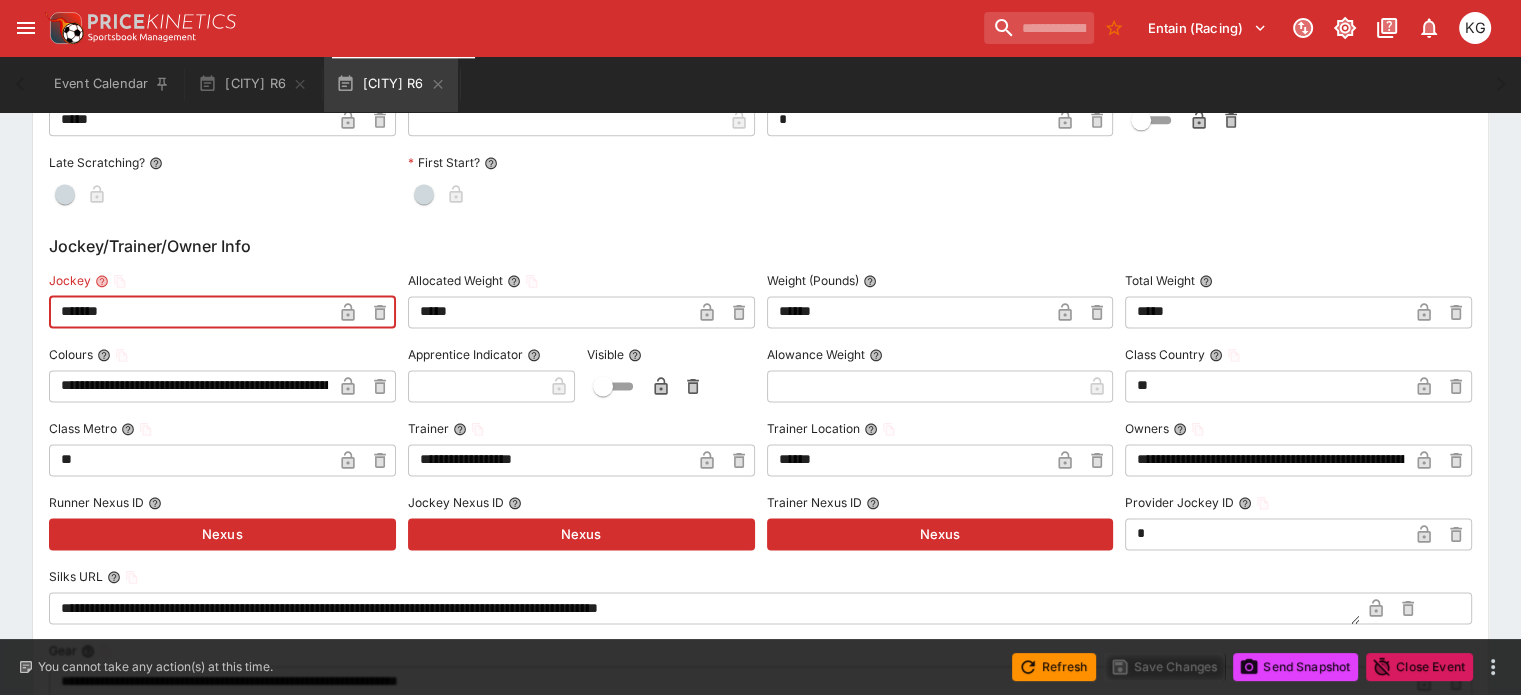 click on "**********" at bounding box center [760, -308] 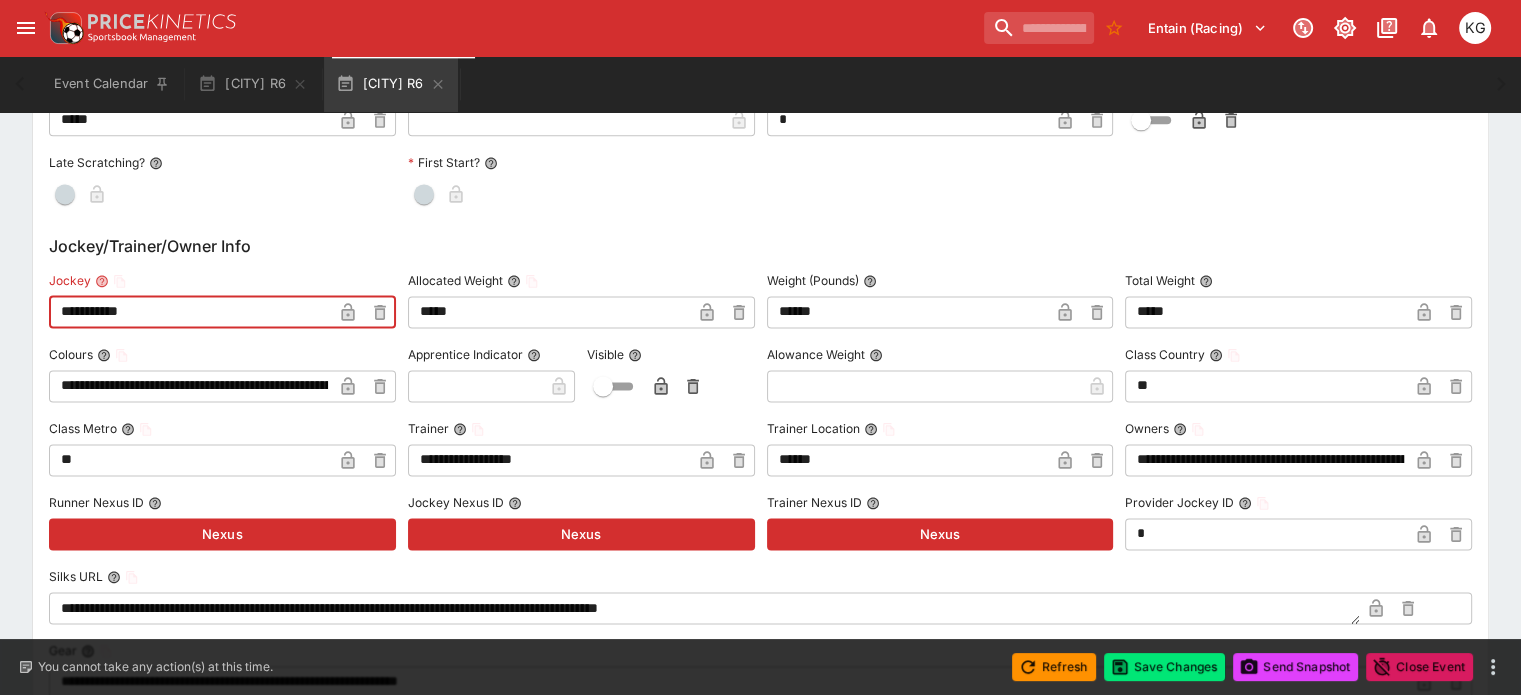 type on "**********" 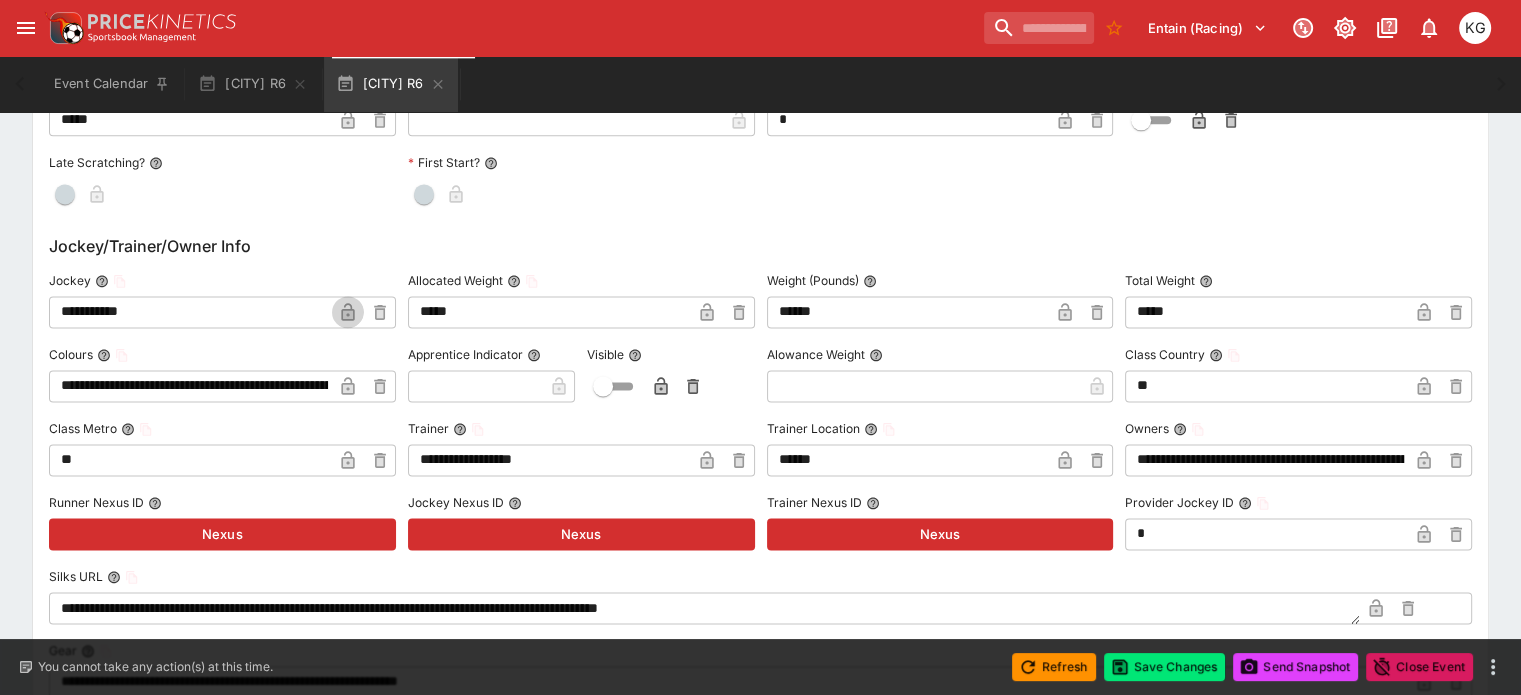 click 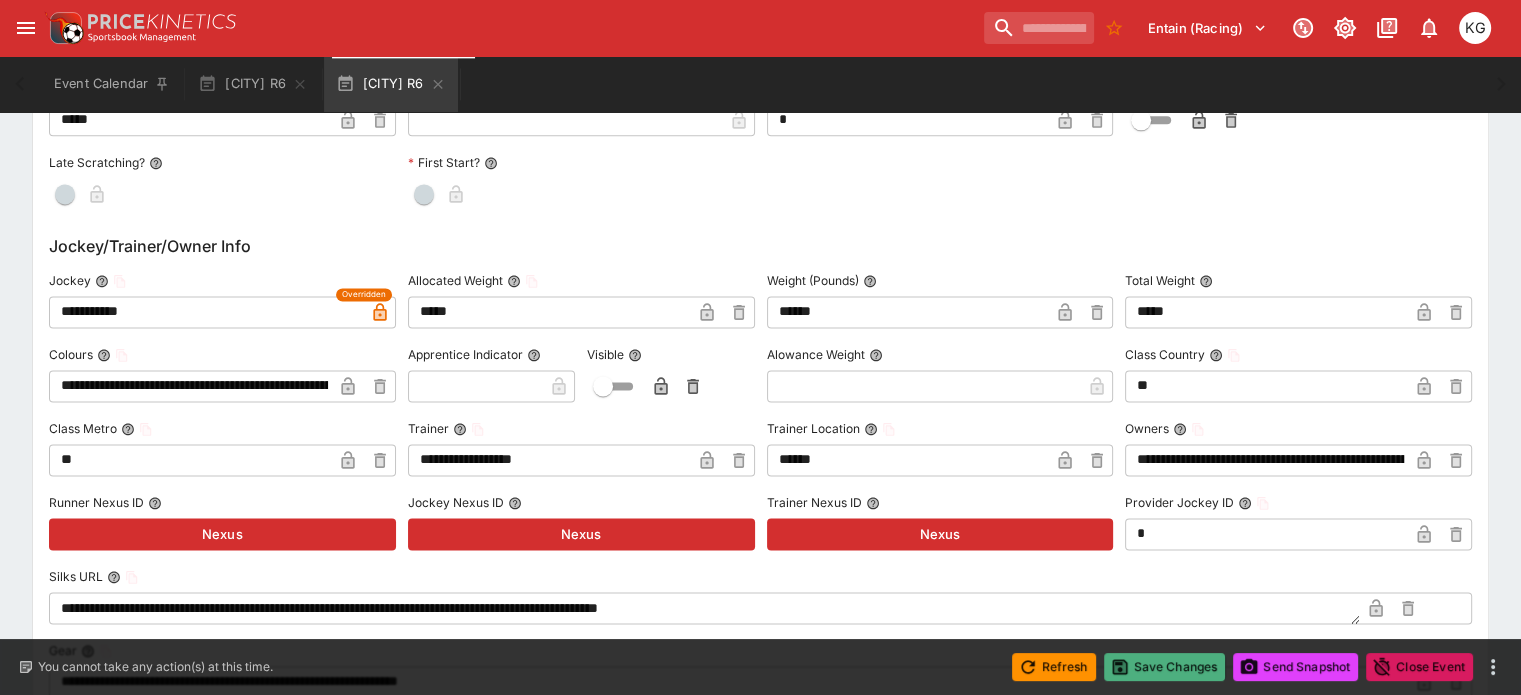 click on "Save Changes" at bounding box center (1165, 667) 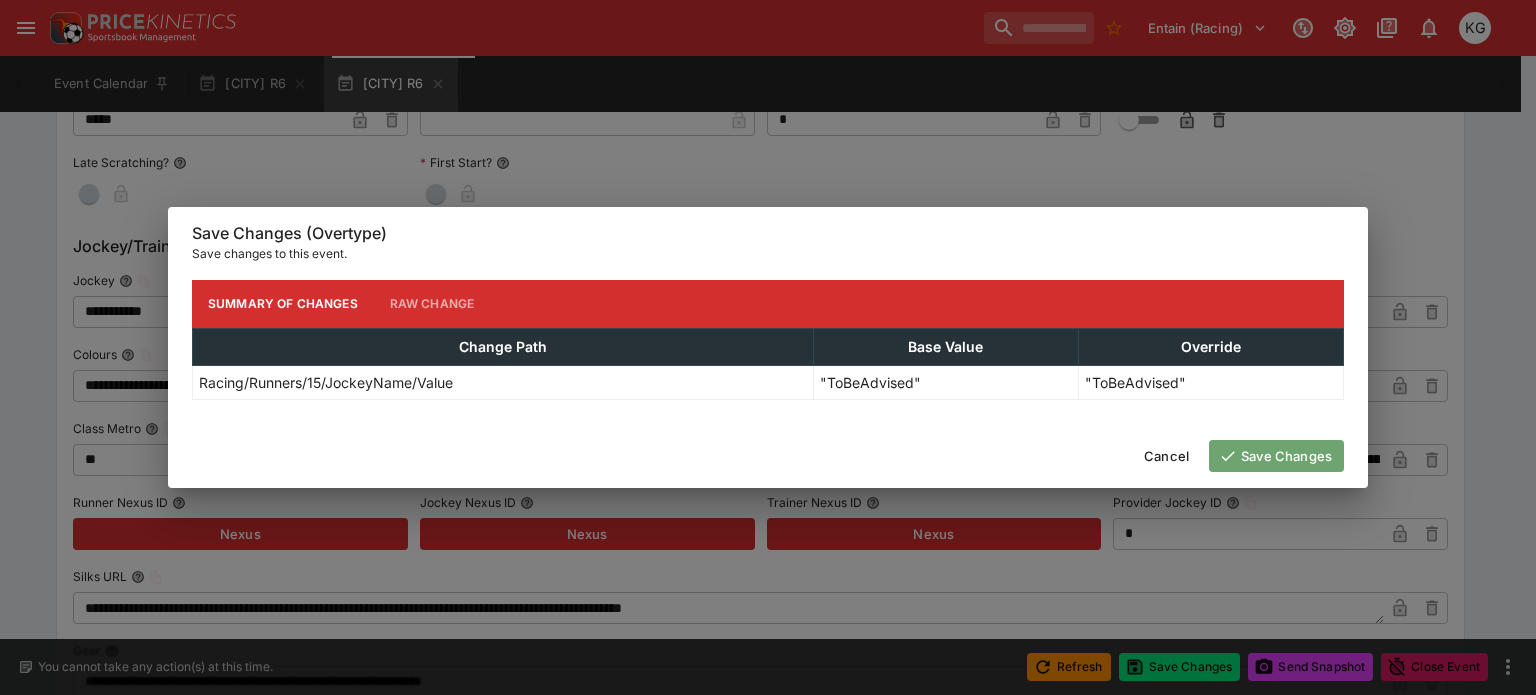 click on "Save Changes" at bounding box center [1276, 456] 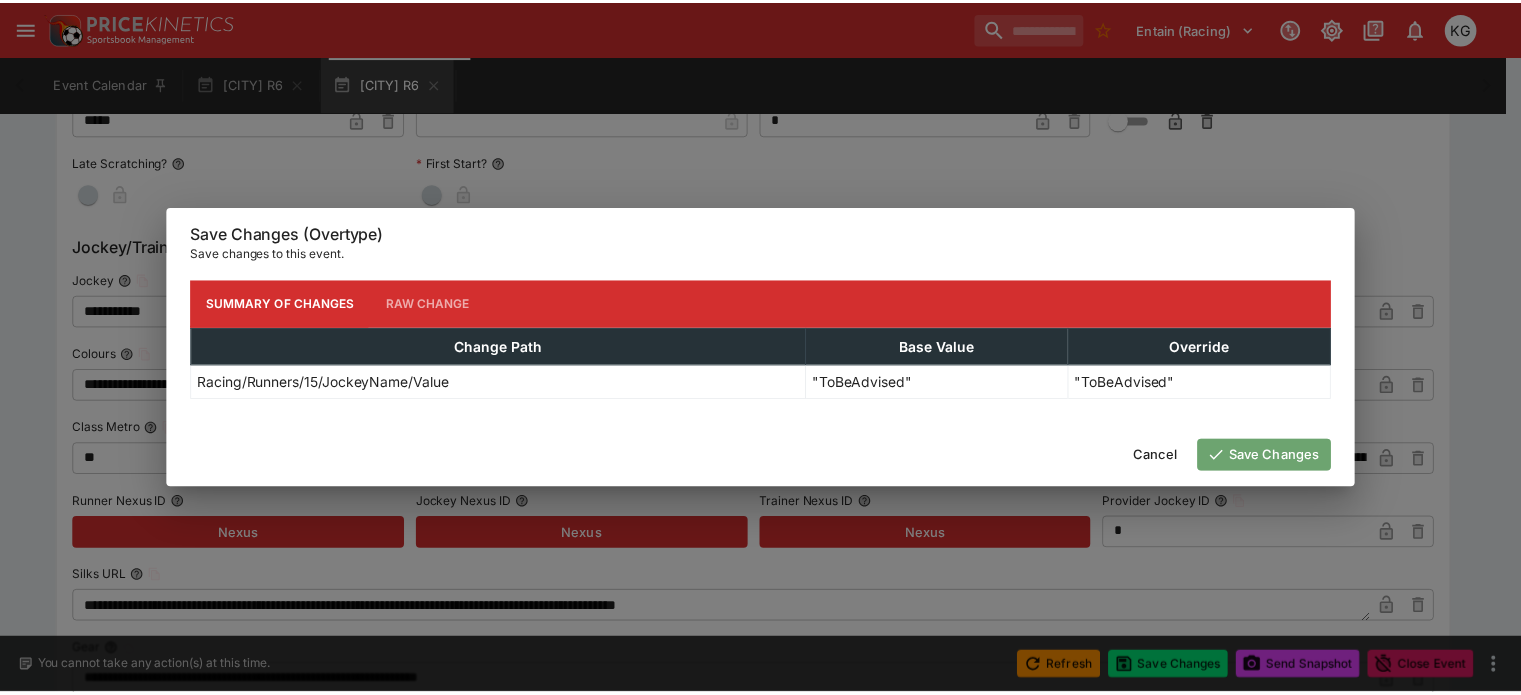 scroll, scrollTop: 0, scrollLeft: 0, axis: both 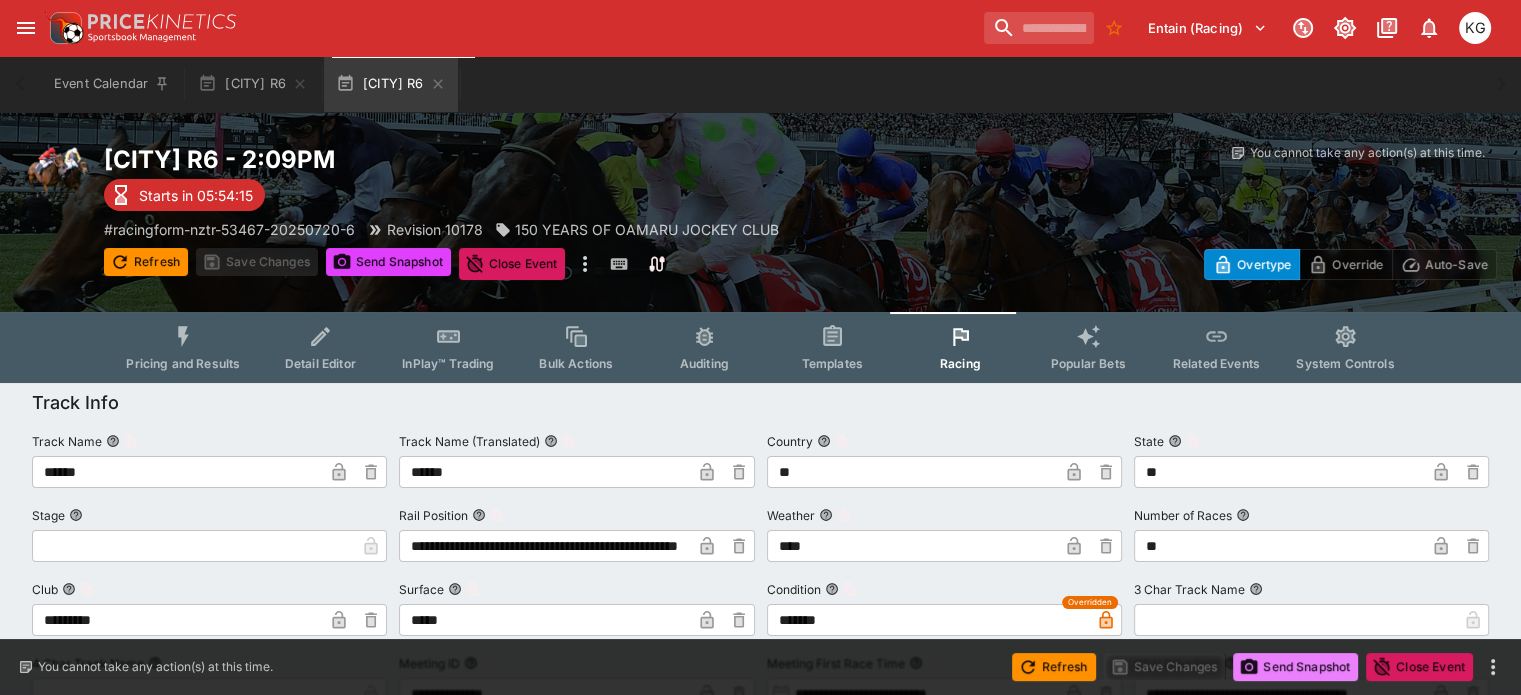 click on "Send Snapshot" at bounding box center [1295, 667] 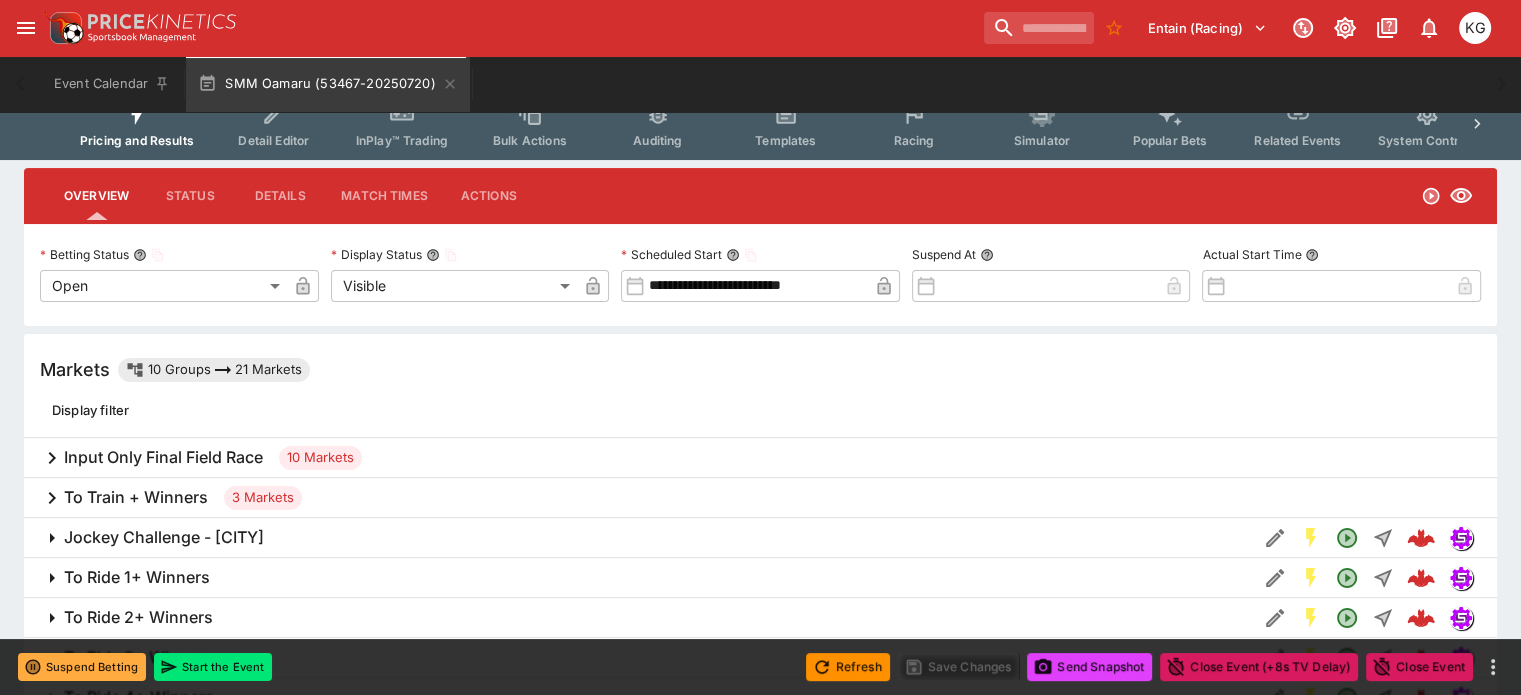 scroll, scrollTop: 300, scrollLeft: 0, axis: vertical 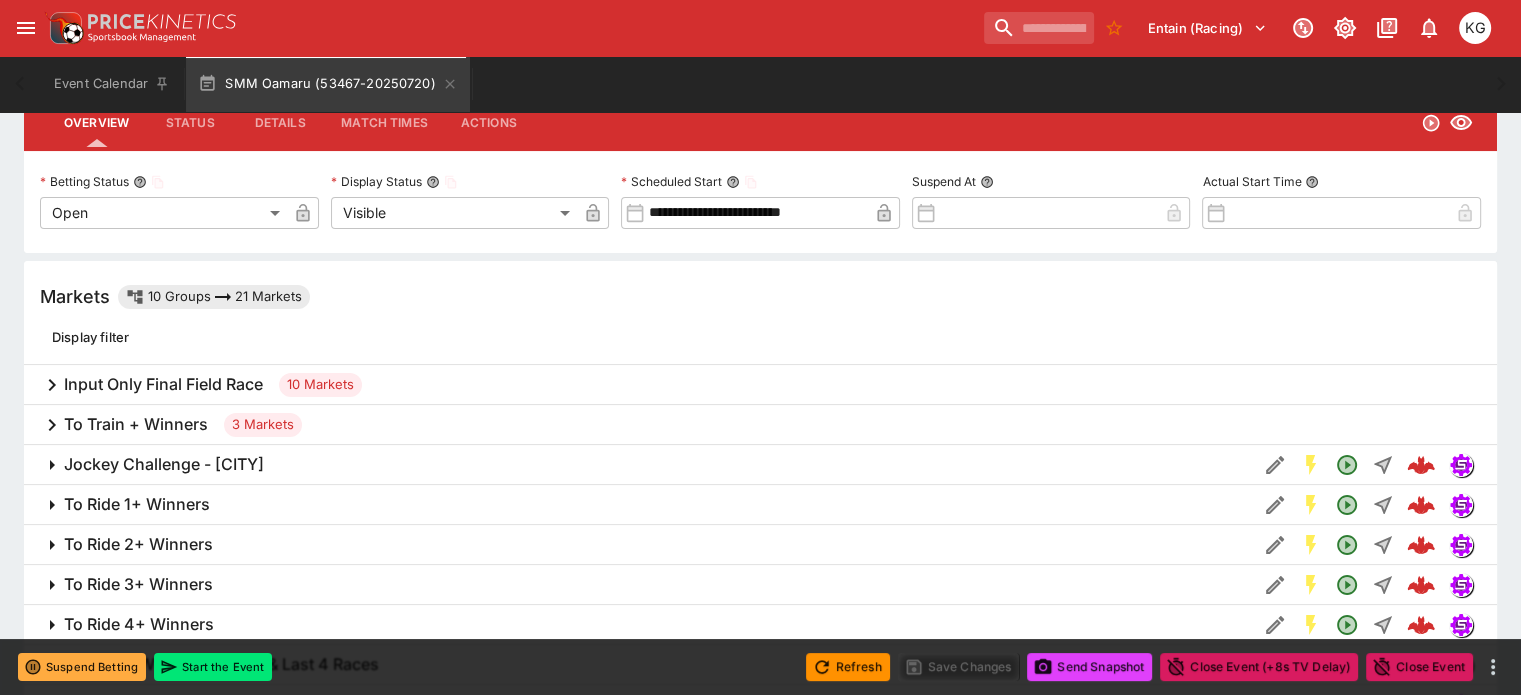 click on "To Ride 1+ Winners" at bounding box center (137, 504) 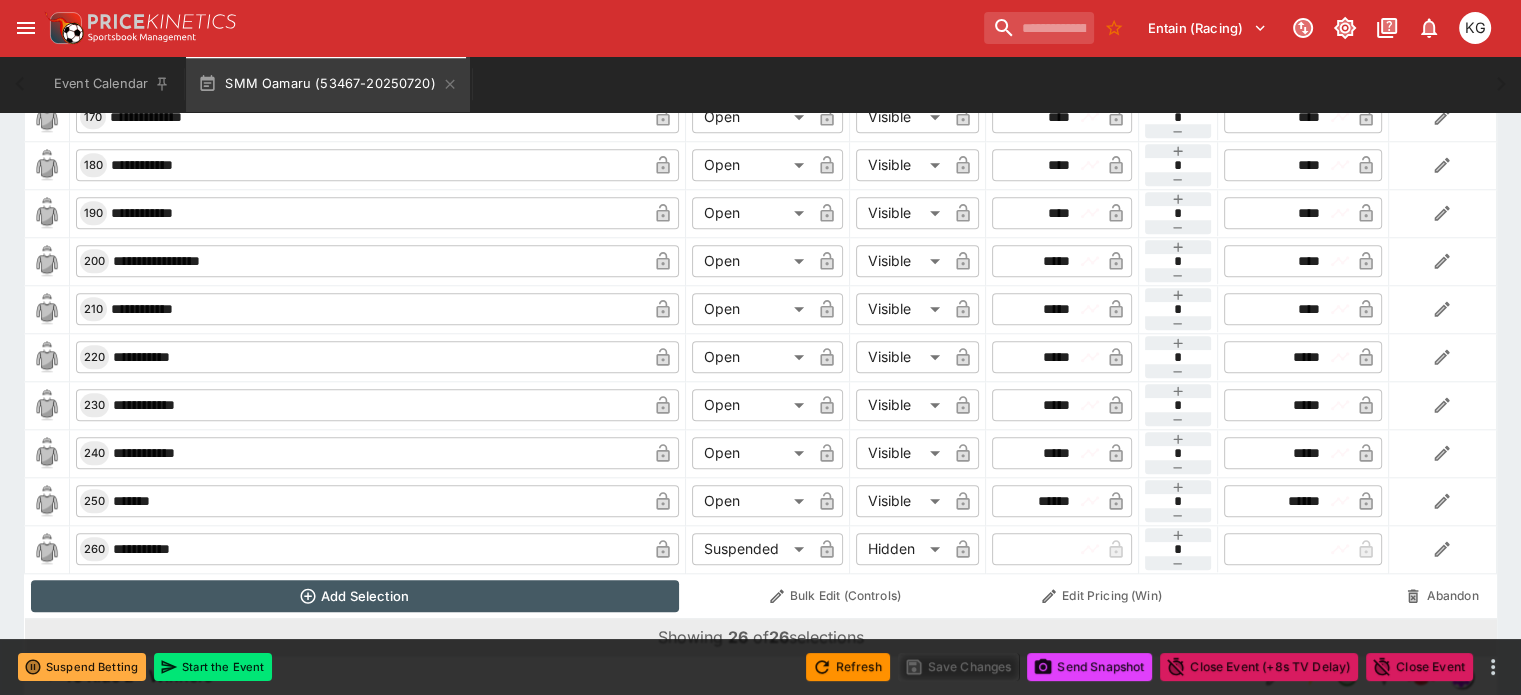 scroll, scrollTop: 1900, scrollLeft: 0, axis: vertical 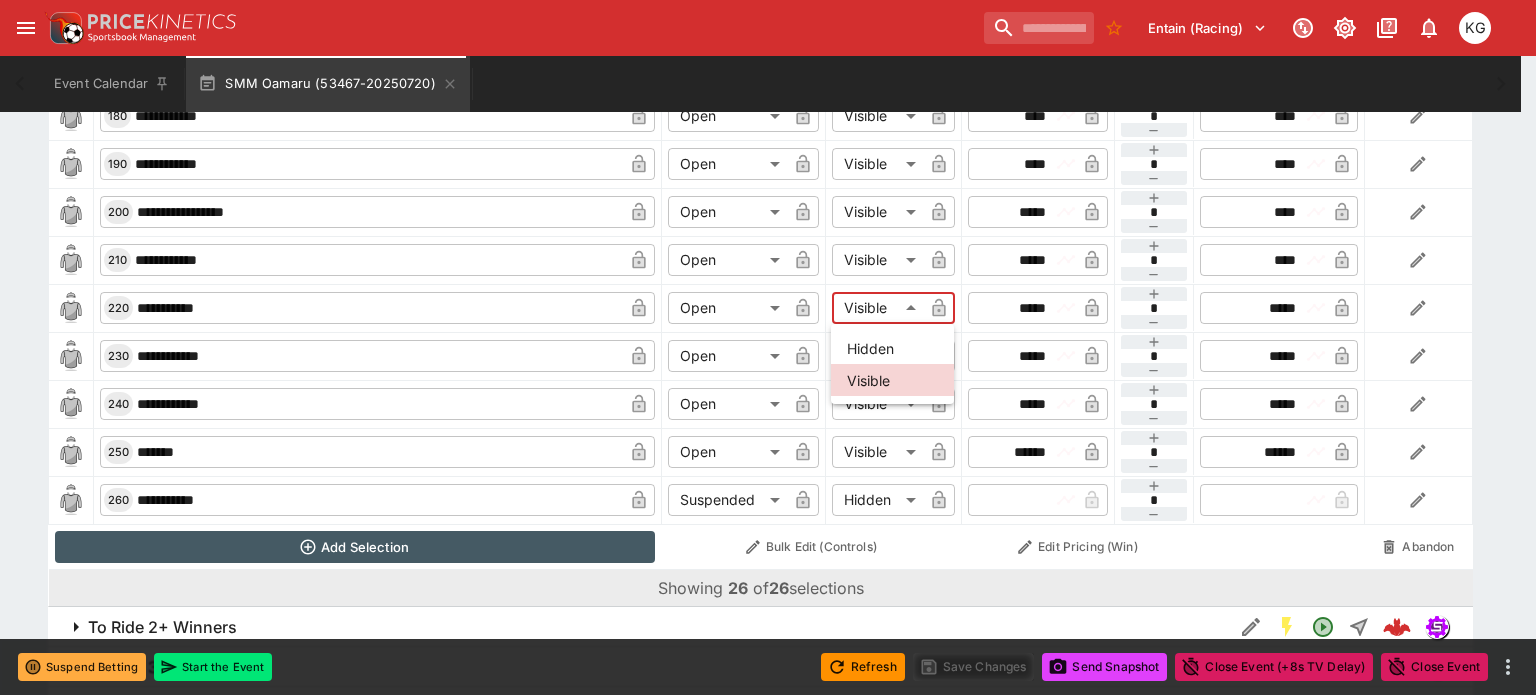 click on "**********" at bounding box center [768, -492] 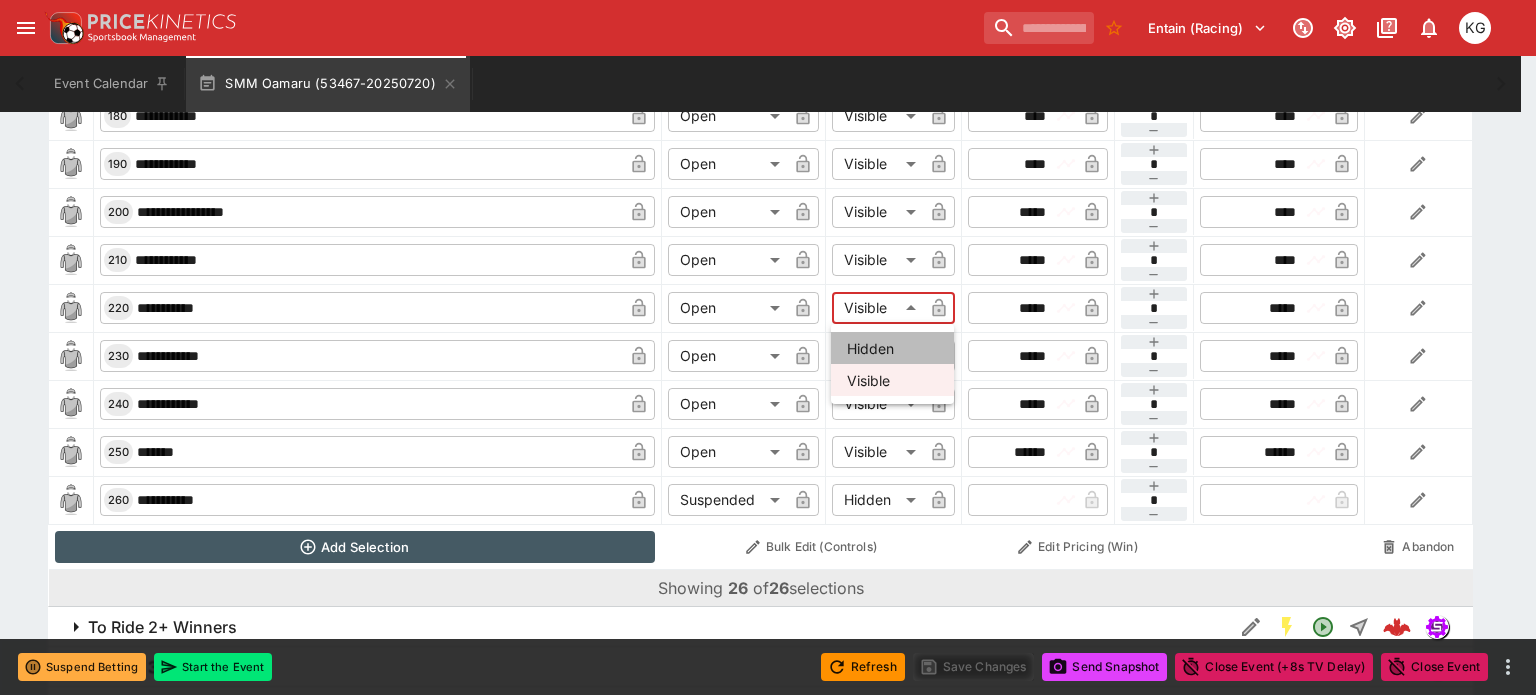 click on "Hidden" at bounding box center [892, 348] 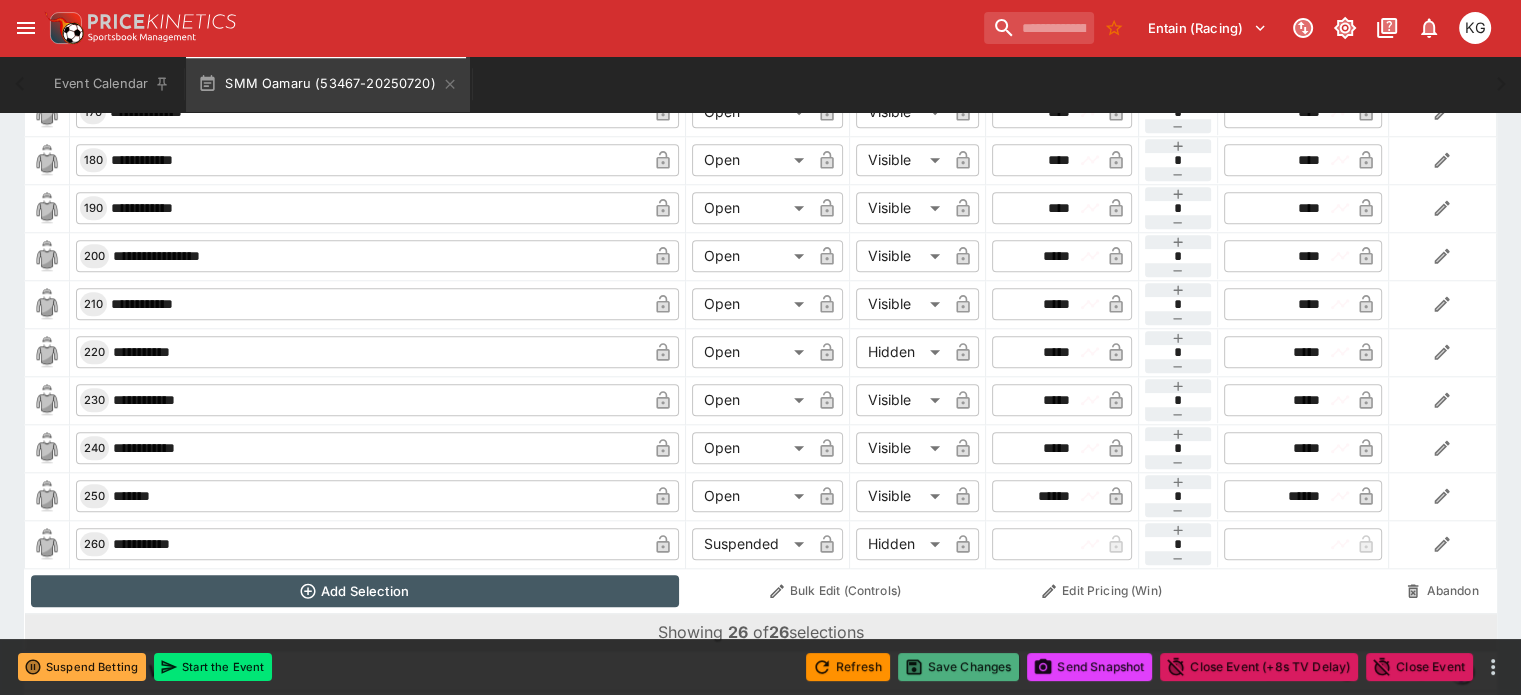 click on "Save Changes" at bounding box center (959, 667) 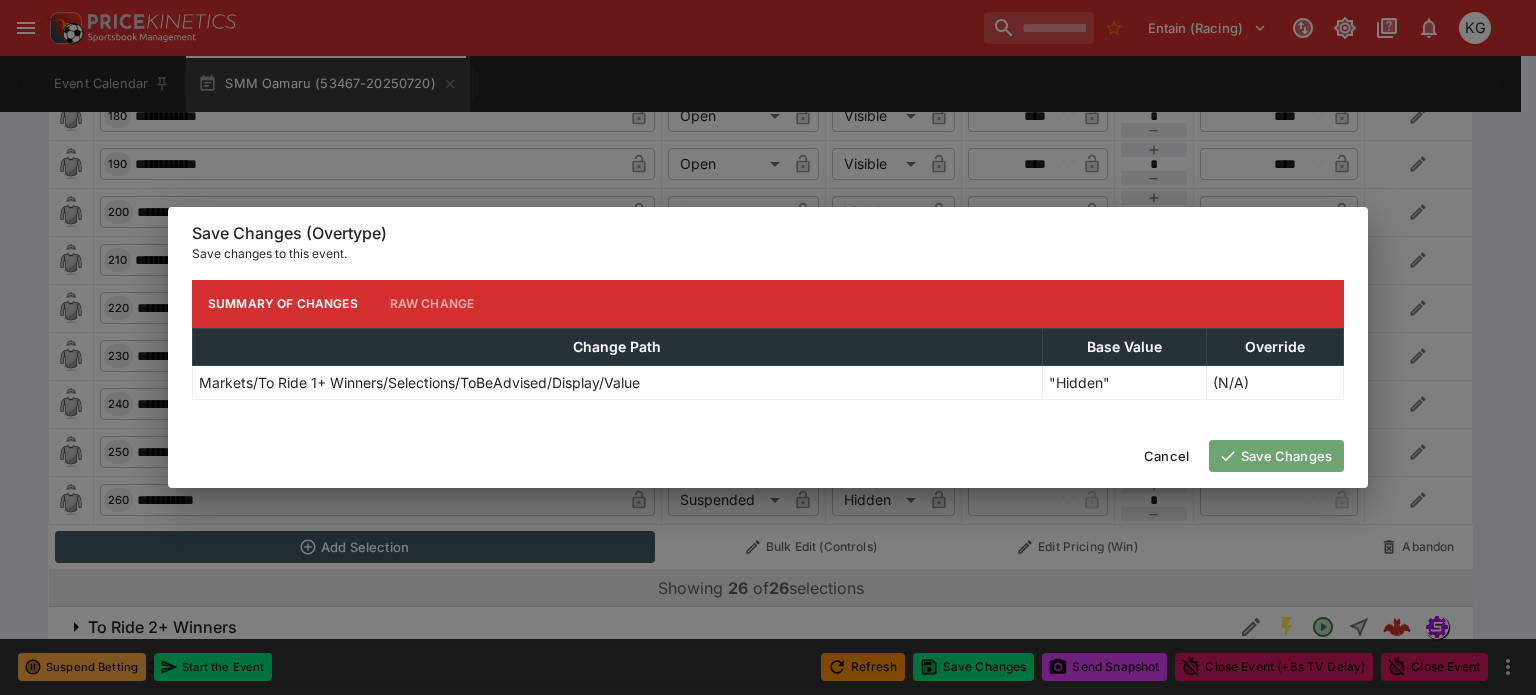 click on "Save Changes" at bounding box center (1276, 456) 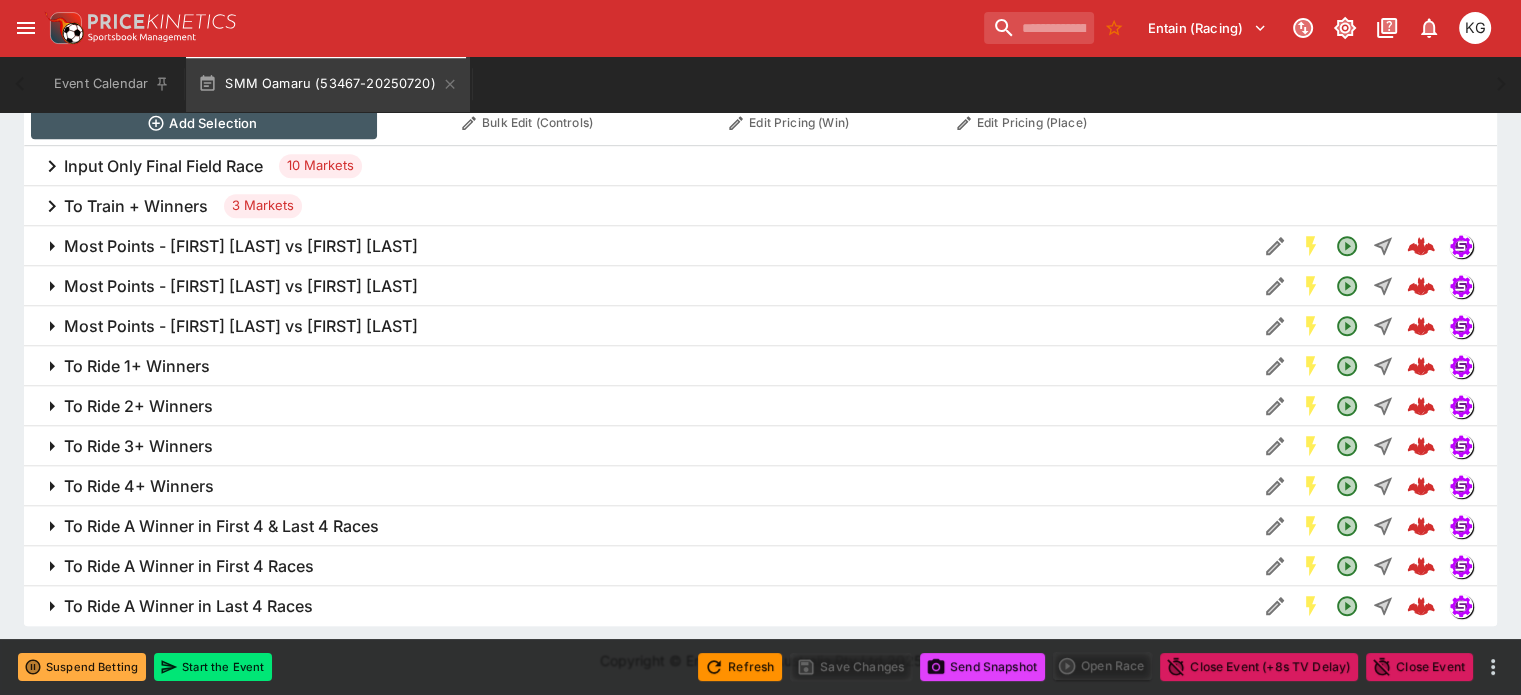 scroll, scrollTop: 1751, scrollLeft: 0, axis: vertical 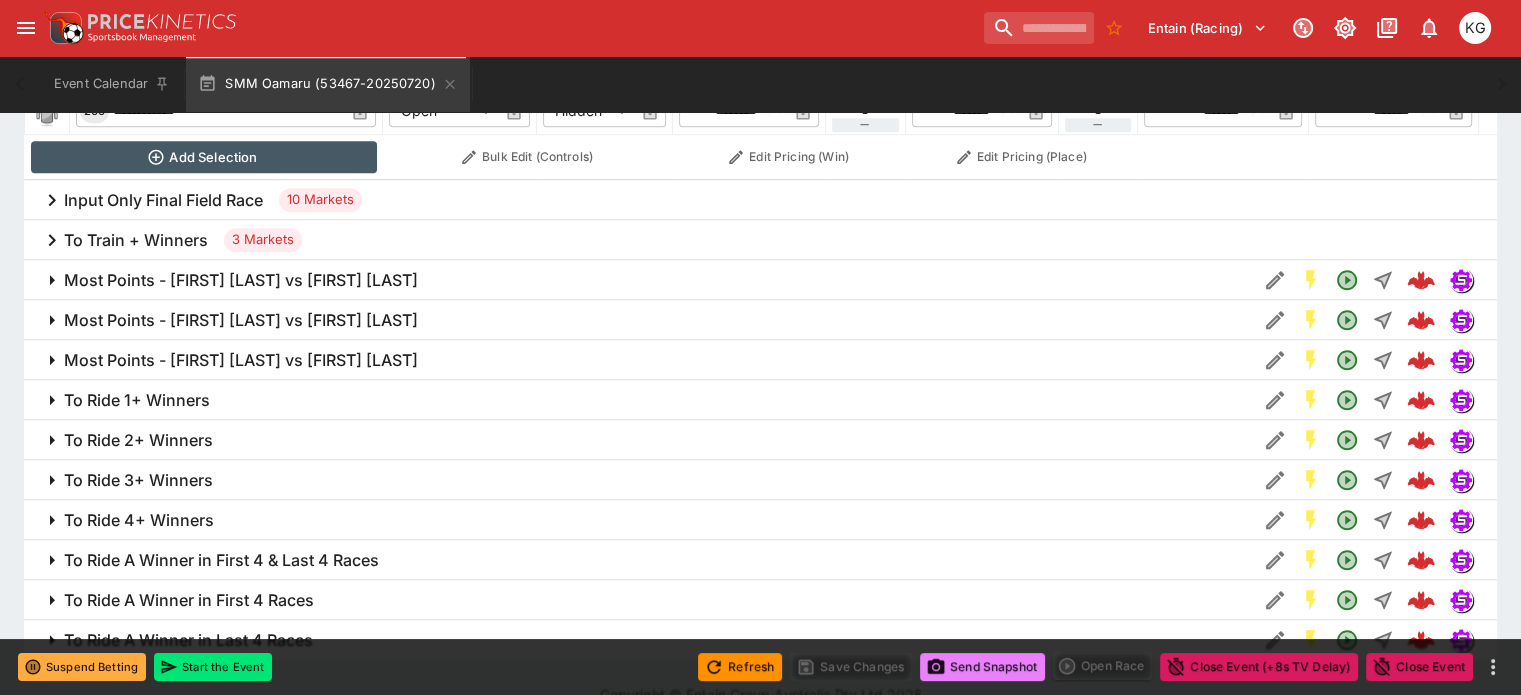 click on "Send Snapshot" at bounding box center [982, 667] 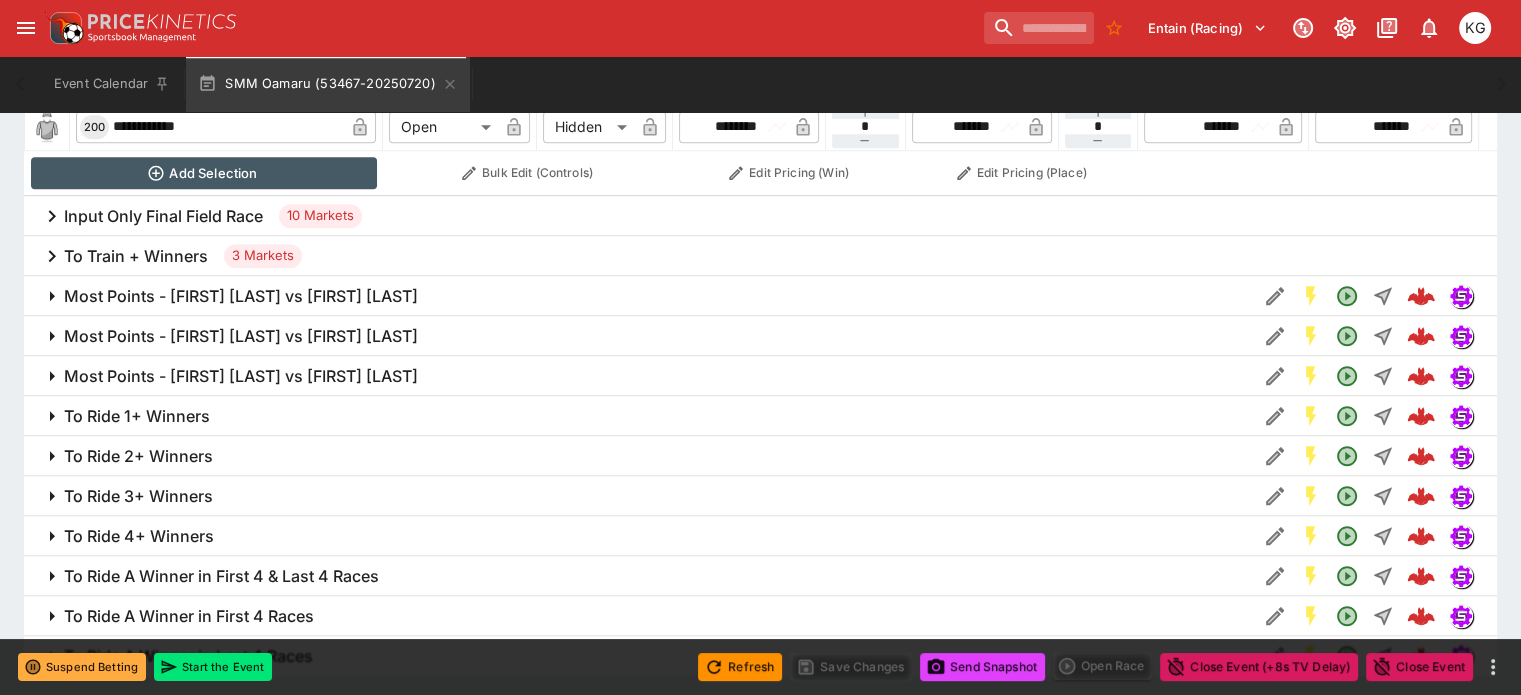 scroll, scrollTop: 1751, scrollLeft: 0, axis: vertical 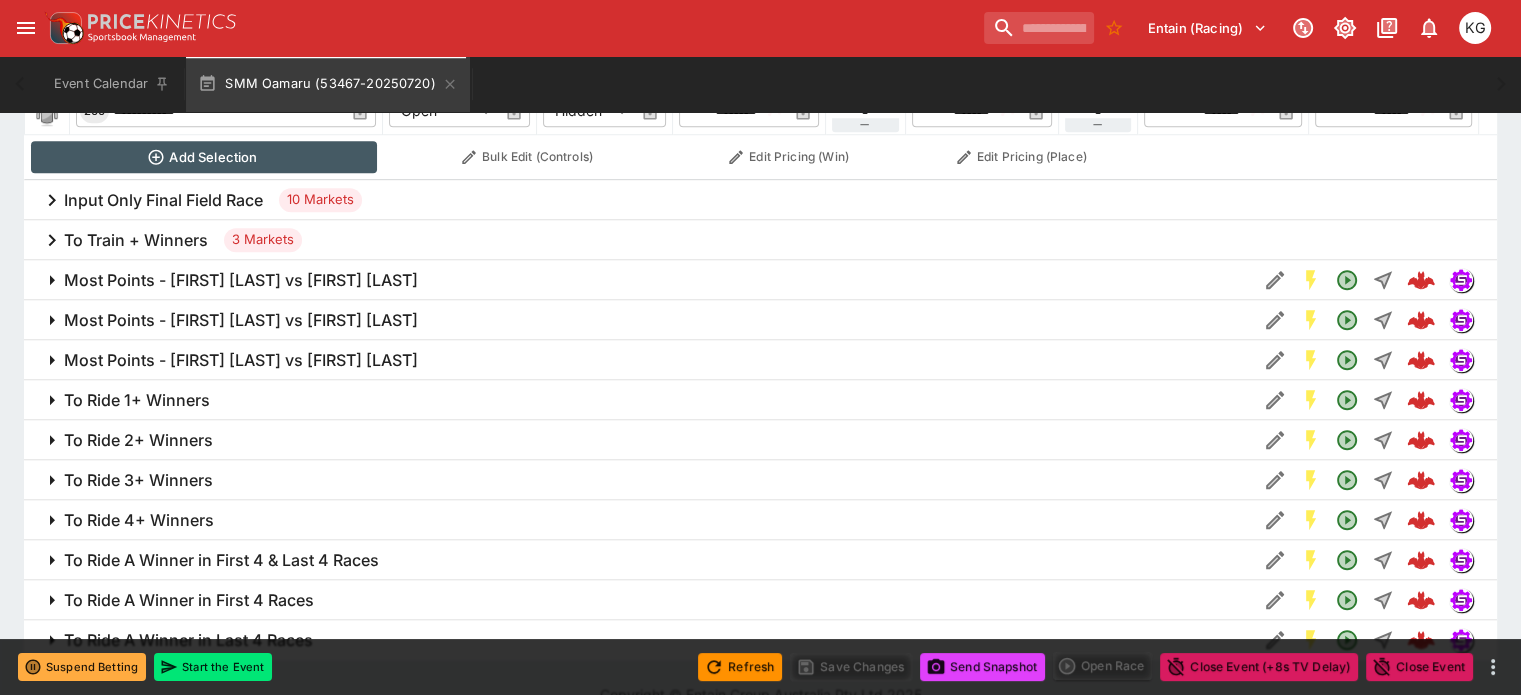 click on "To Ride 1+ Winners" at bounding box center (137, 400) 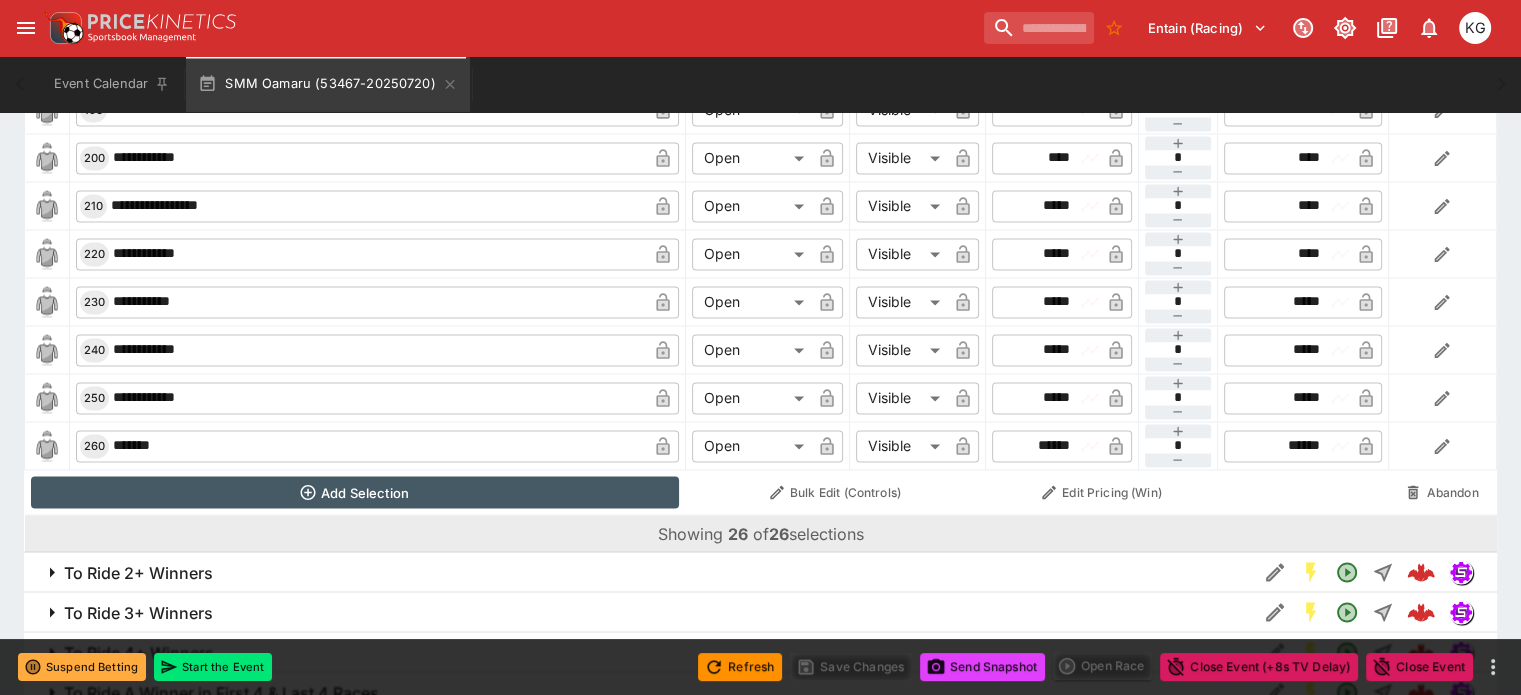 scroll, scrollTop: 3351, scrollLeft: 0, axis: vertical 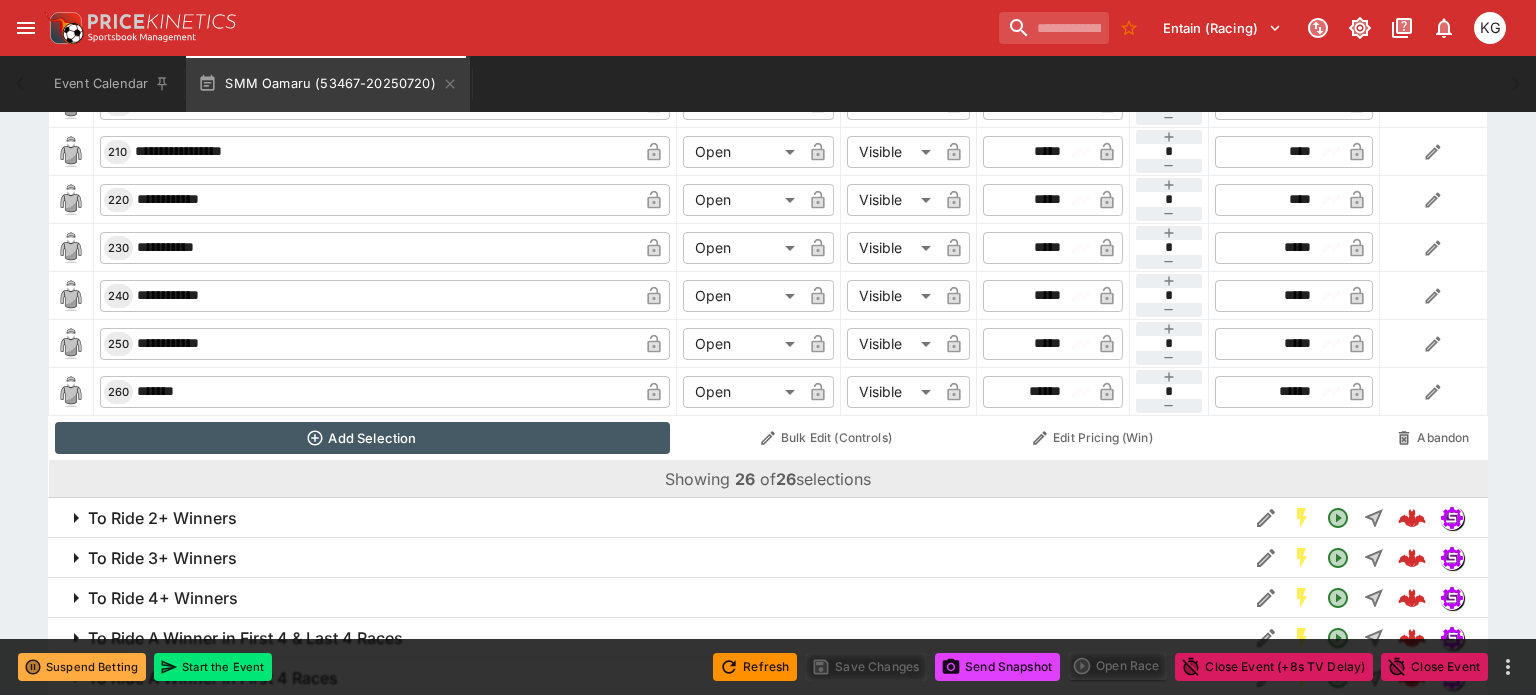 click on "**********" at bounding box center (768, -1272) 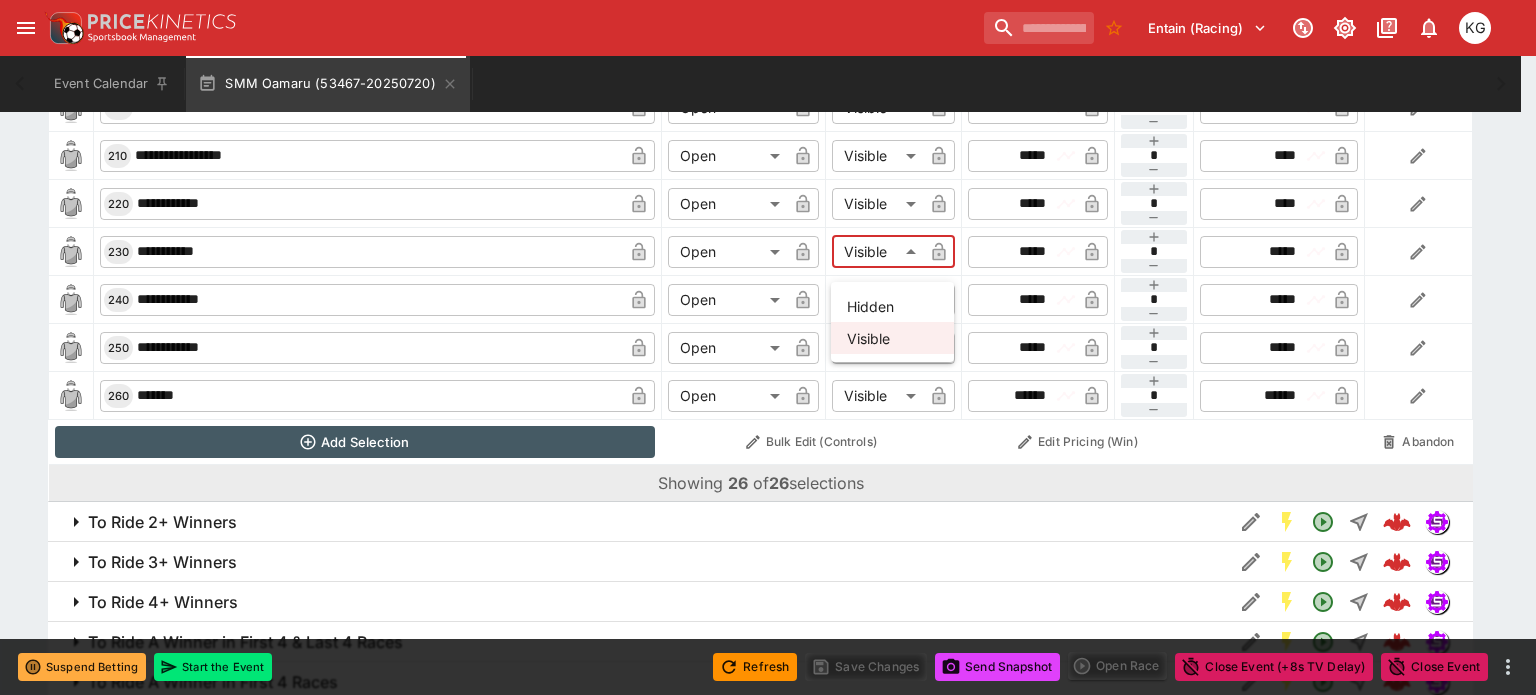 click at bounding box center [768, 347] 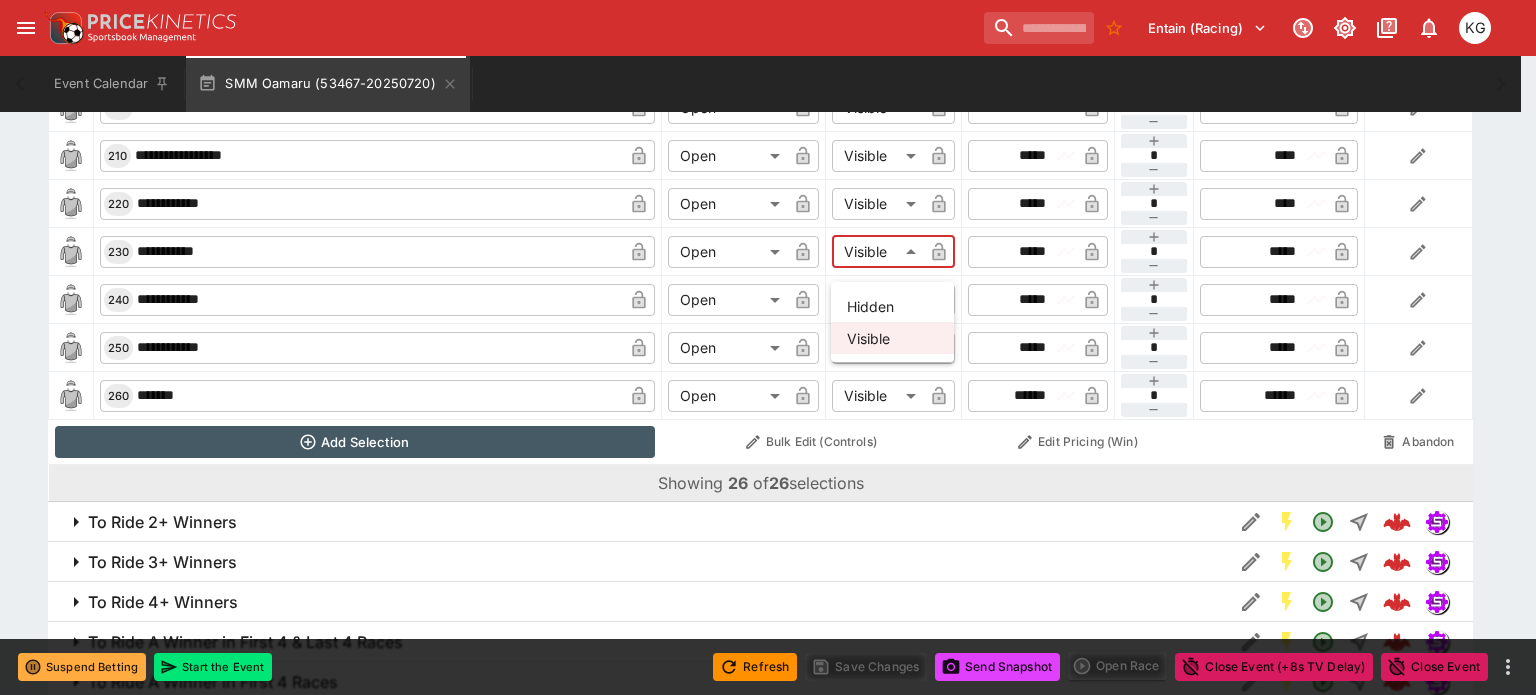 click on "**********" at bounding box center (768, -1270) 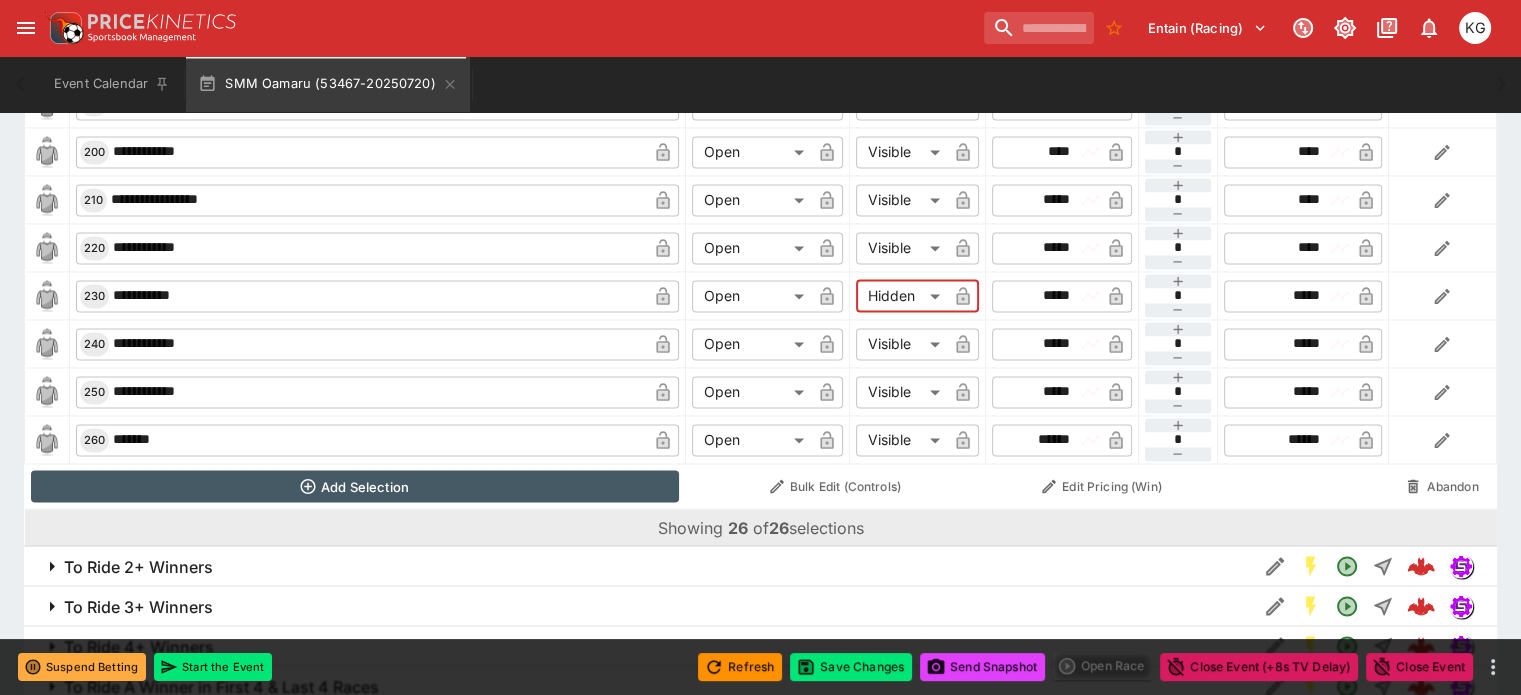 click 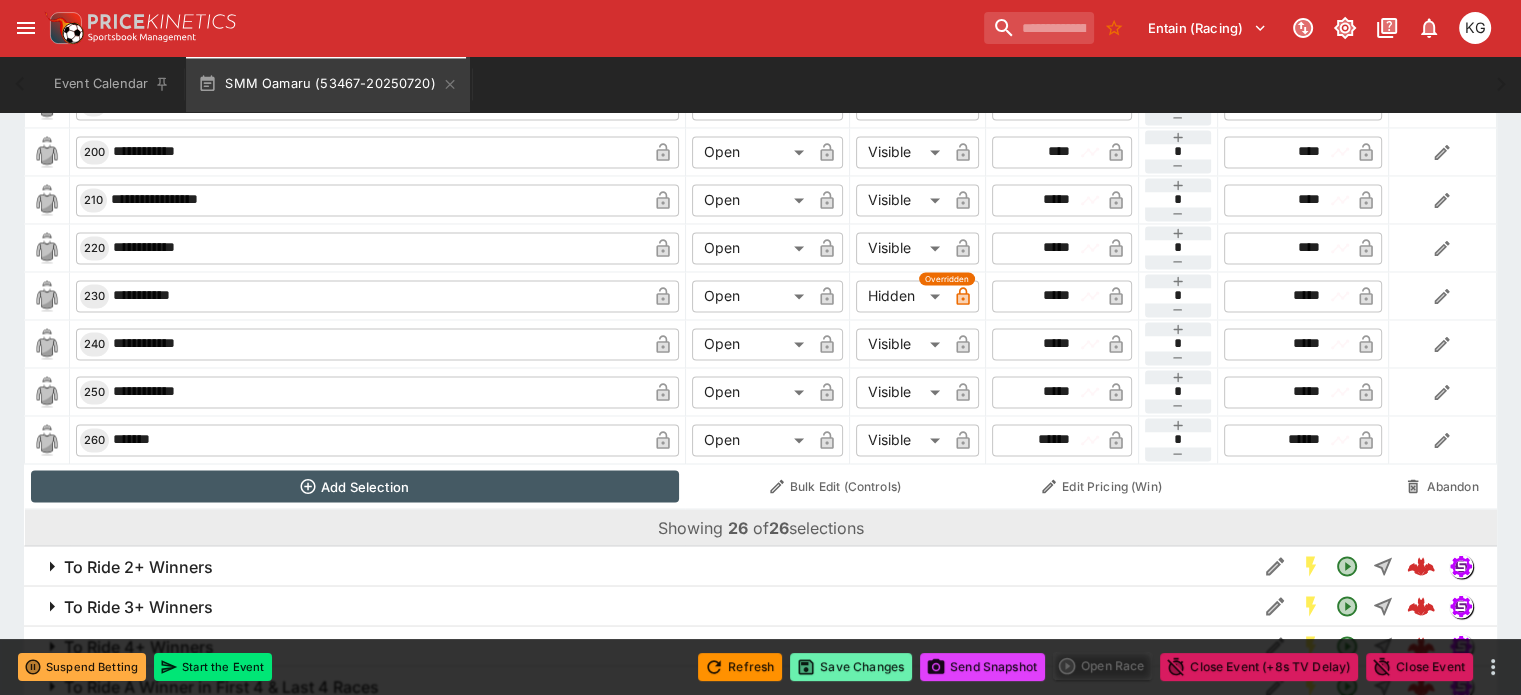 click on "Save Changes" at bounding box center (851, 667) 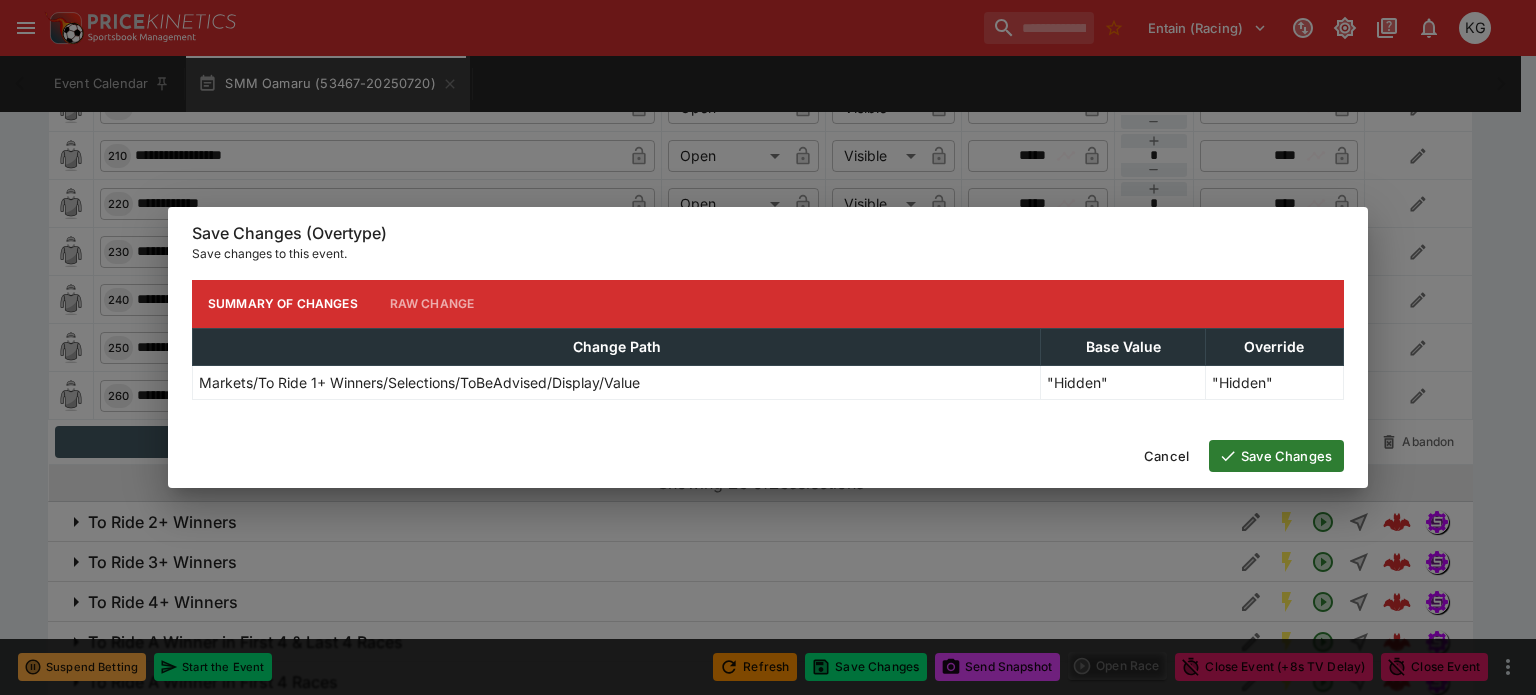 click on "Save Changes" at bounding box center [1276, 456] 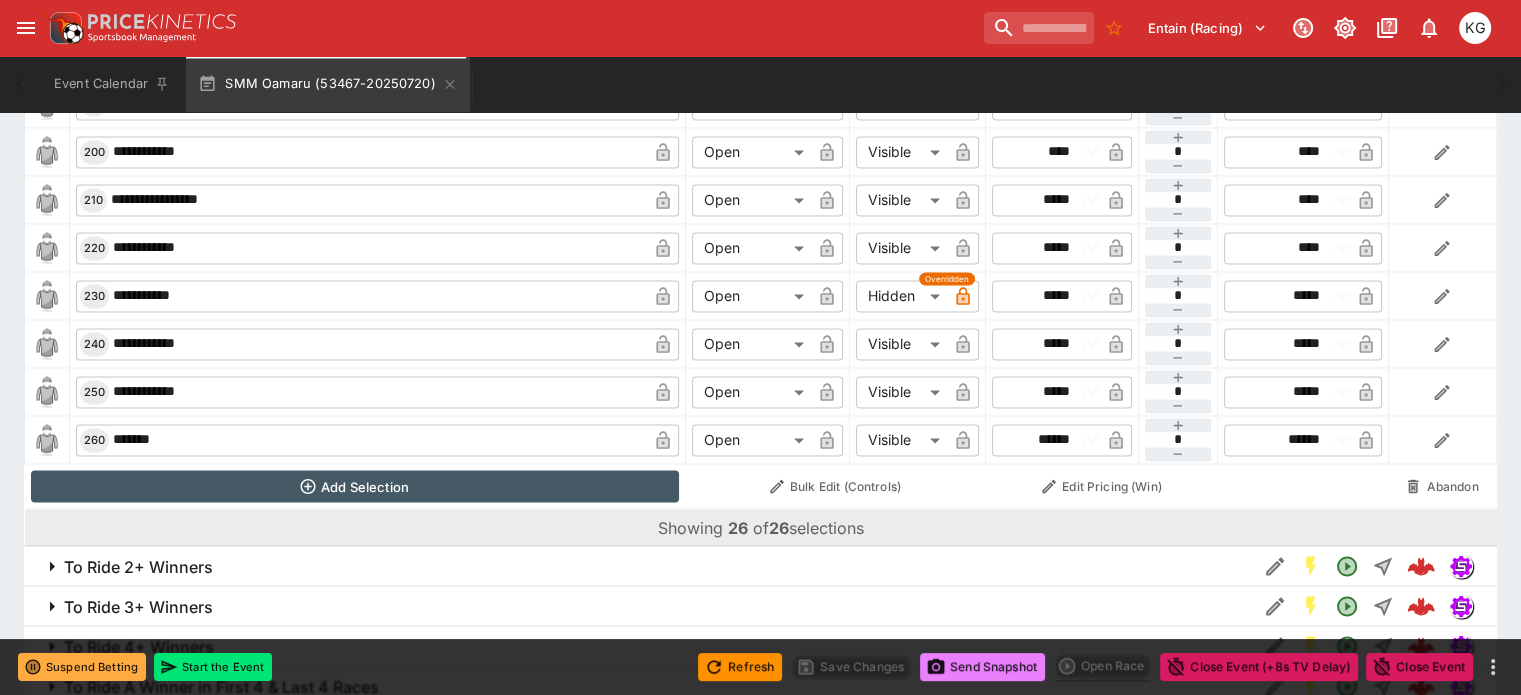 click on "Send Snapshot" at bounding box center (982, 667) 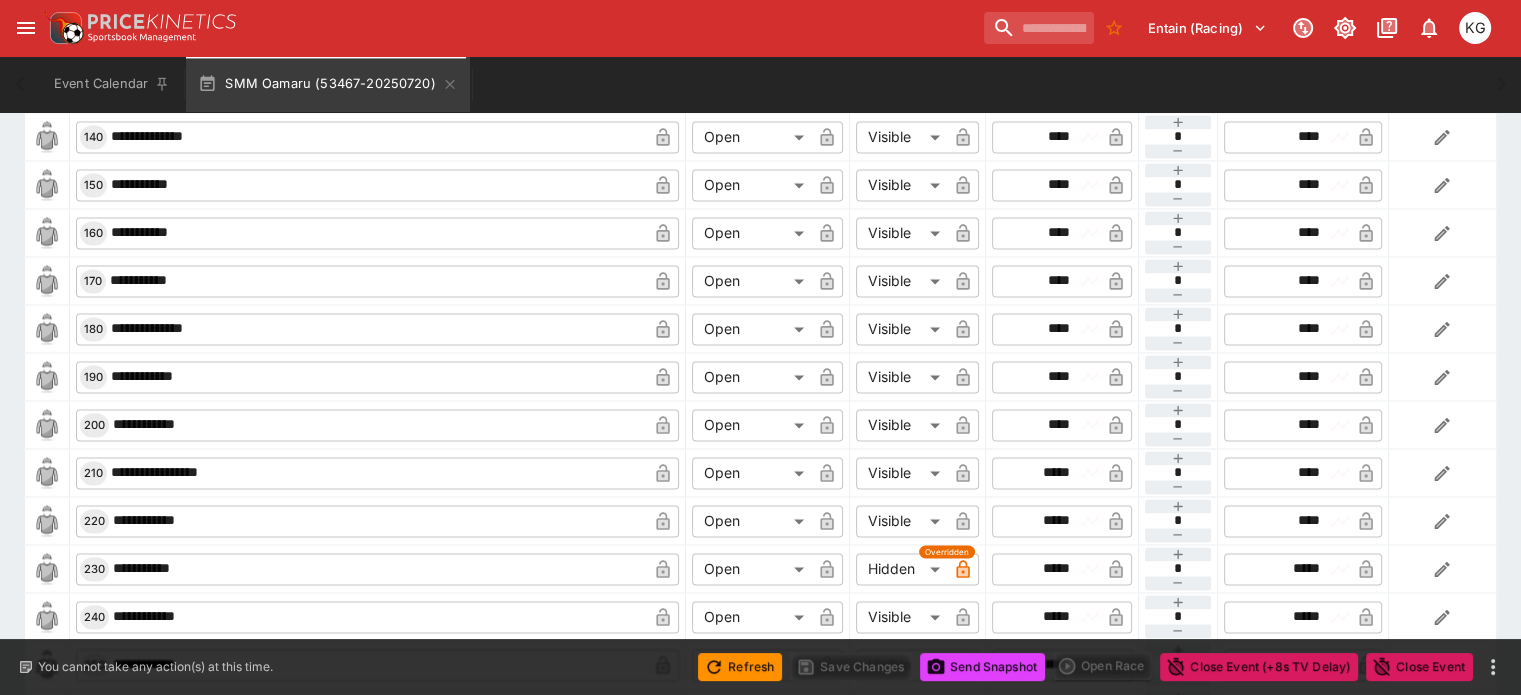 scroll, scrollTop: 3051, scrollLeft: 0, axis: vertical 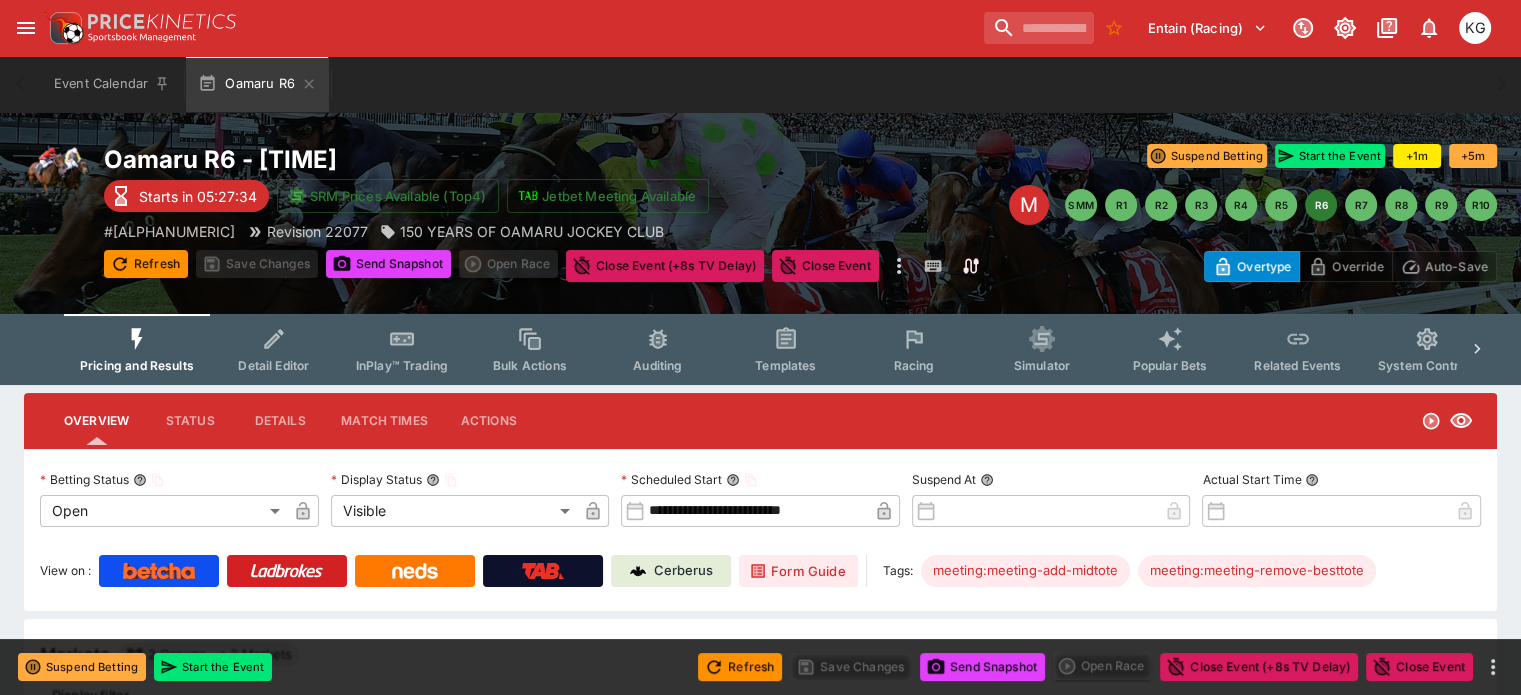 click on "Racing" at bounding box center [914, 349] 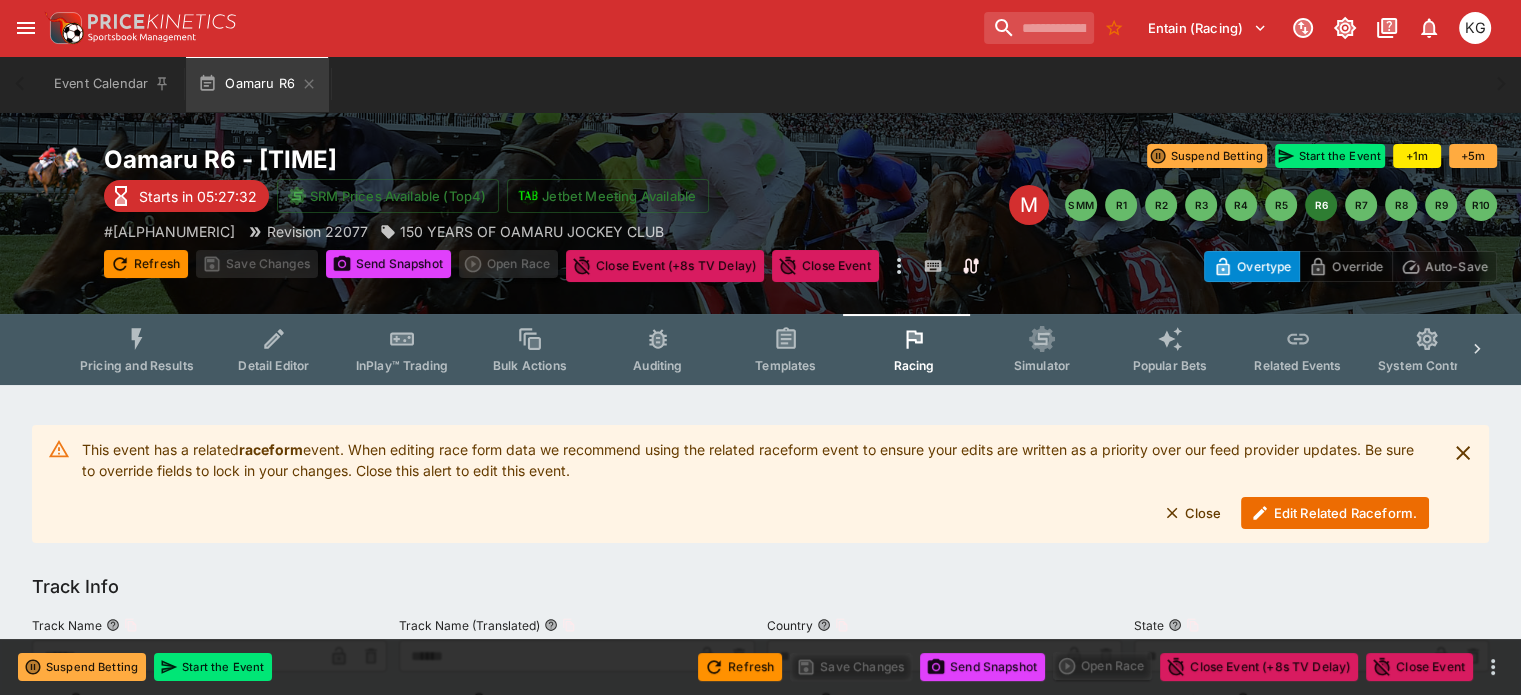 click on "Edit Related Raceform." at bounding box center [1335, 513] 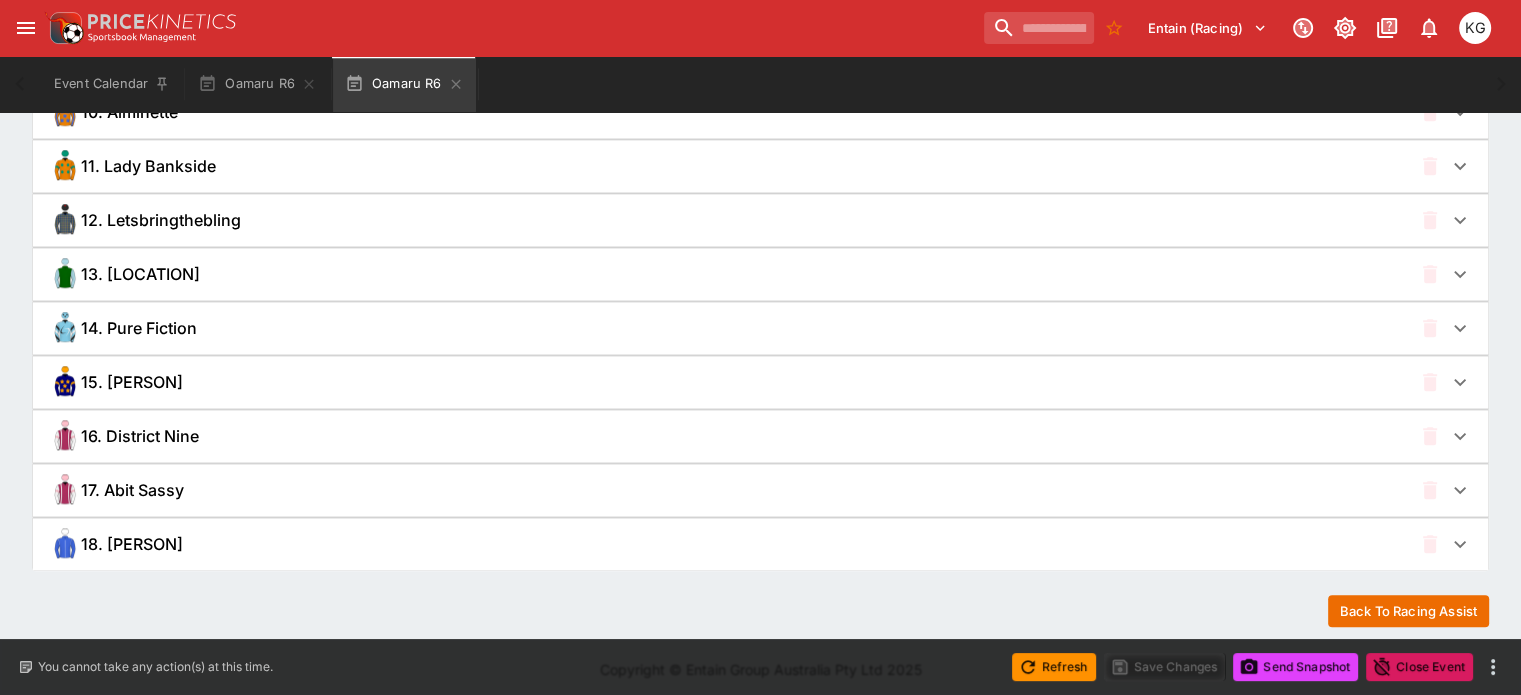 scroll, scrollTop: 1960, scrollLeft: 0, axis: vertical 